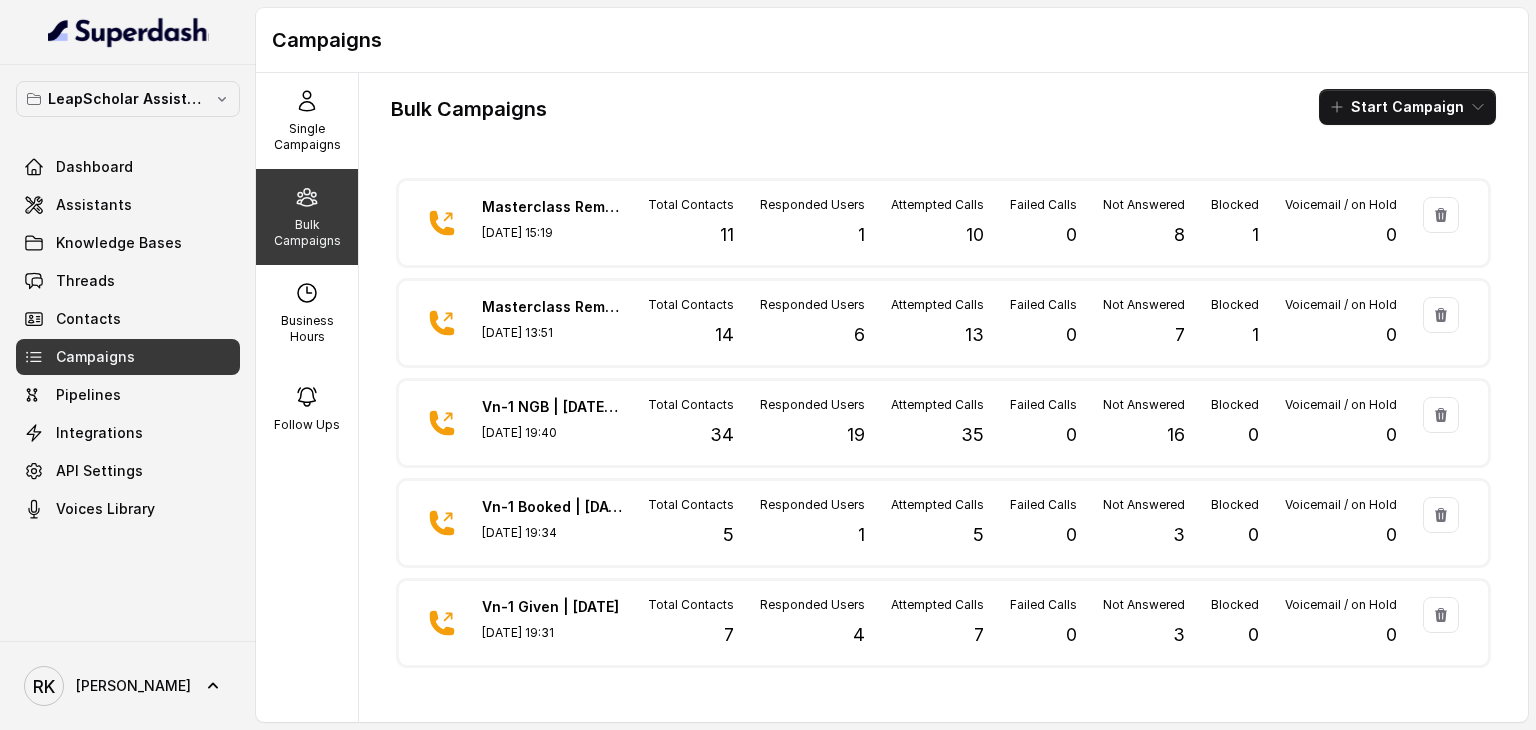 scroll, scrollTop: 0, scrollLeft: 0, axis: both 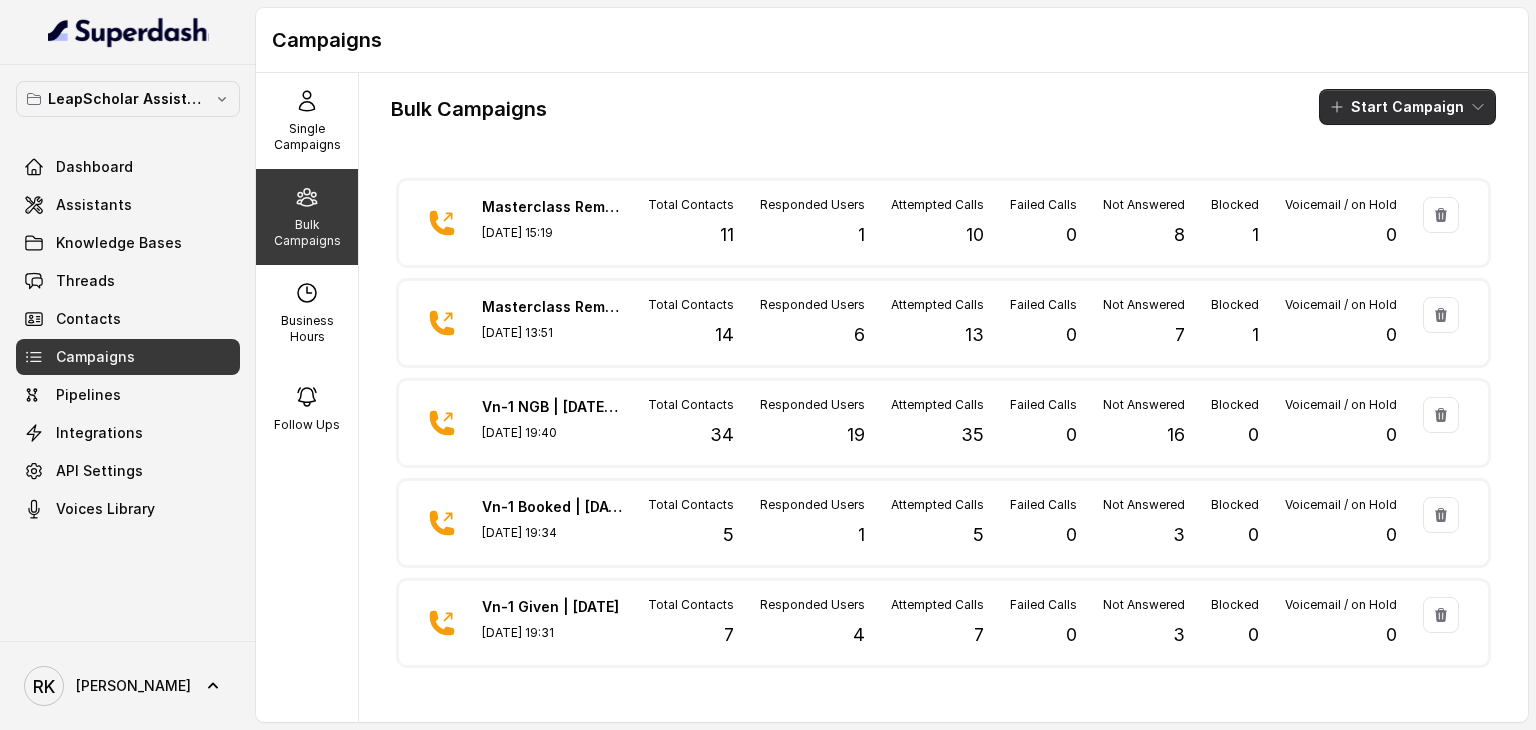 click on "Start Campaign" at bounding box center (1407, 107) 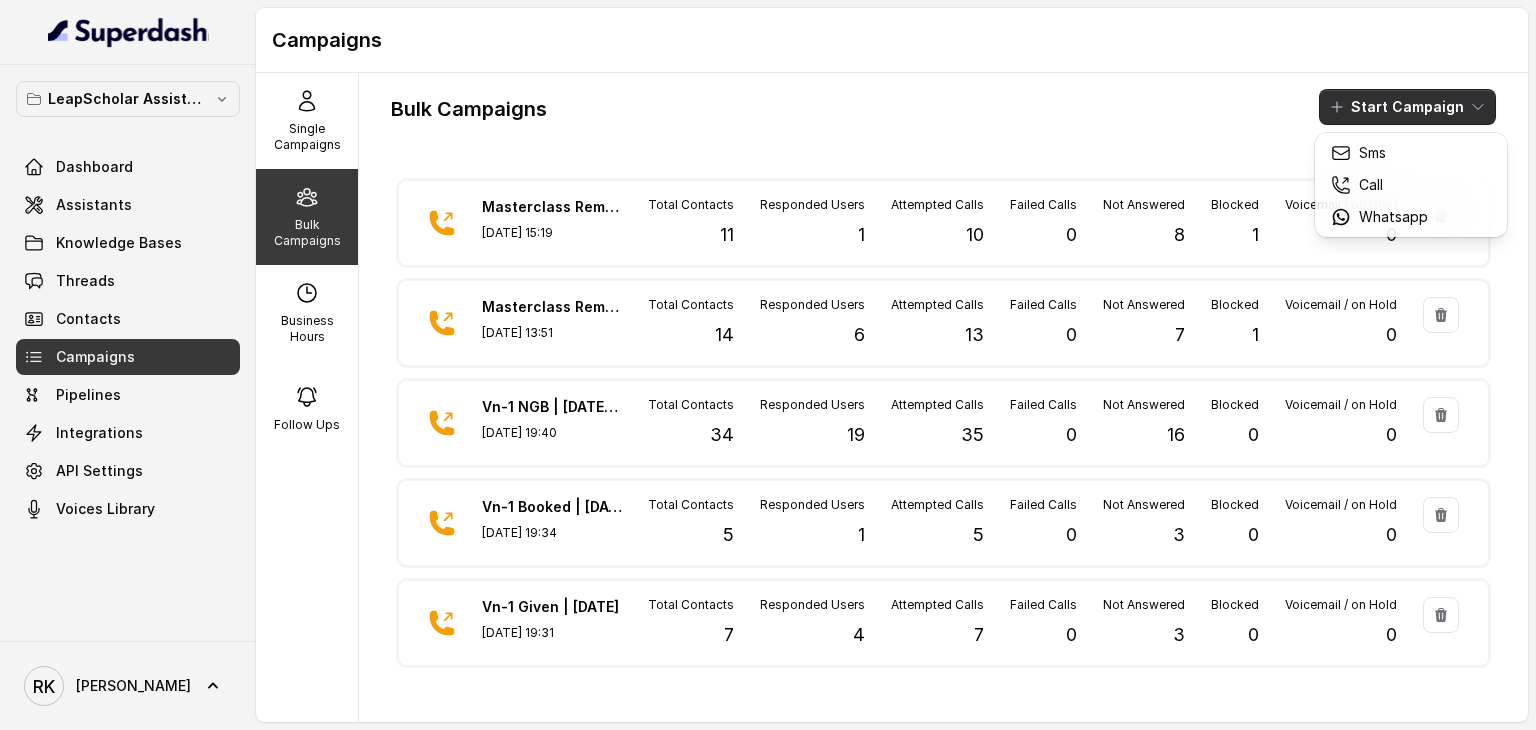 click on "Bulk Campaigns  Start Campaign" at bounding box center [943, 107] 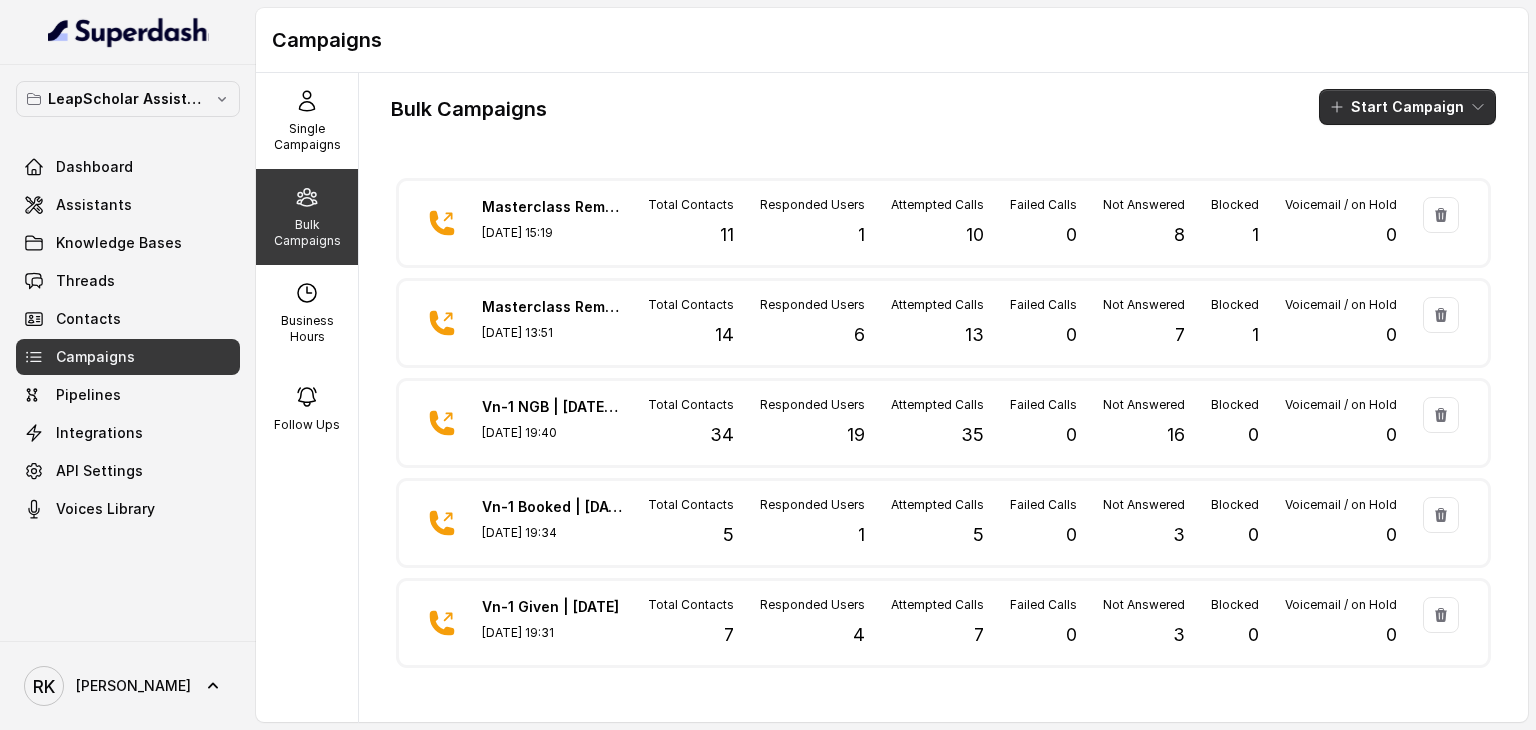 click on "Start Campaign" at bounding box center [1407, 107] 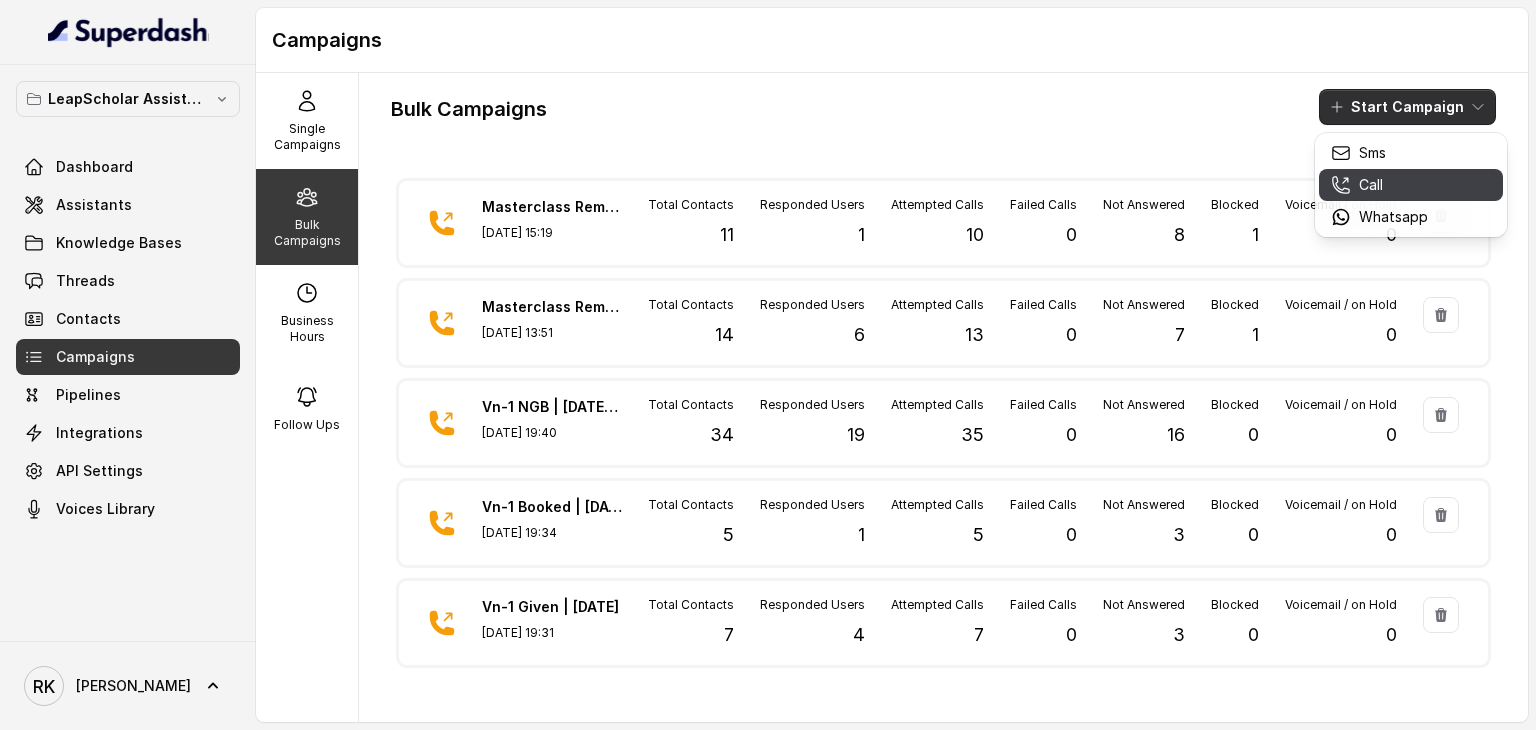 click on "Call" at bounding box center [1371, 185] 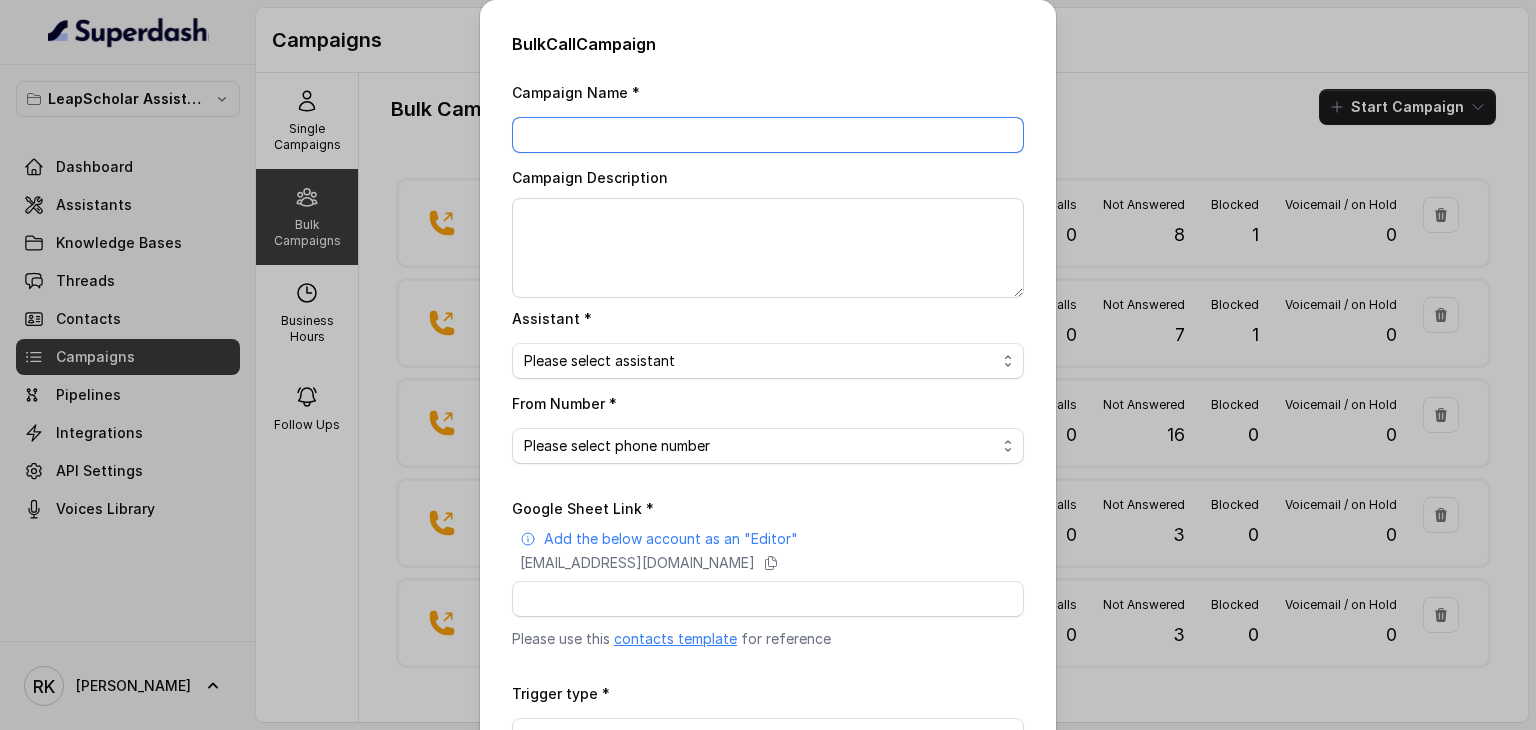 click on "Campaign Name *" at bounding box center (768, 135) 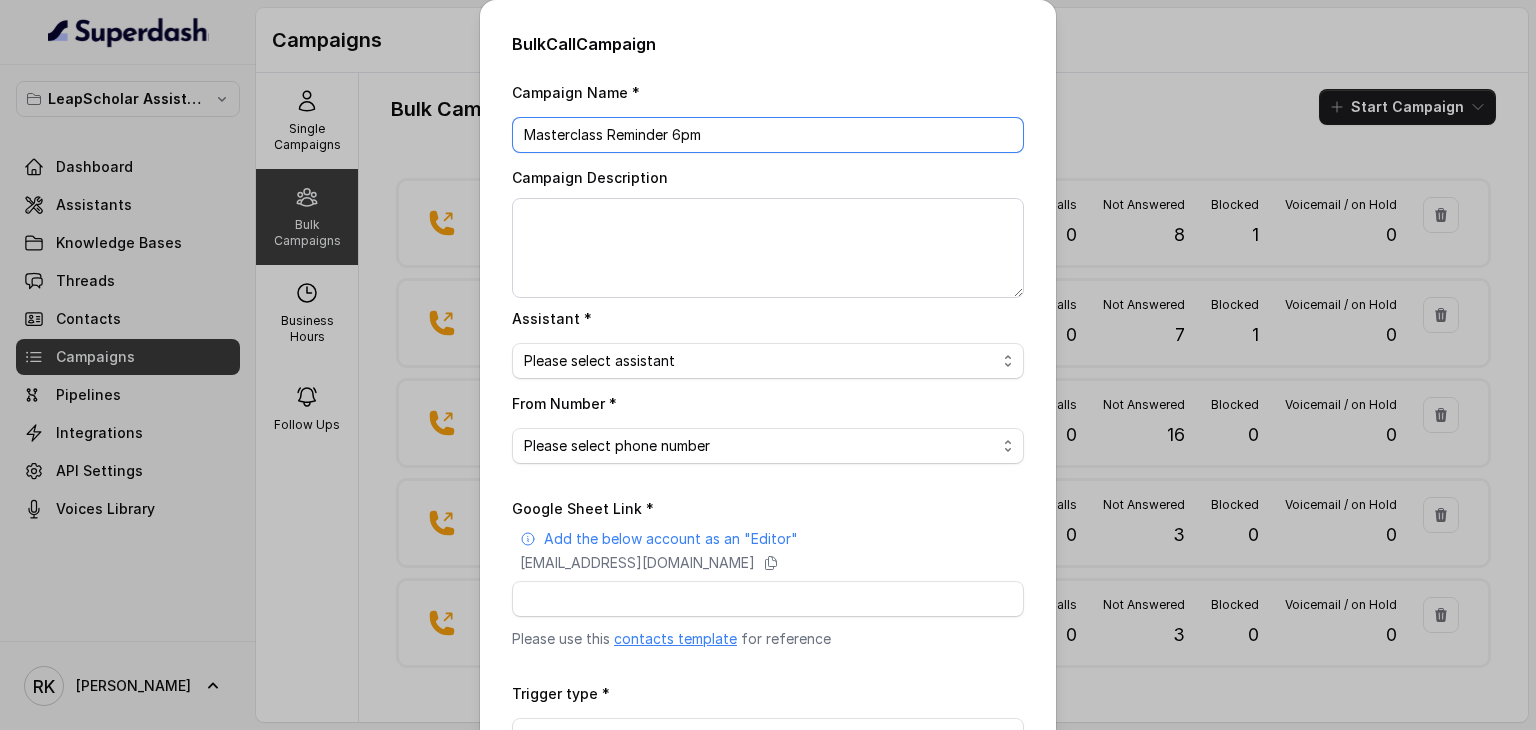 type on "Masterclass Reminder 6pm" 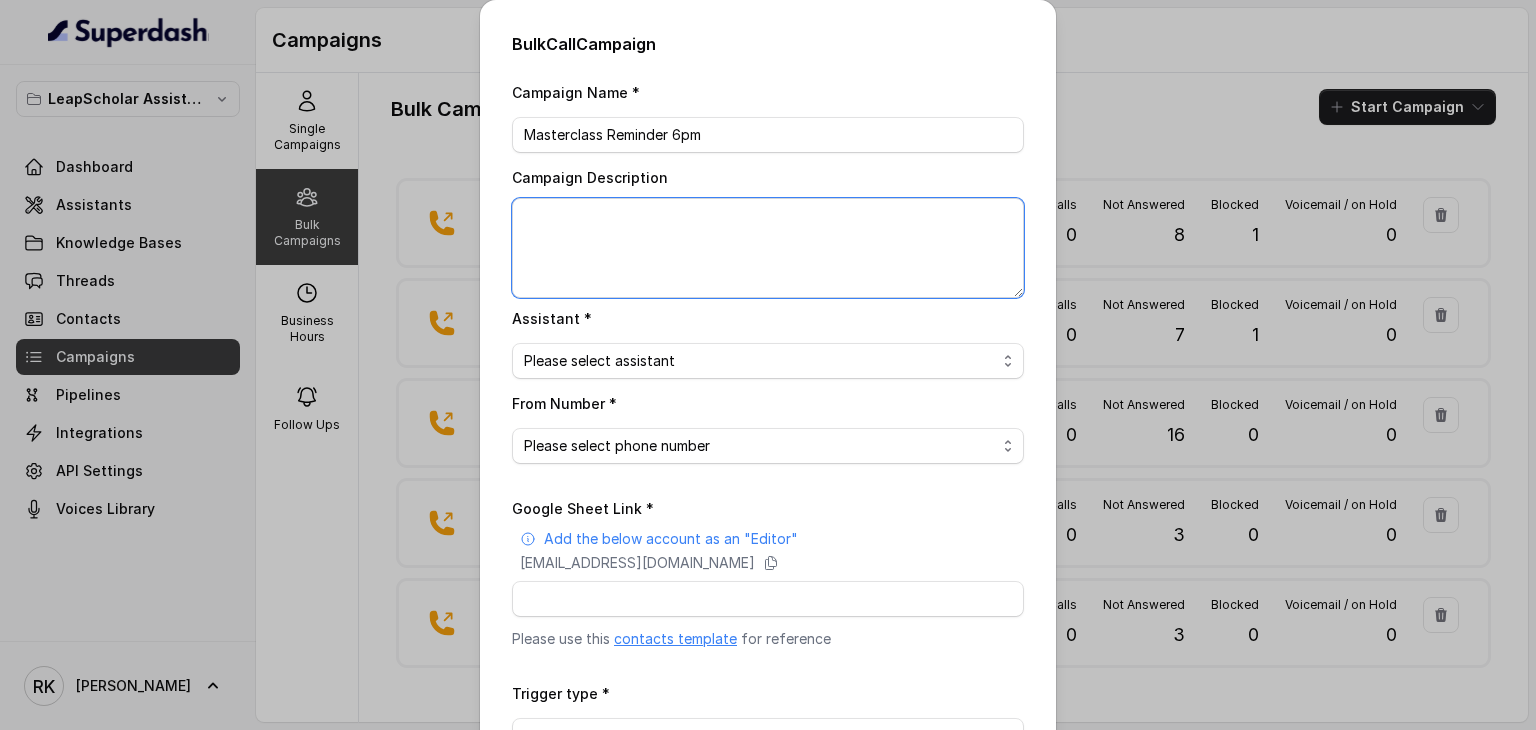 click on "Campaign Description" at bounding box center (768, 248) 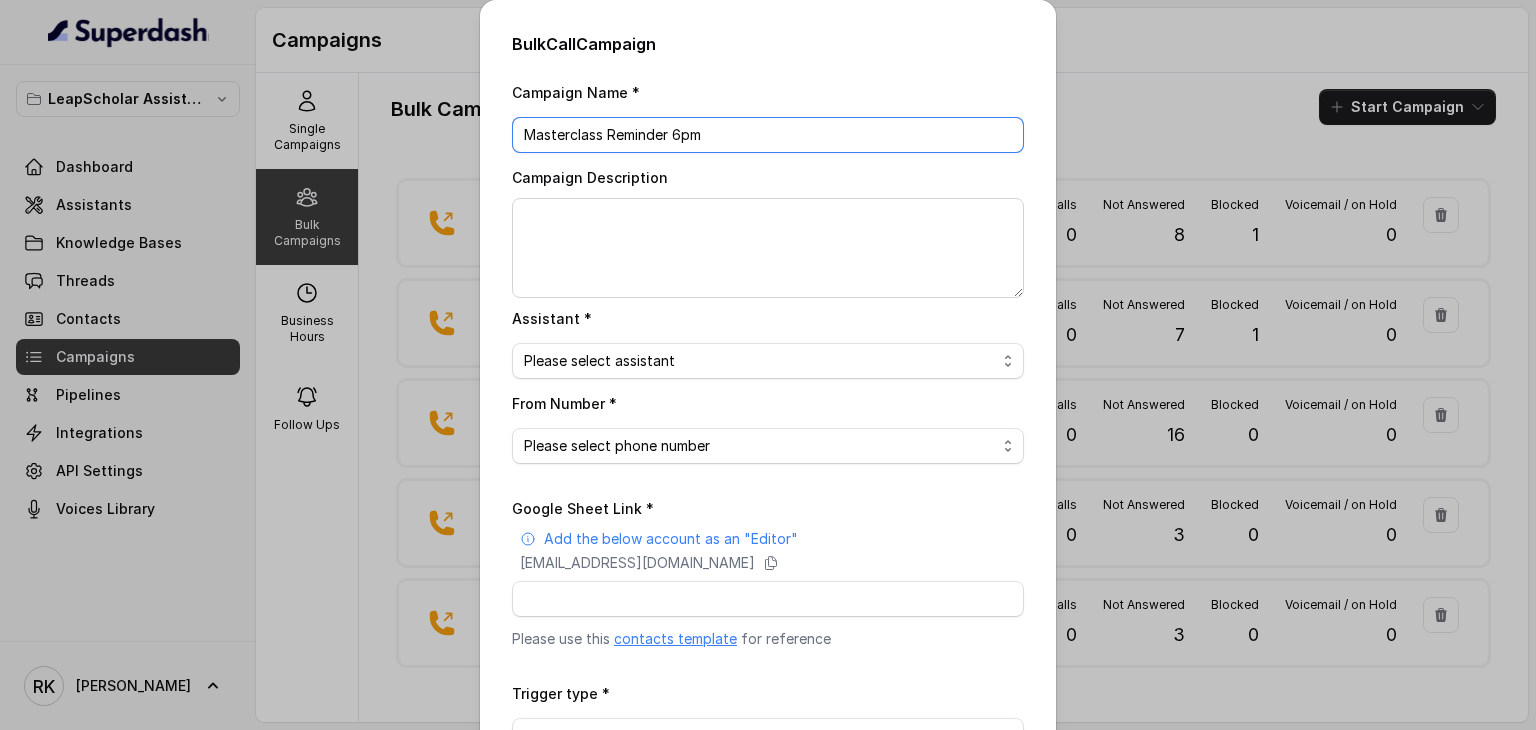 click on "Masterclass Reminder 6pm" at bounding box center (768, 135) 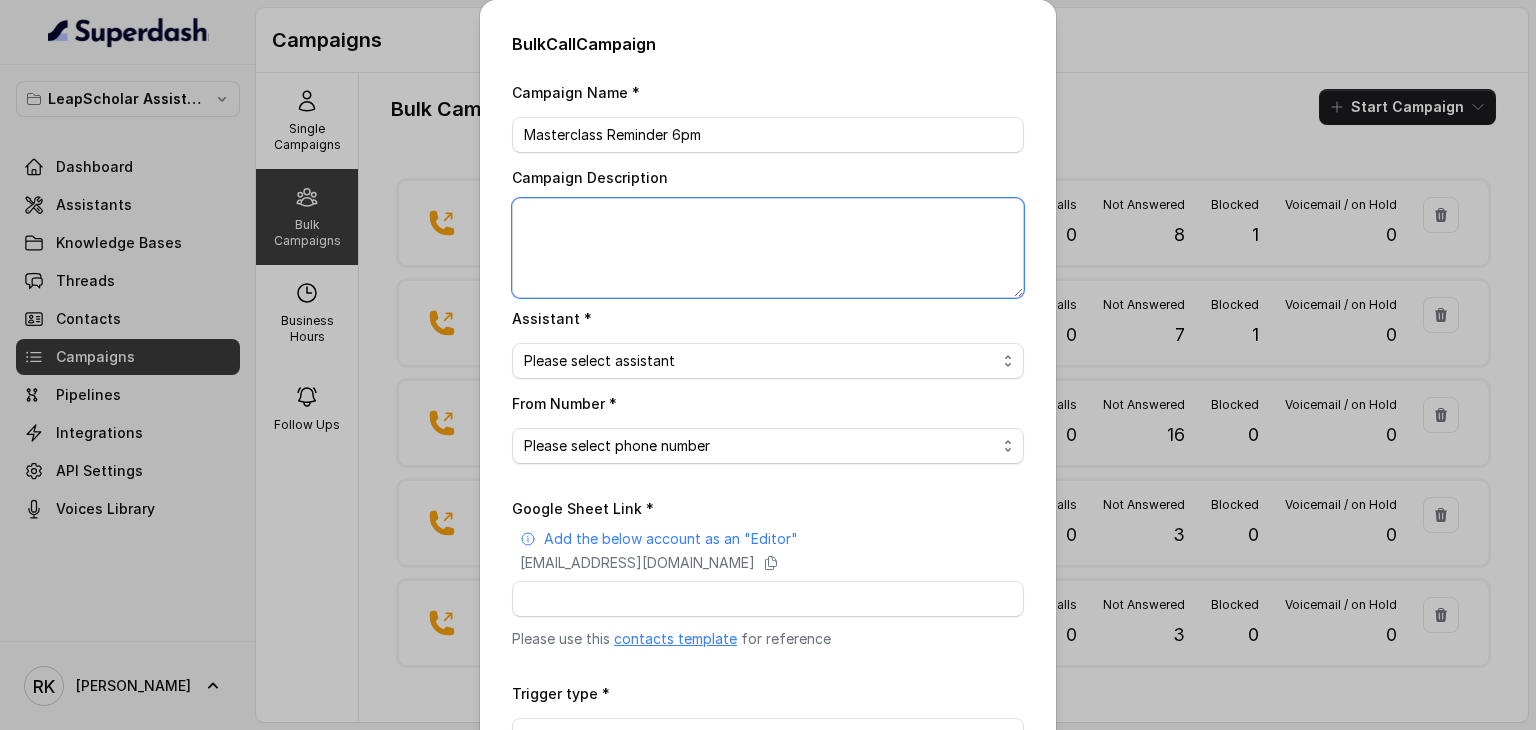 click on "Campaign Description" at bounding box center [768, 248] 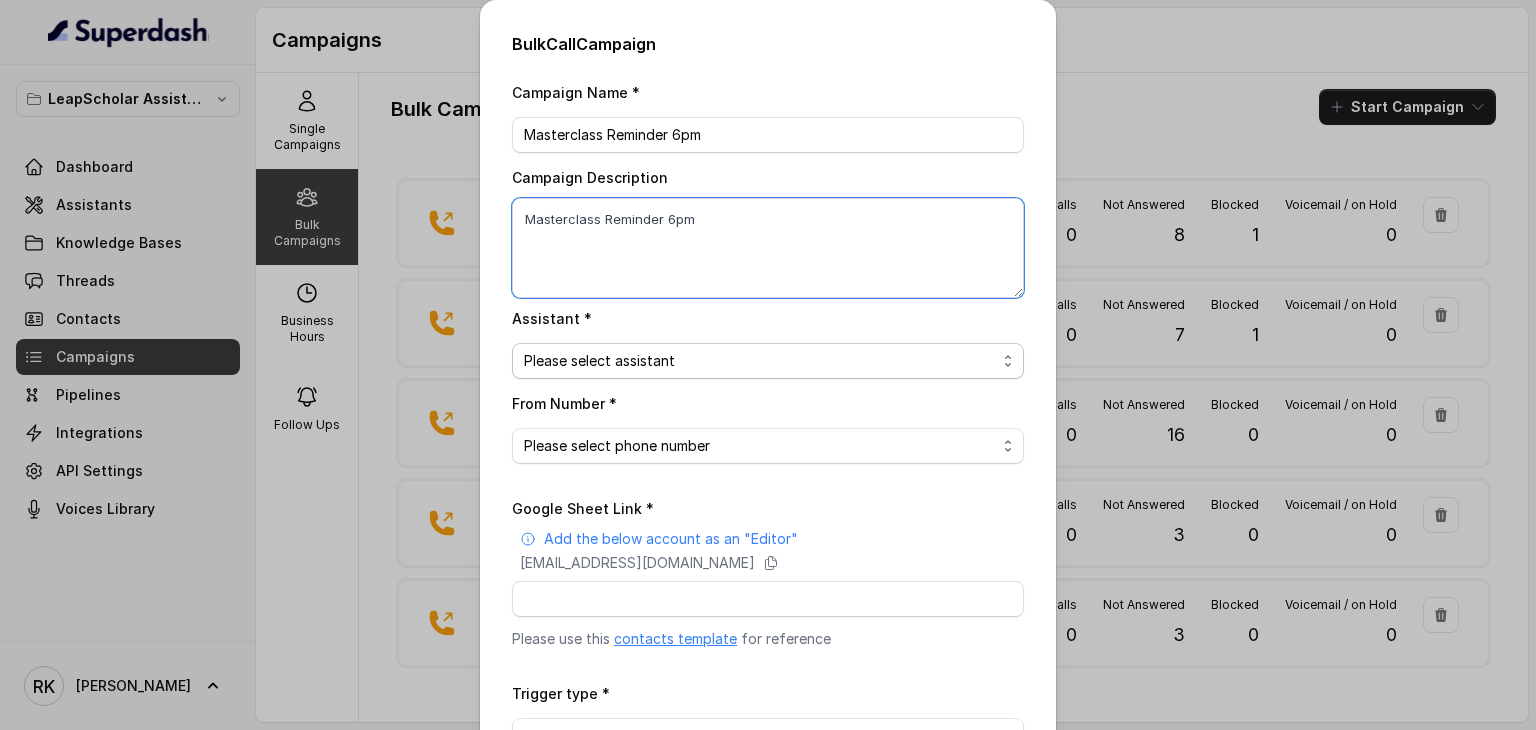 type on "Masterclass Reminder 6pm" 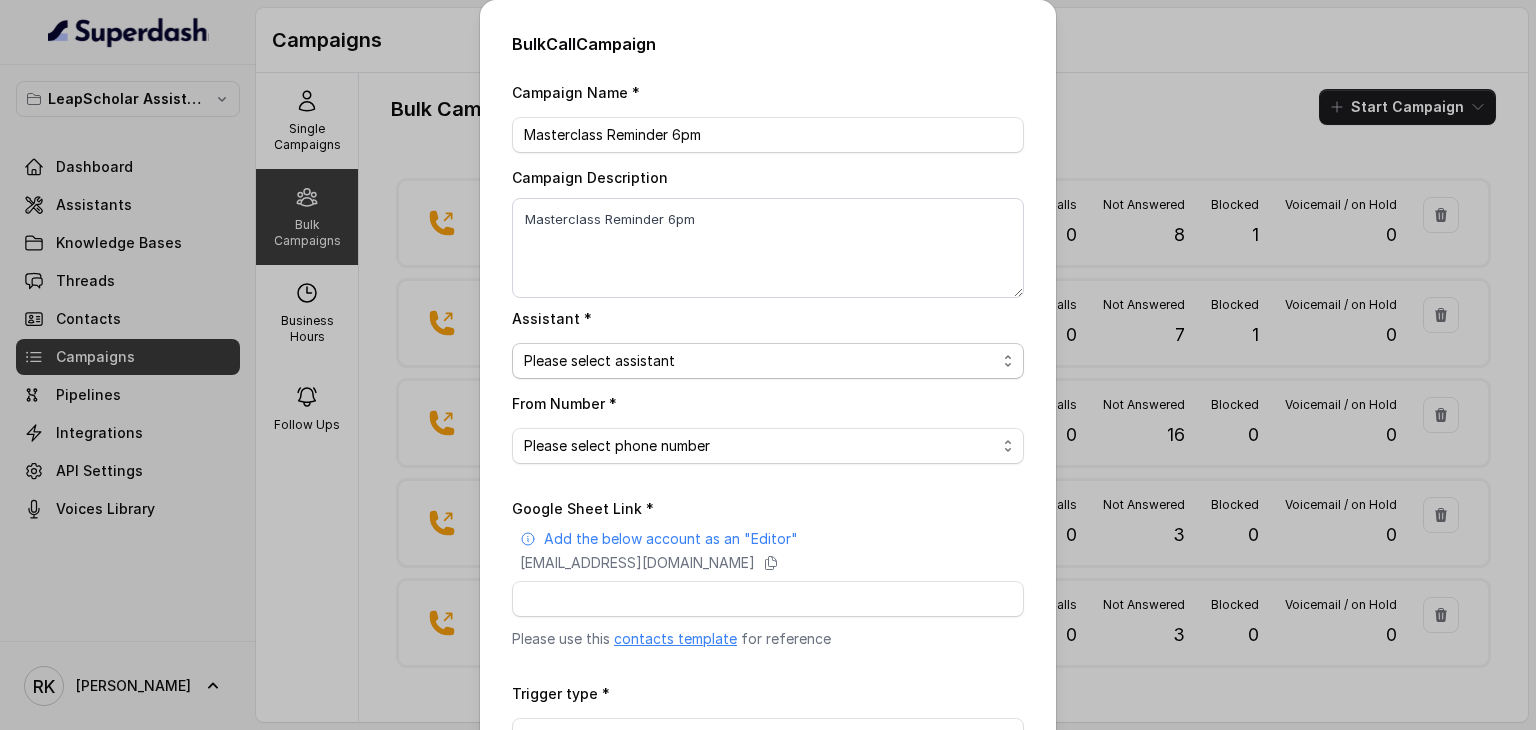 click on "Please select assistant OC-new approach Geebee-Test Akash - Not Sure | PP Cohort 2 - IELTS Booked Akash - Not Sure | C2I Session AI Calling for Masterclass - #RK Cohort 9 - Future Intake IELTS Given Cohort 5 - Webinar [DATE] Cohort 4 - Qualified but Meeting not attended Cohort 10 - Future Intake Non-IELTS Cohort 13 - IELTS Masterclass Attended Cohort 14 - Generic Cohort 11 - IELTS Demo Attended Cohort 12 - IELTS Demo Not Attended AI-IELTS (Testing) Akash- Exam booked Akash - Exam Given  Akash - Exam Not Yet Decided Deferral BoFu IELTS_DEMO_gk" at bounding box center [768, 361] 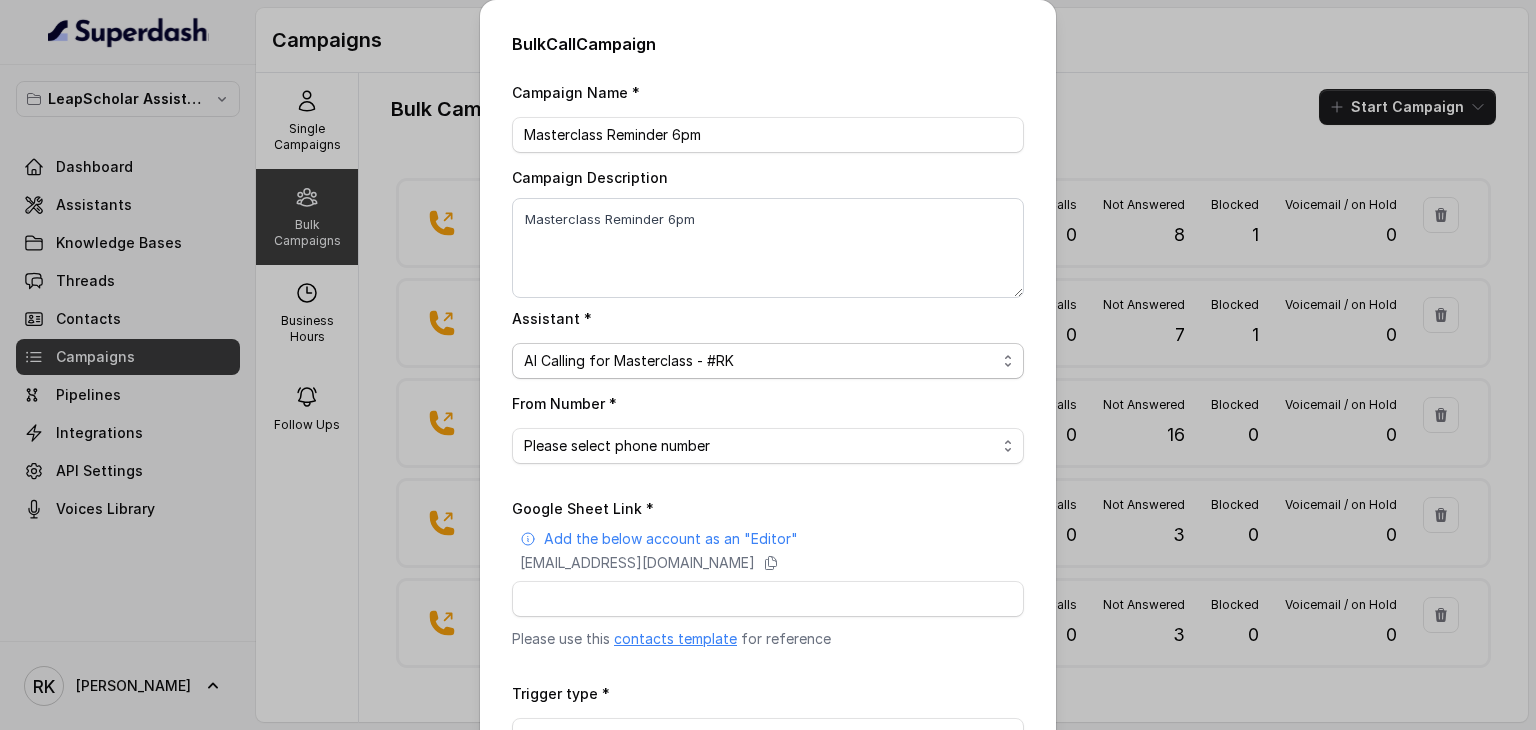 click on "Please select assistant OC-new approach Geebee-Test Akash - Not Sure | PP Cohort 2 - IELTS Booked Akash - Not Sure | C2I Session AI Calling for Masterclass - #RK Cohort 9 - Future Intake IELTS Given Cohort 5 - Webinar [DATE] Cohort 4 - Qualified but Meeting not attended Cohort 10 - Future Intake Non-IELTS Cohort 13 - IELTS Masterclass Attended Cohort 14 - Generic Cohort 11 - IELTS Demo Attended Cohort 12 - IELTS Demo Not Attended AI-IELTS (Testing) Akash- Exam booked Akash - Exam Given  Akash - Exam Not Yet Decided Deferral BoFu IELTS_DEMO_gk" at bounding box center [768, 361] 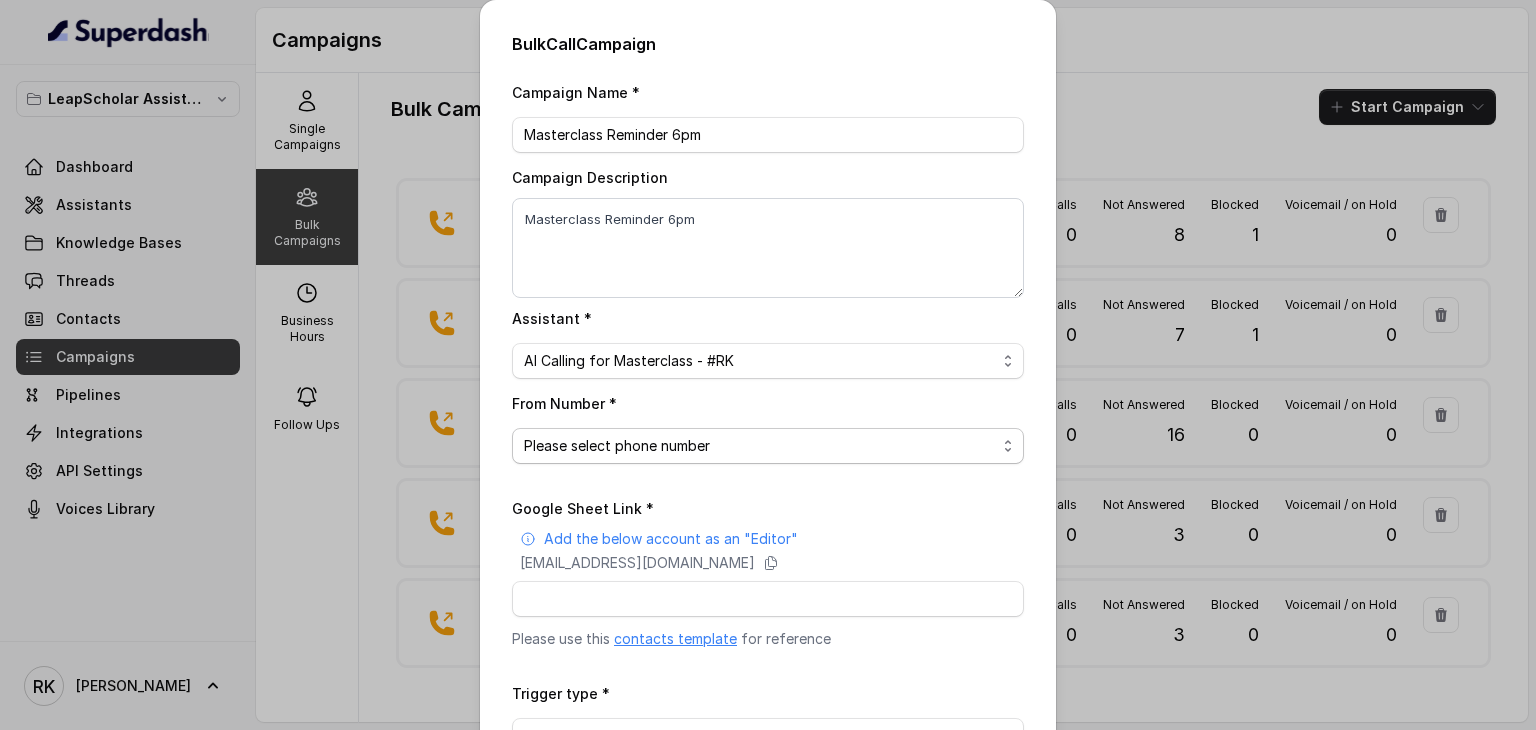 click on "Please select phone number [PHONE_NUMBER]" at bounding box center (768, 446) 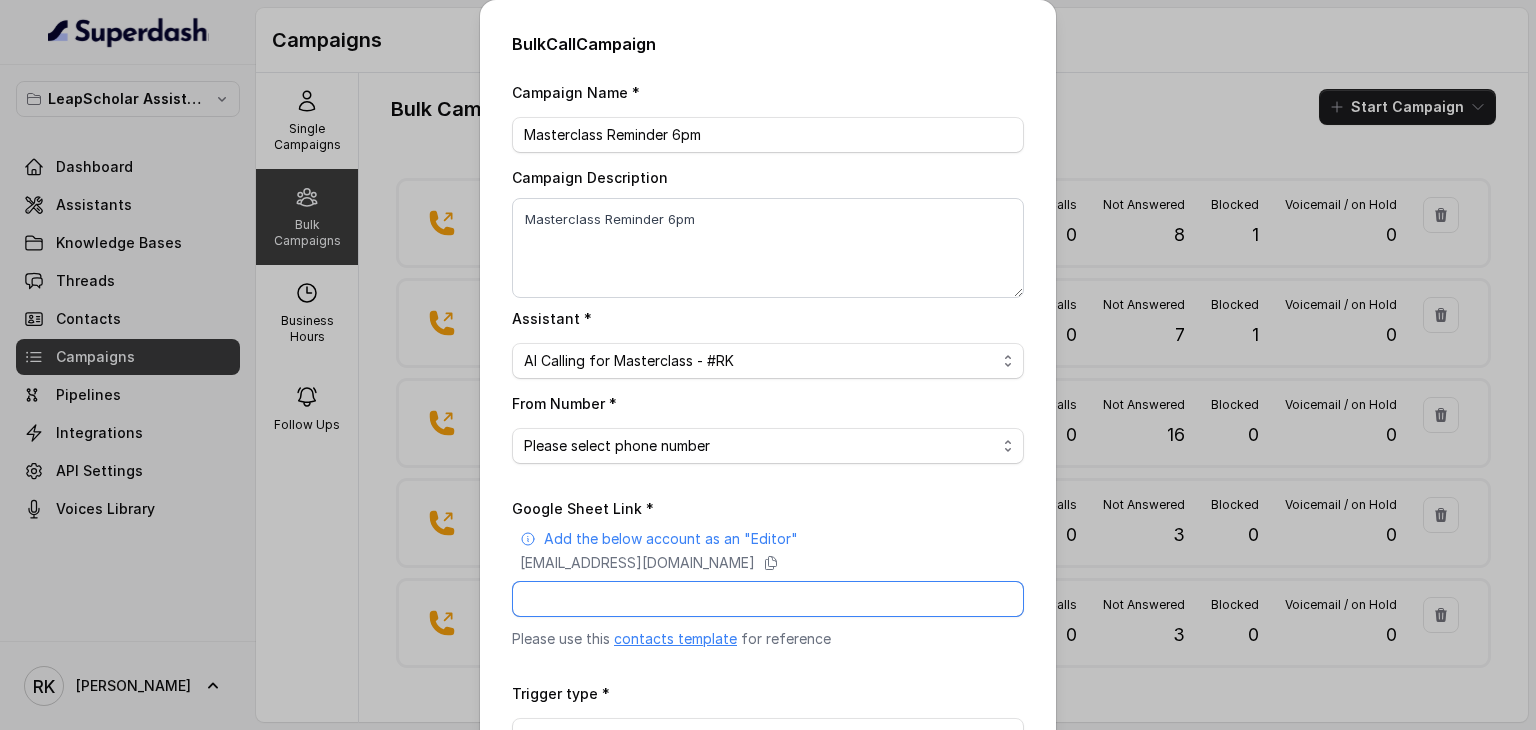 click on "Google Sheet Link *" at bounding box center (768, 599) 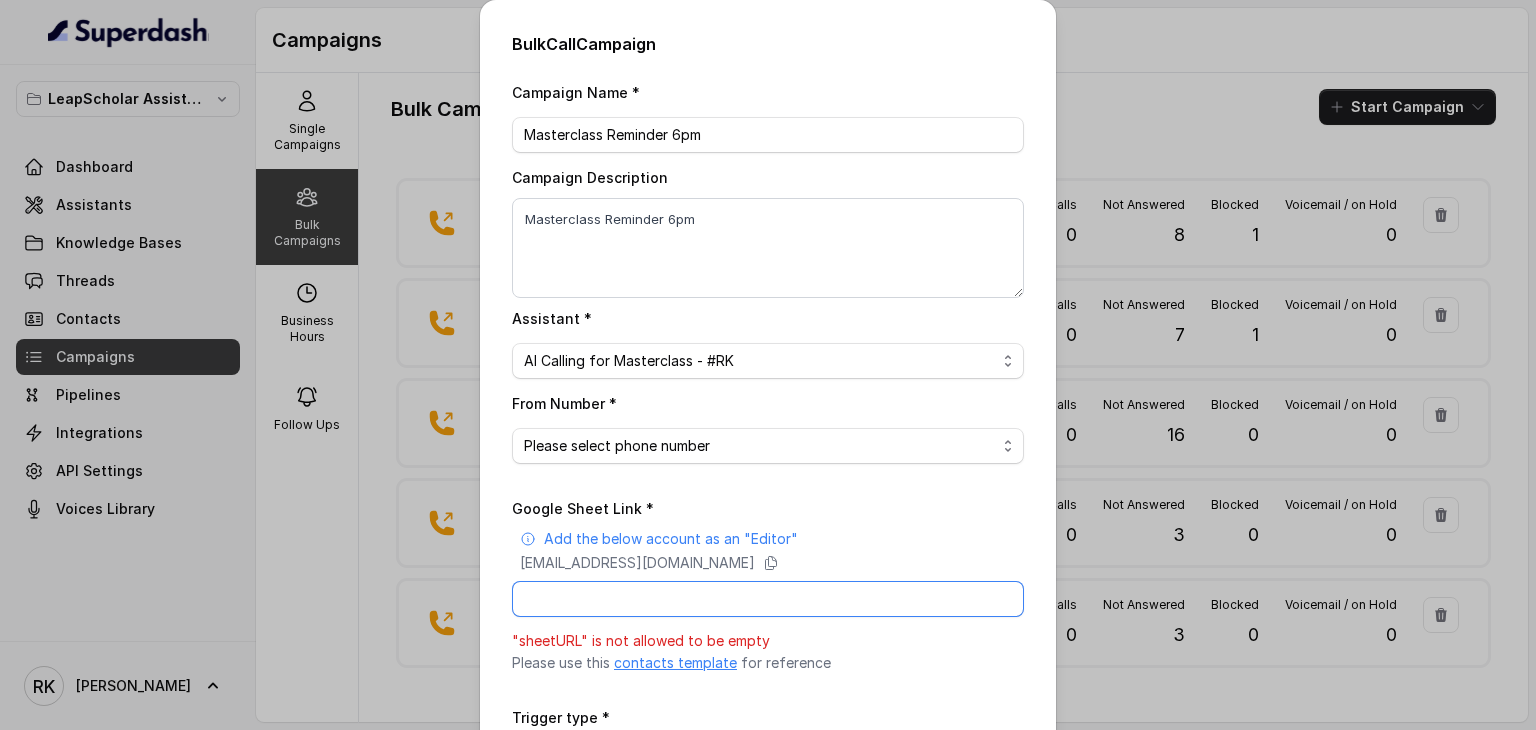 paste on "[URL][DOMAIN_NAME]" 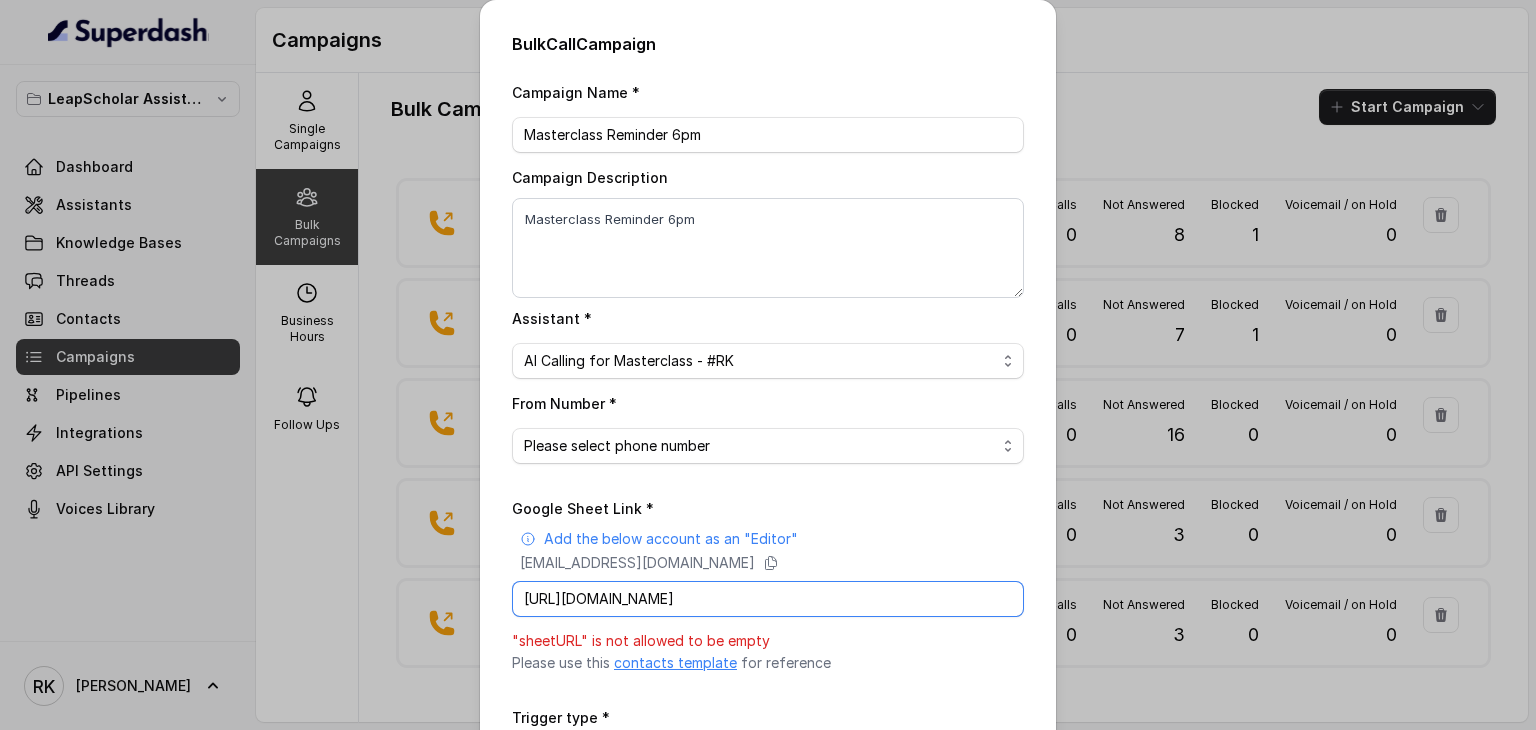 scroll, scrollTop: 0, scrollLeft: 280, axis: horizontal 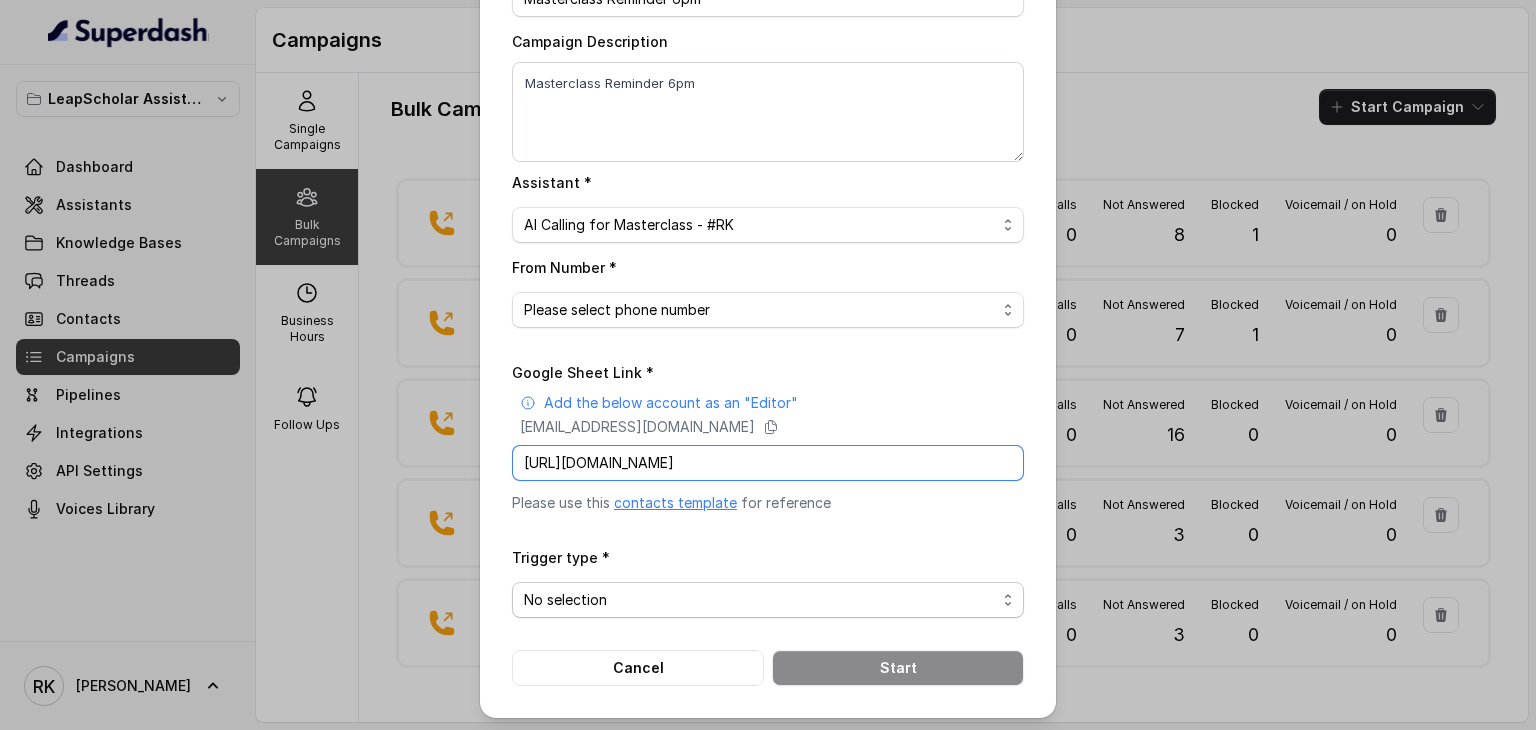type on "[URL][DOMAIN_NAME]" 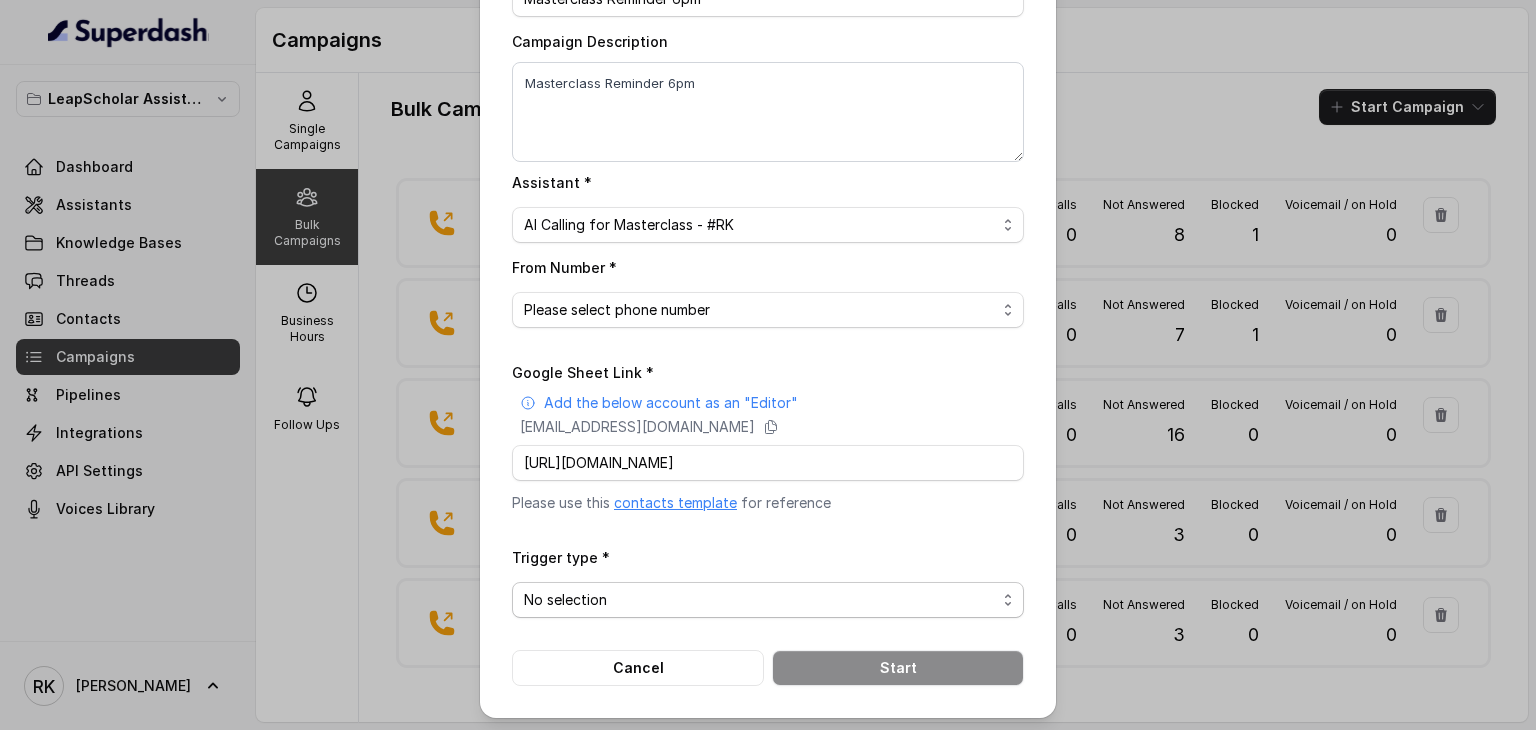 scroll, scrollTop: 0, scrollLeft: 0, axis: both 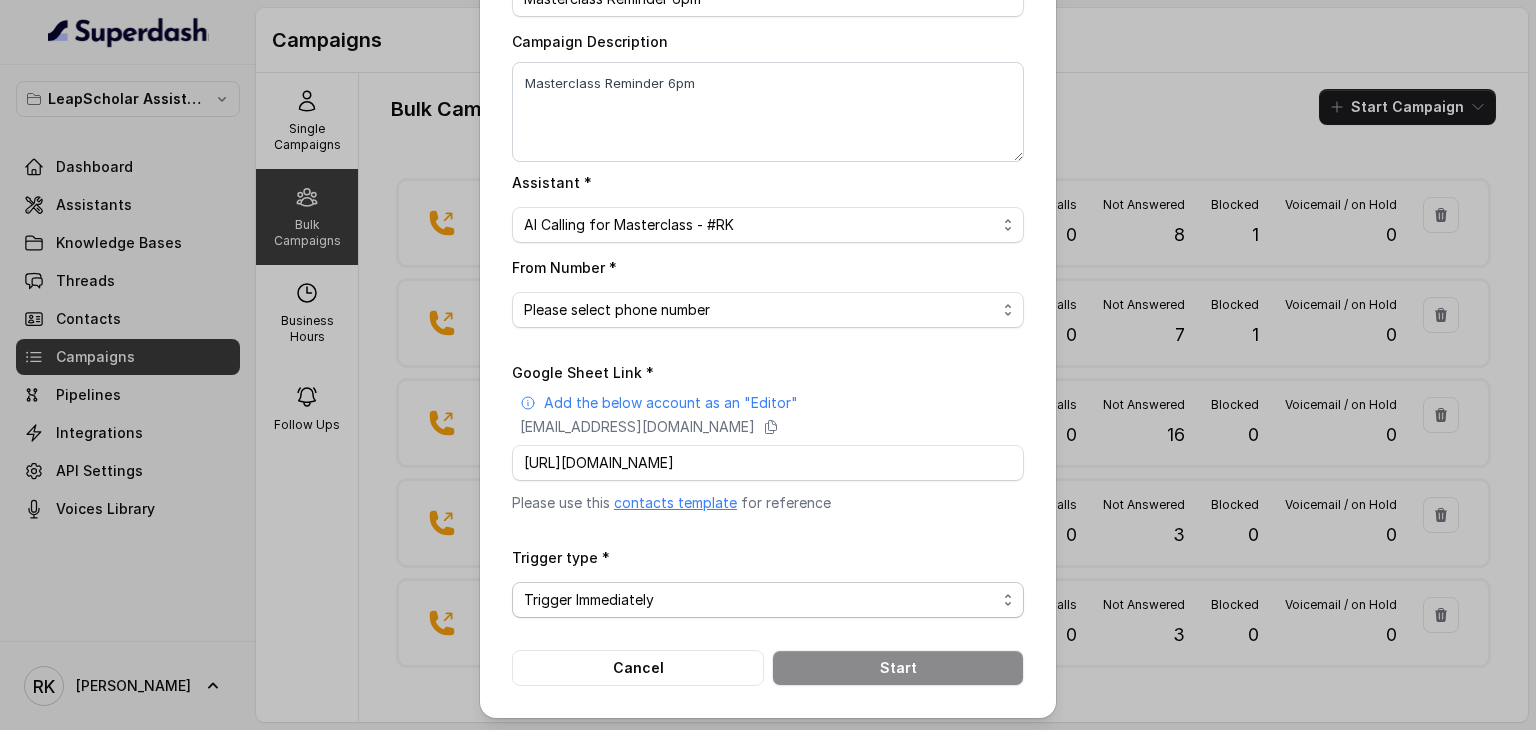 click on "No selection Trigger Immediately Trigger based on campaign configuration" at bounding box center [768, 600] 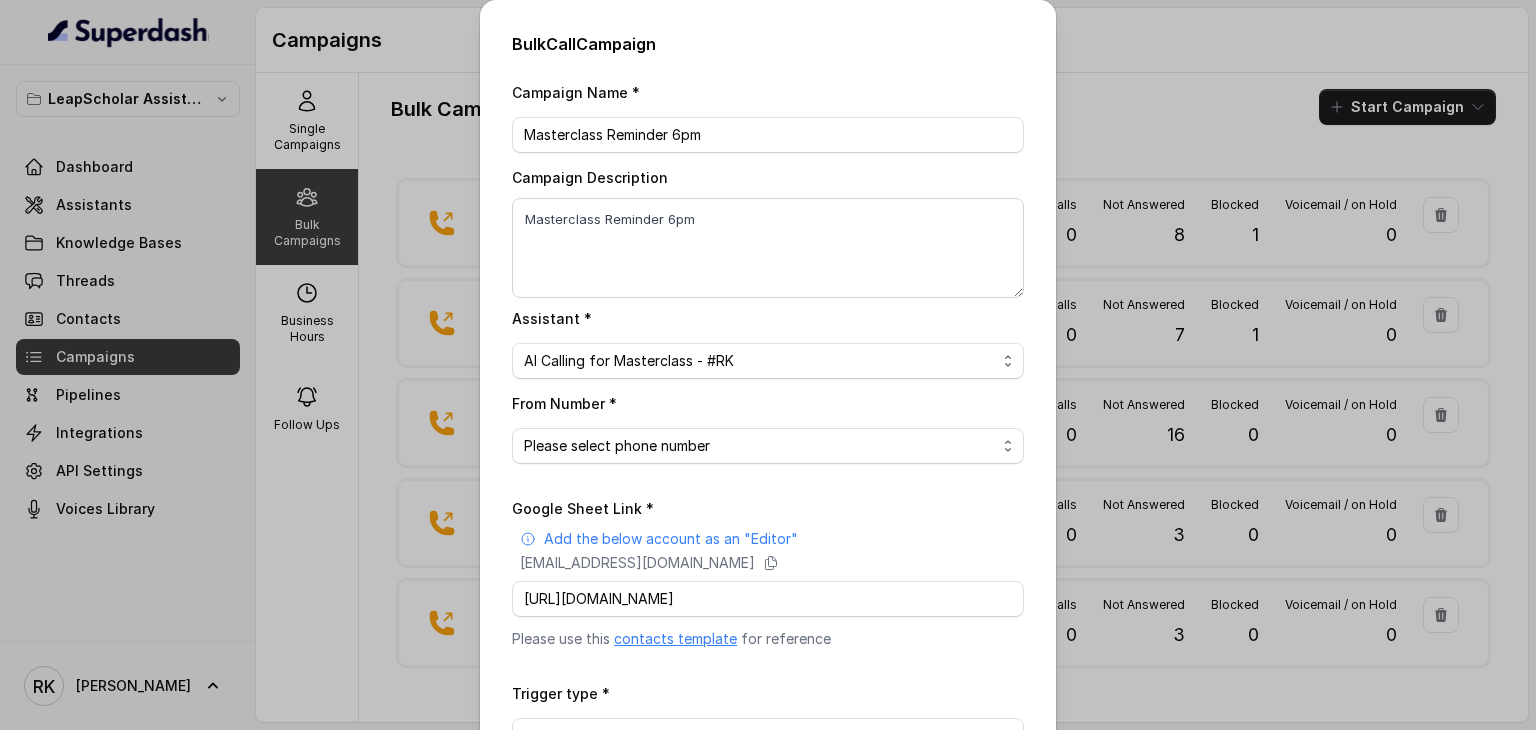 scroll, scrollTop: 136, scrollLeft: 0, axis: vertical 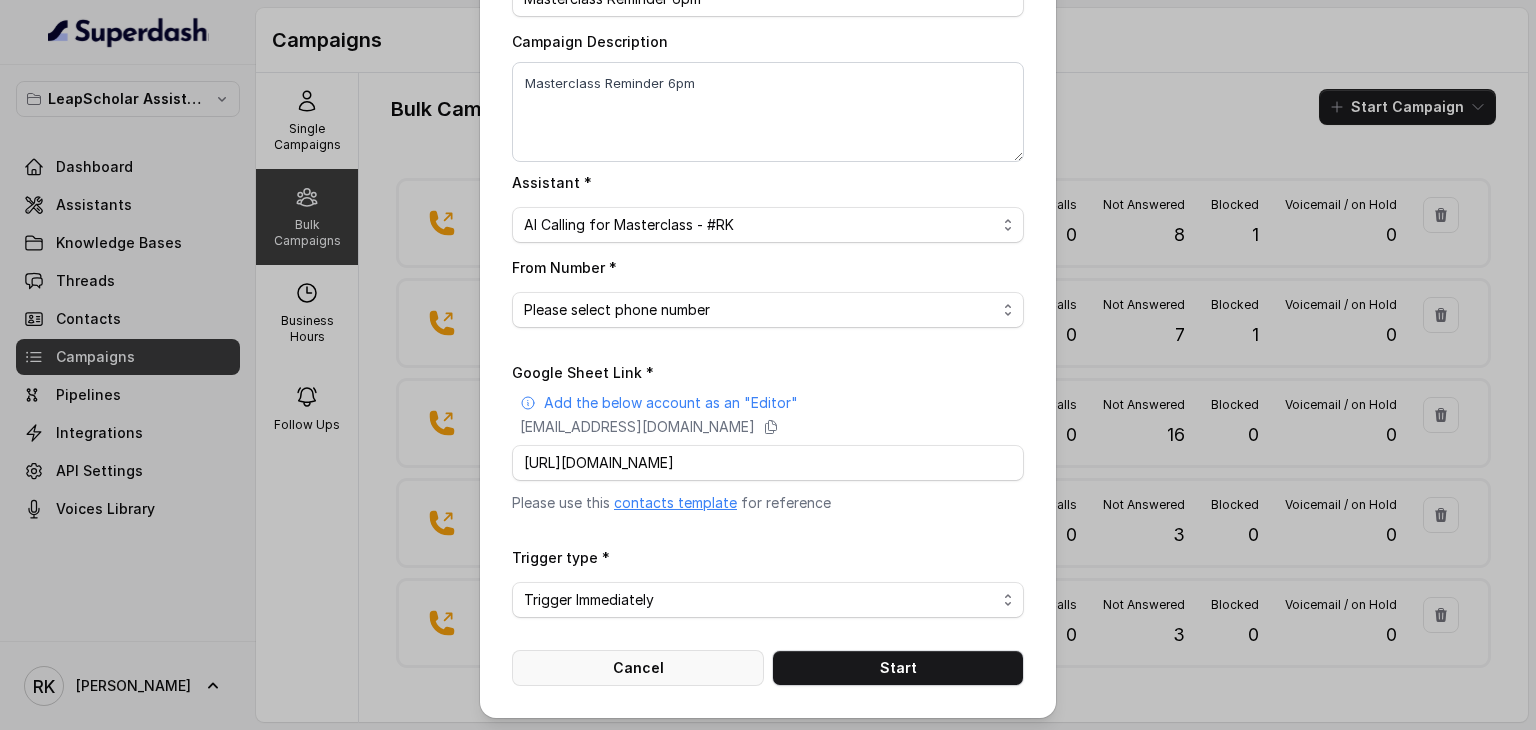 click on "Cancel" at bounding box center (638, 668) 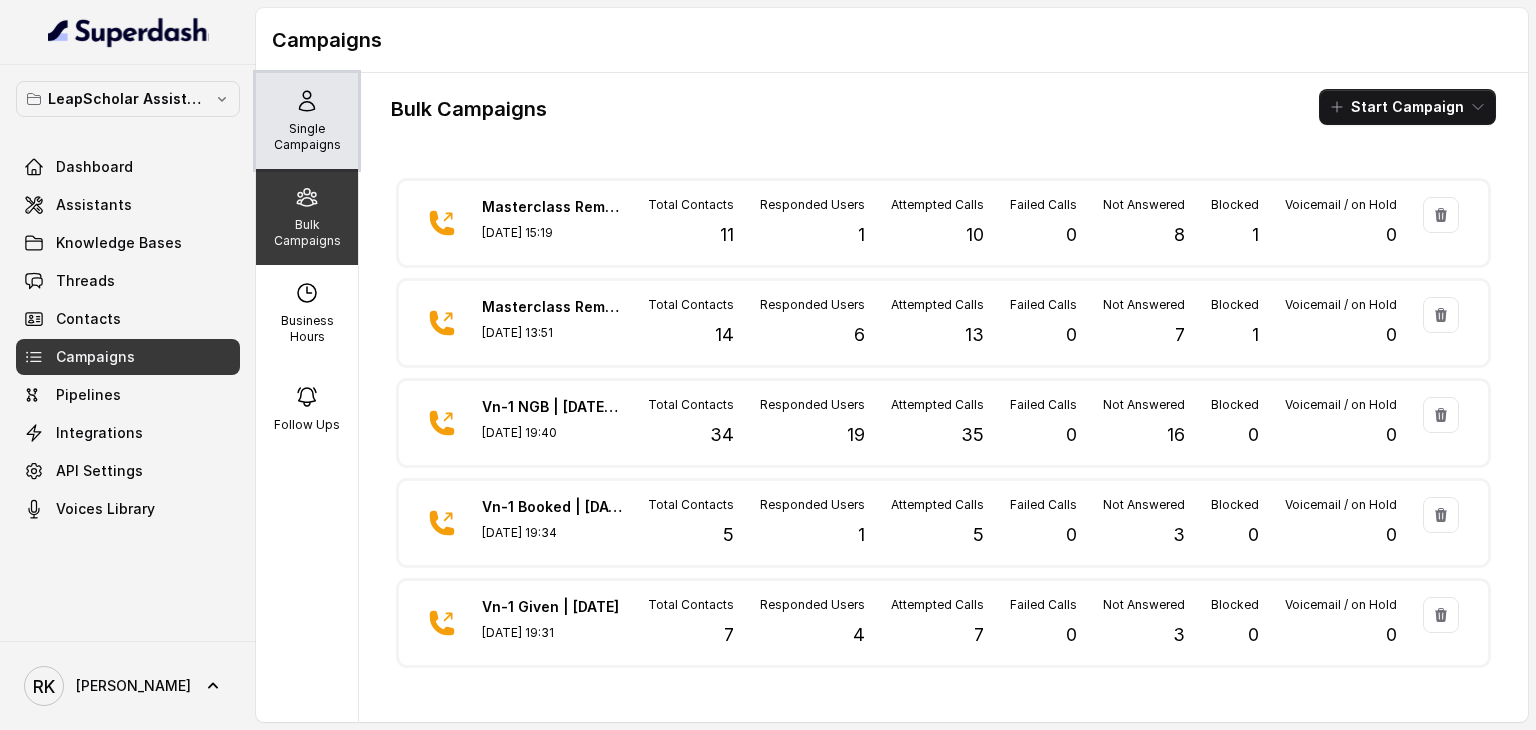 click on "Single Campaigns" at bounding box center [307, 121] 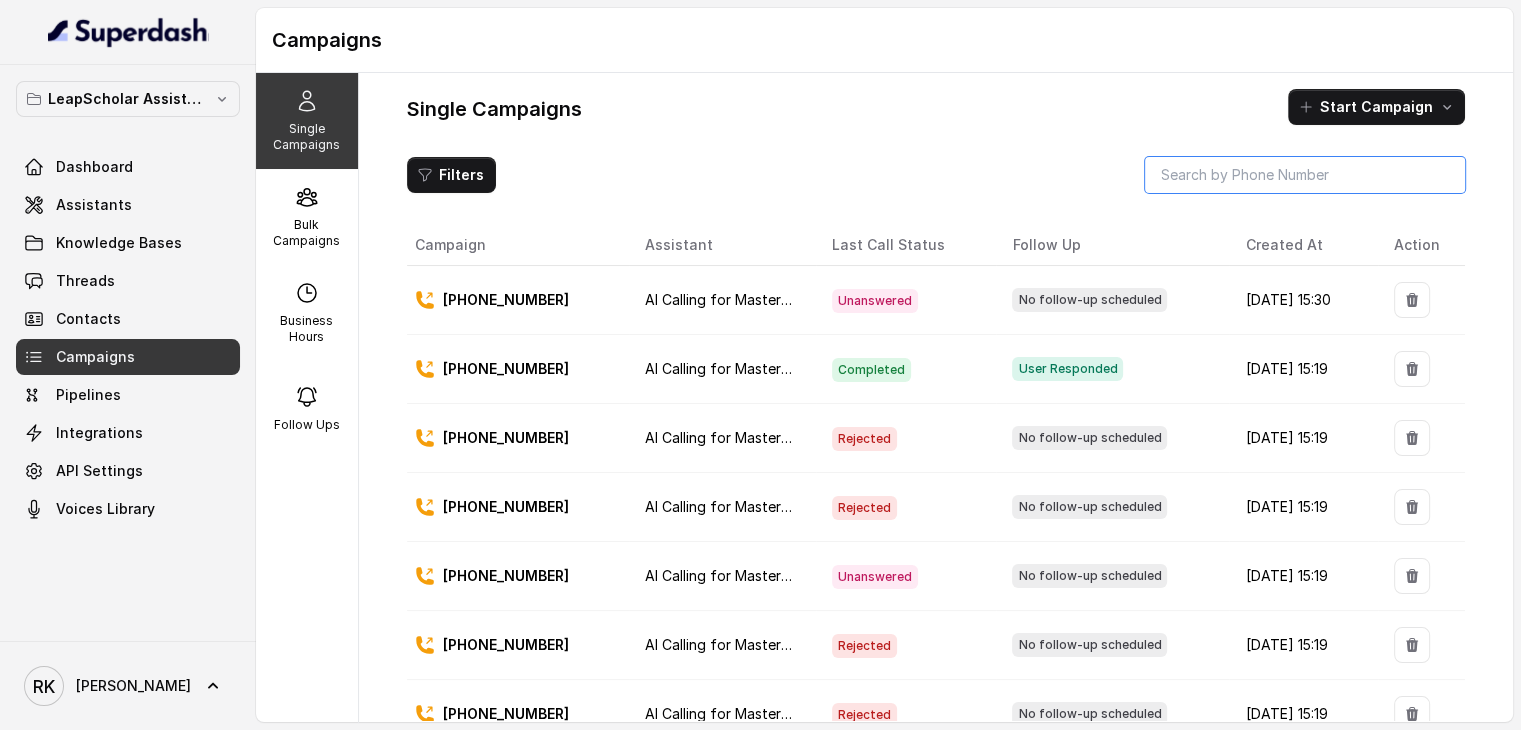 click at bounding box center [1305, 175] 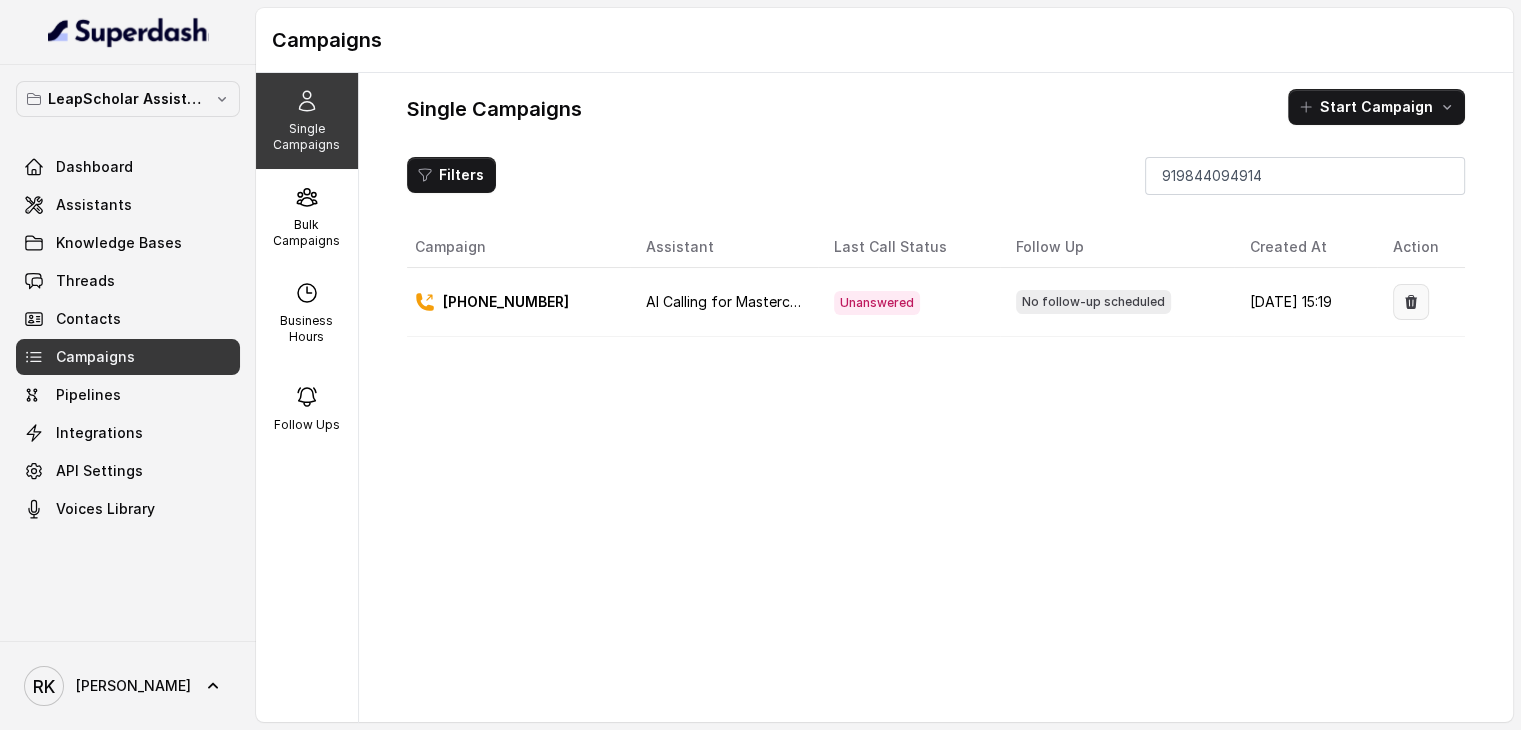 click at bounding box center [1411, 302] 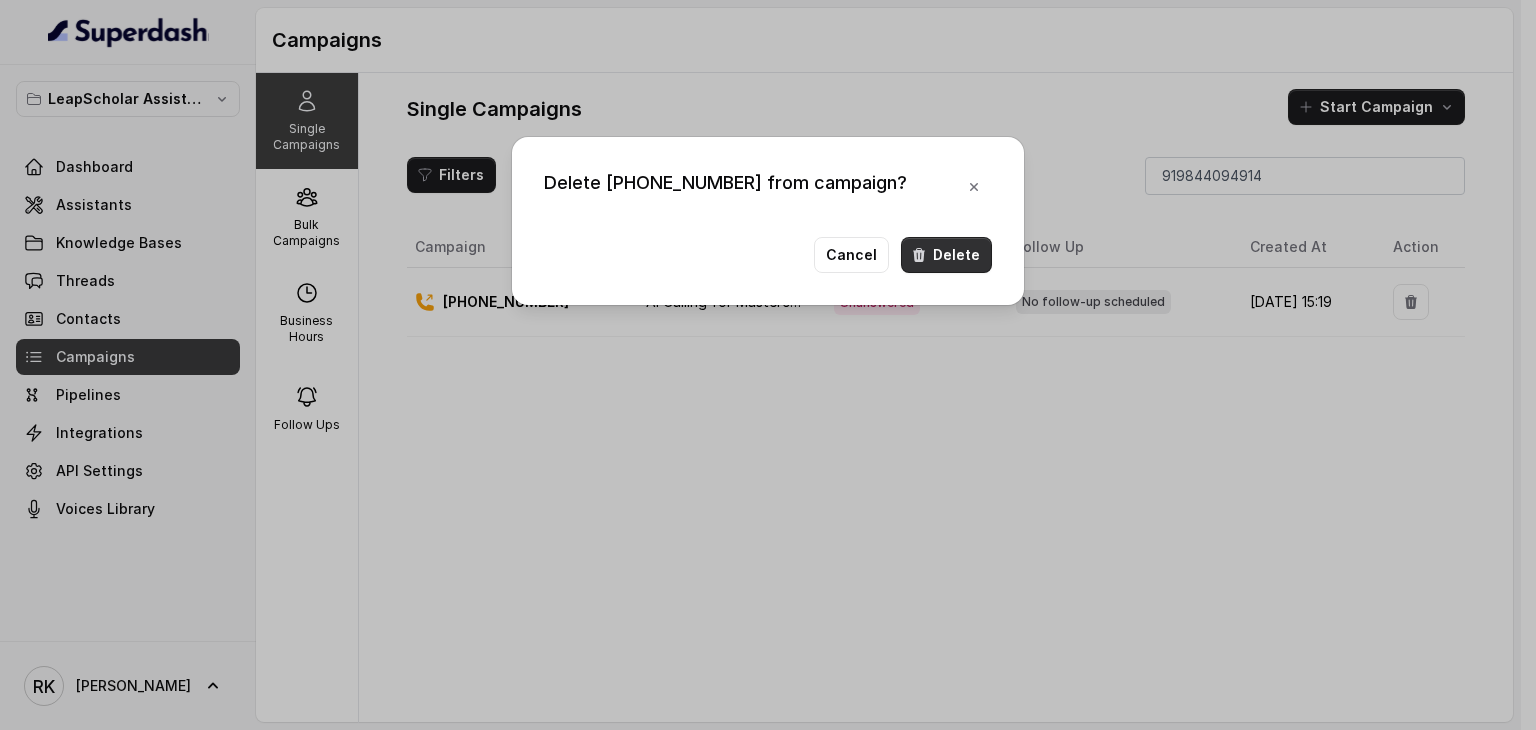 click on "Delete" at bounding box center (946, 255) 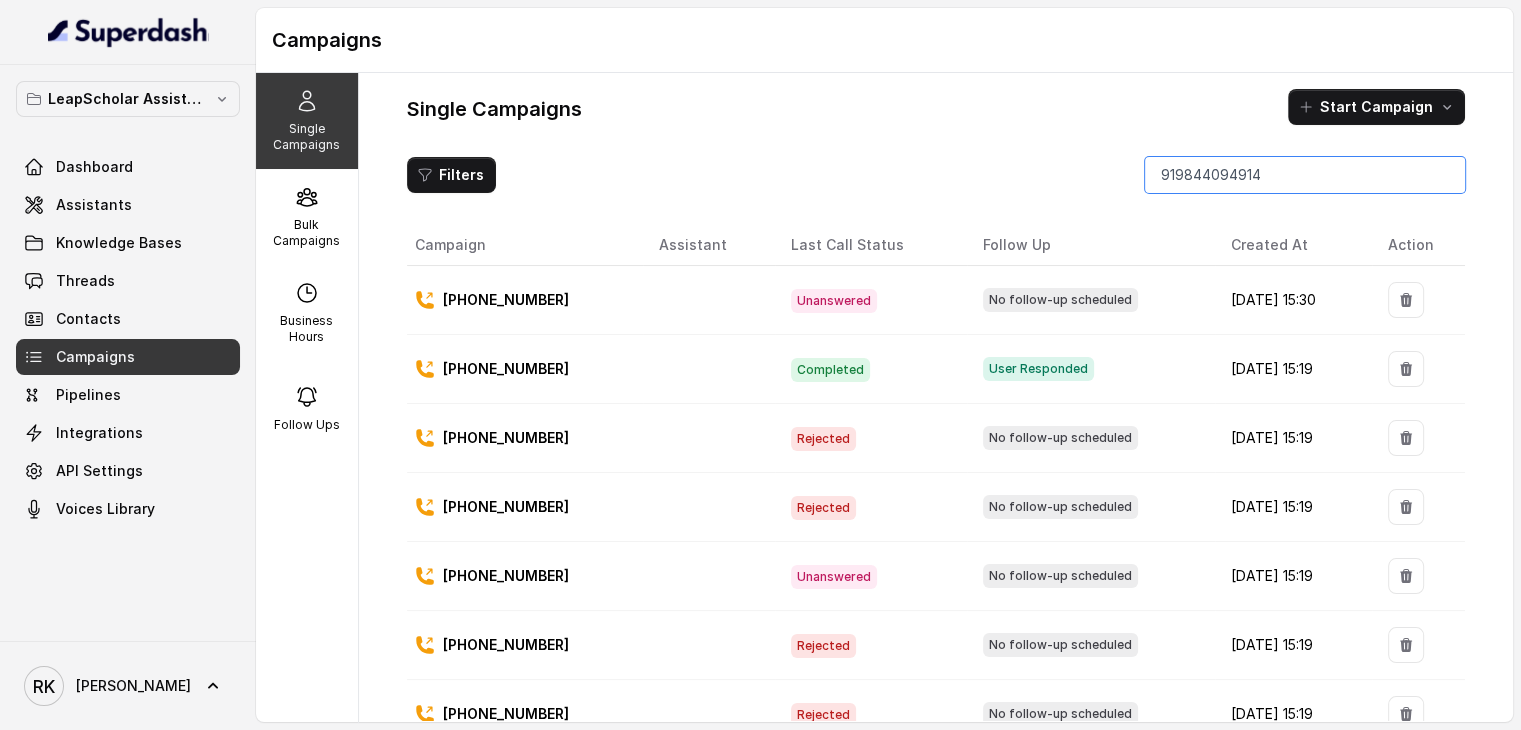 click on "919844094914" at bounding box center [1305, 175] 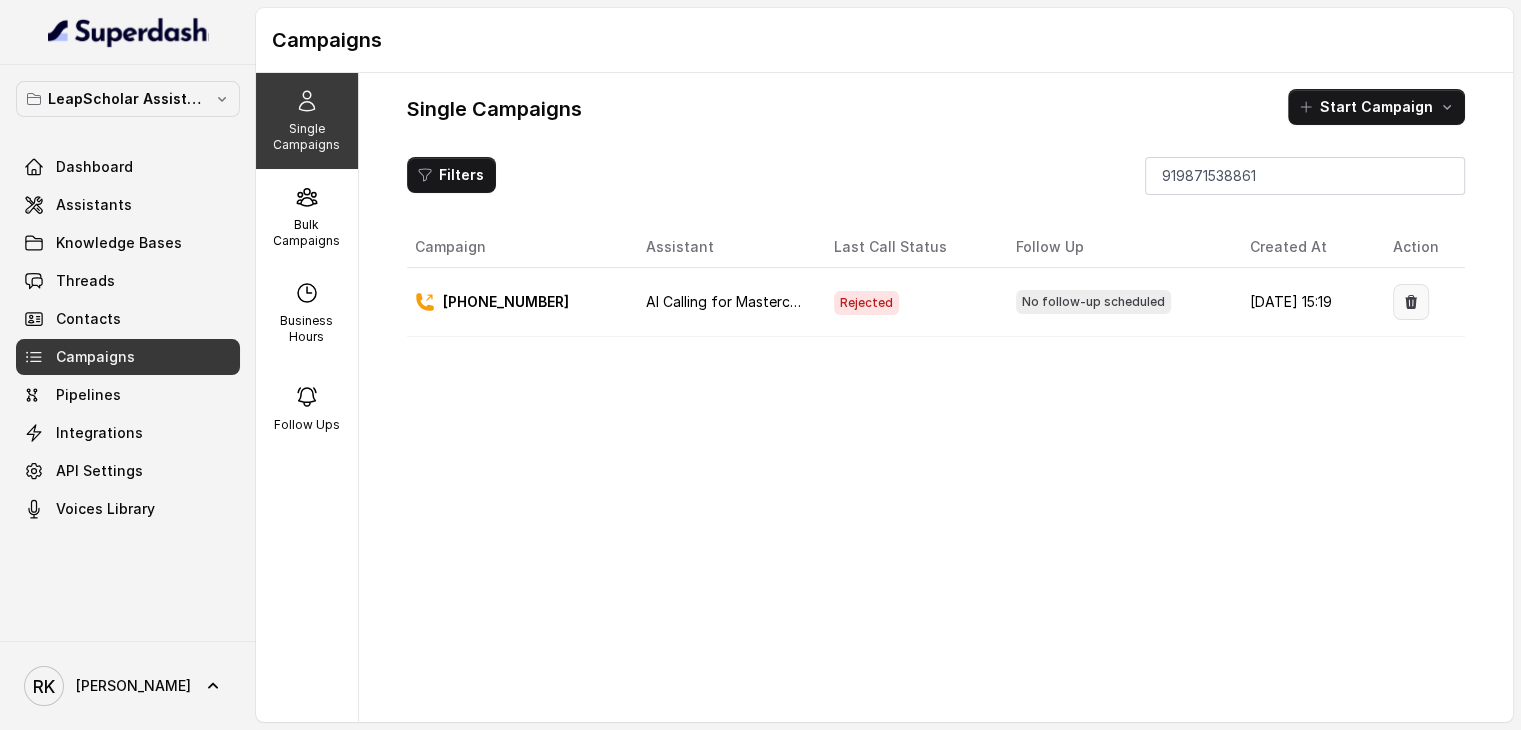 click 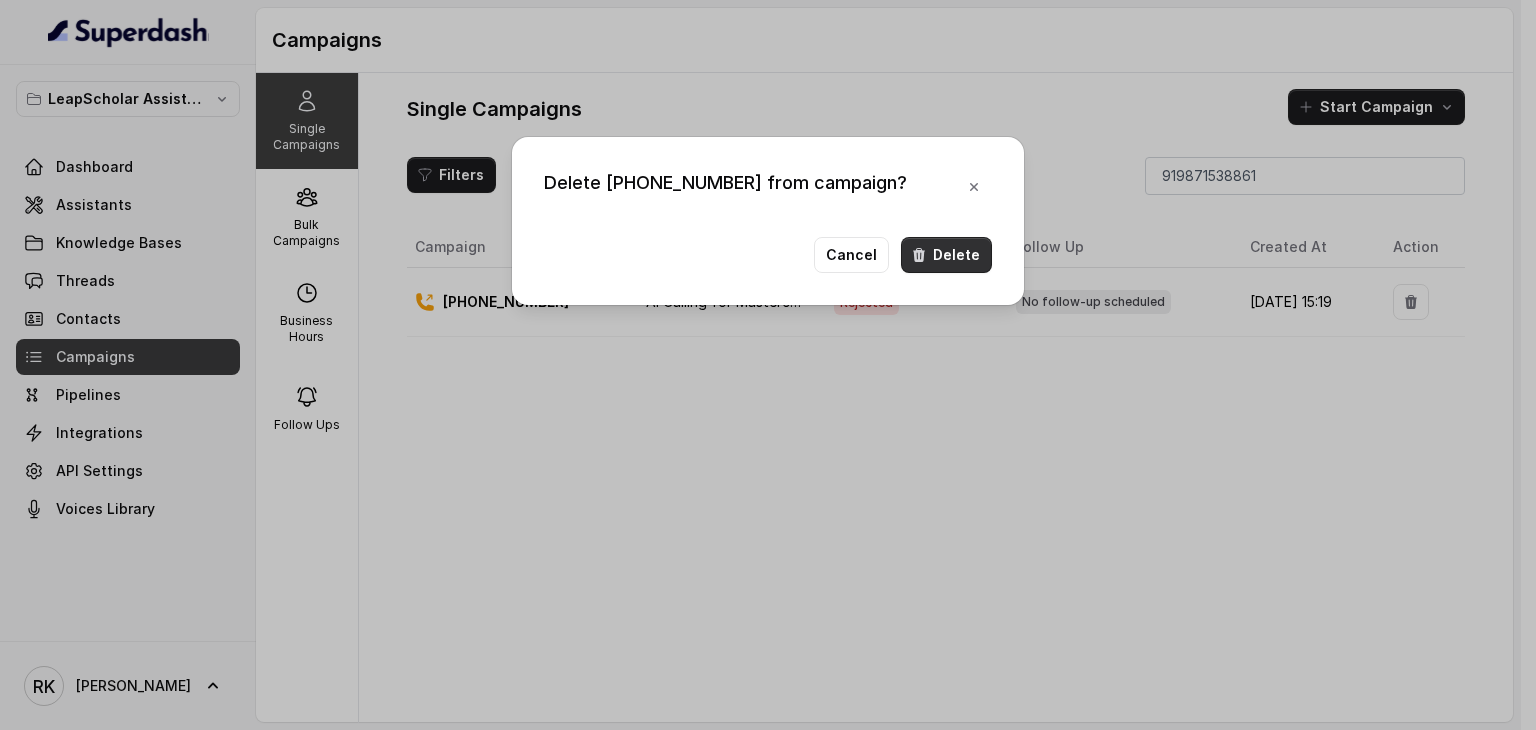 click on "Delete" at bounding box center [946, 255] 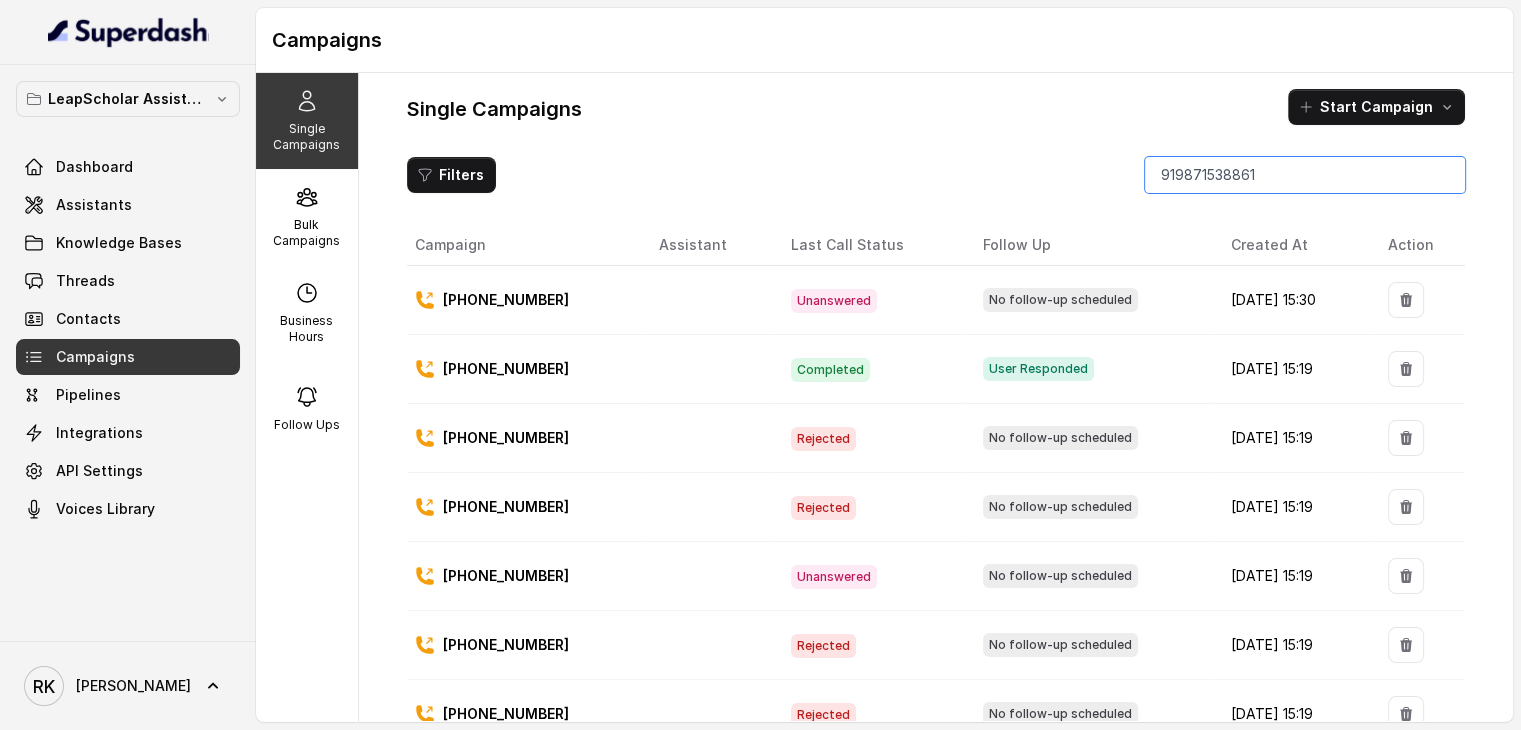 click on "919871538861" at bounding box center (1305, 175) 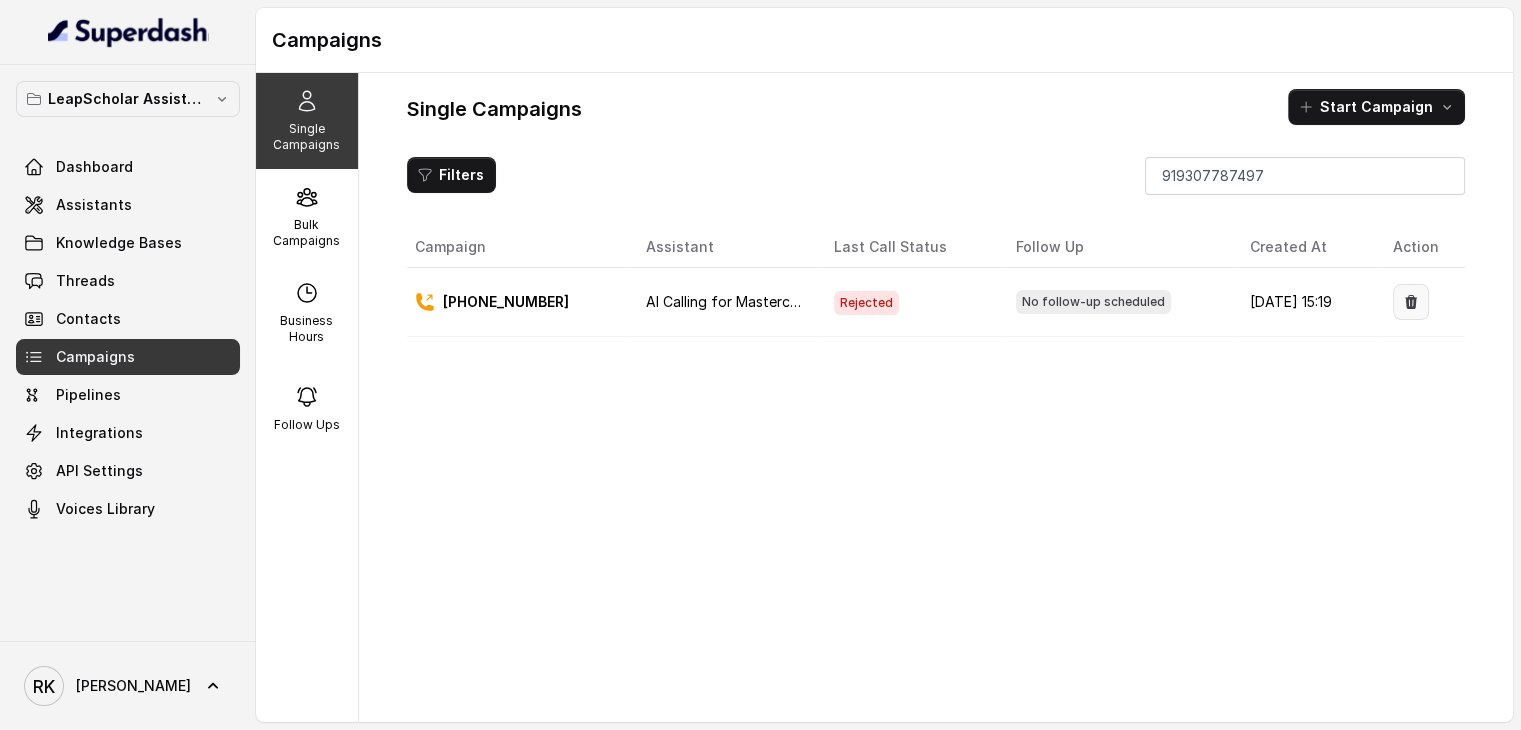 click 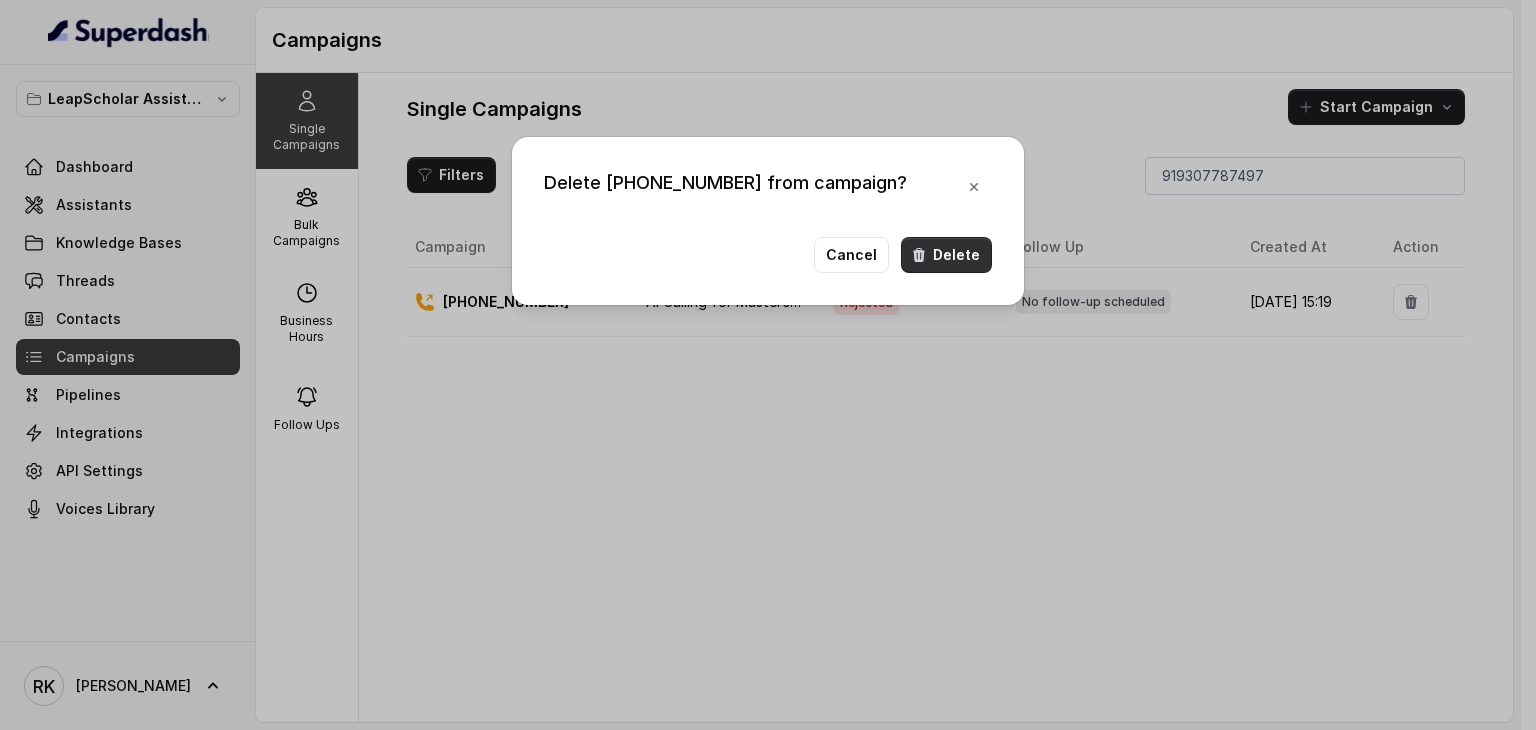 click on "Delete" at bounding box center (946, 255) 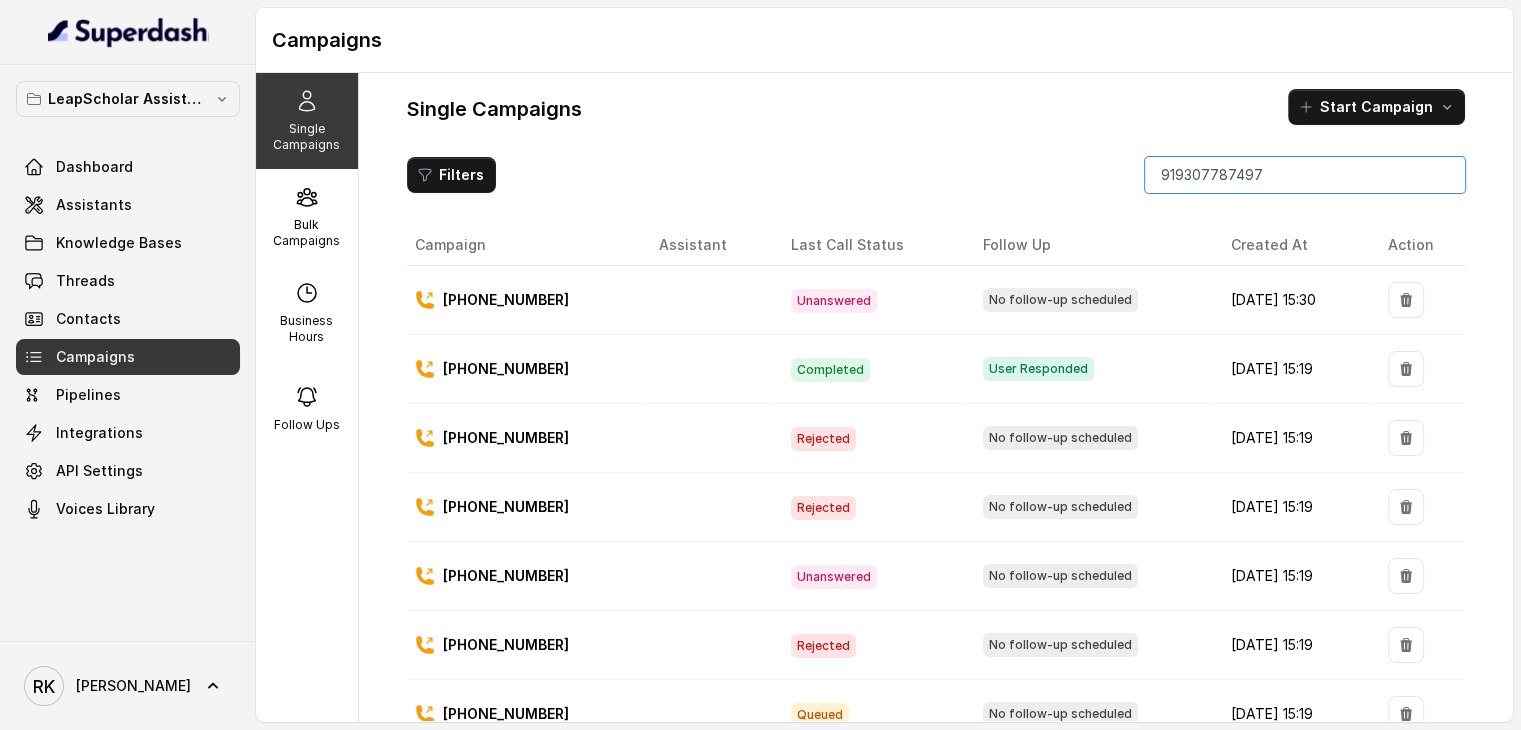 click on "919307787497" at bounding box center [1305, 175] 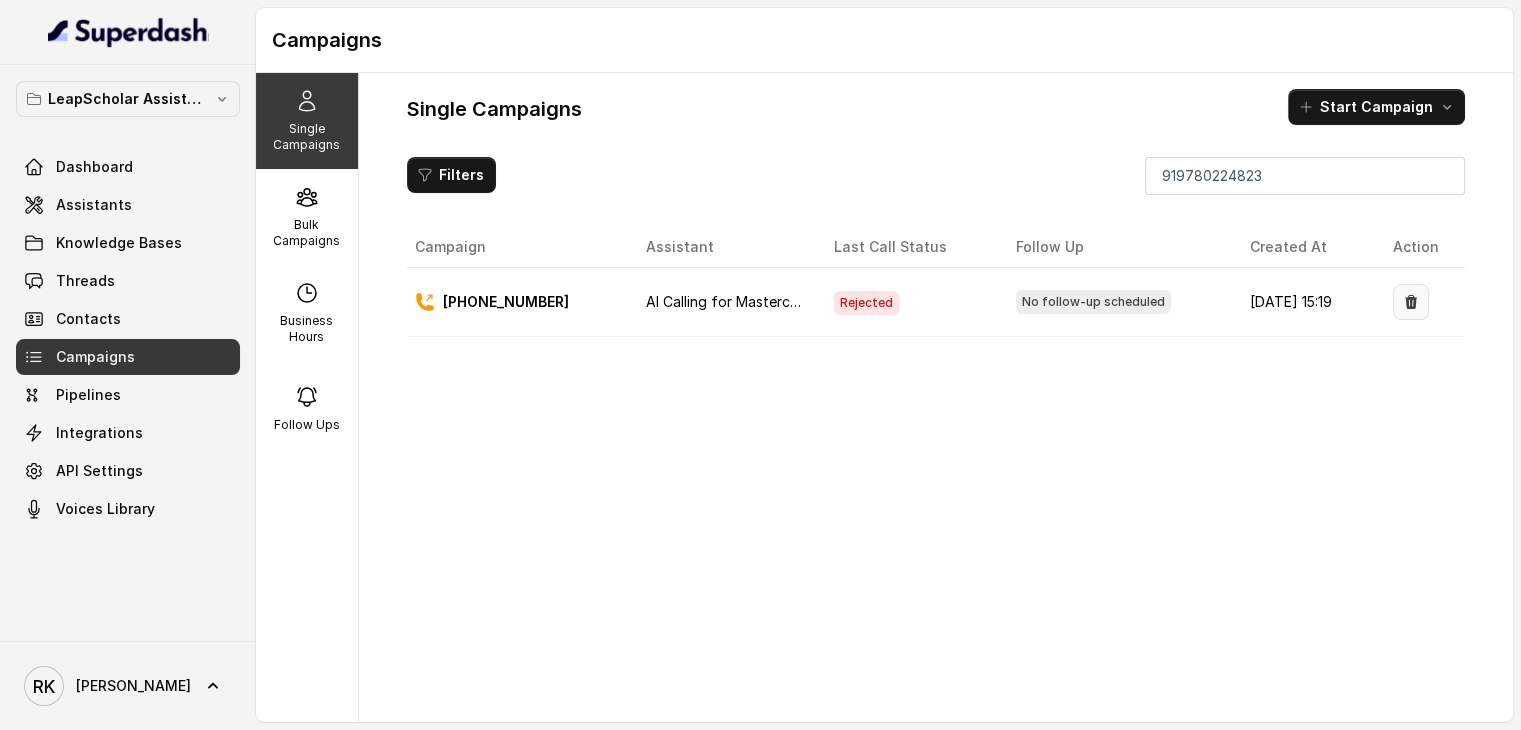 click at bounding box center (1411, 302) 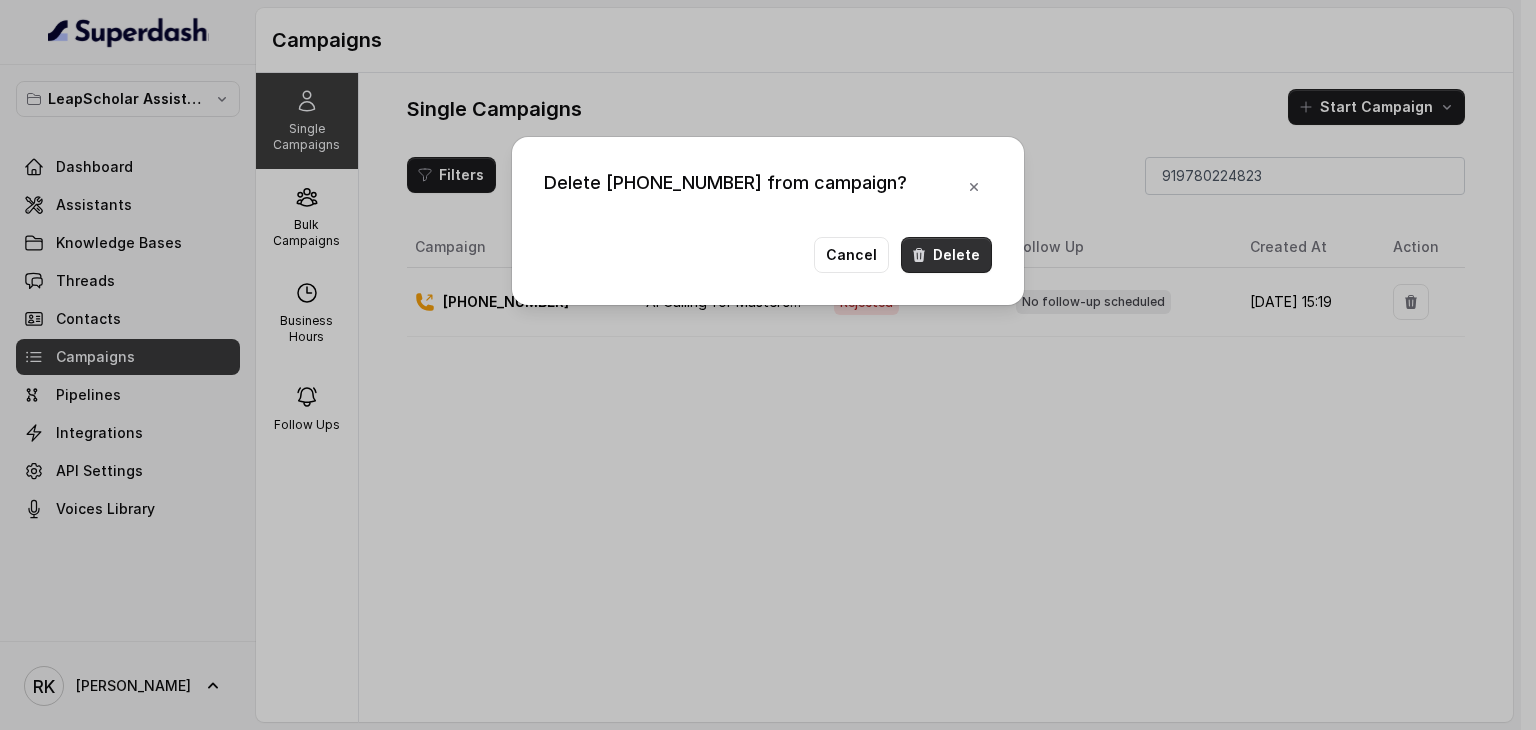 click 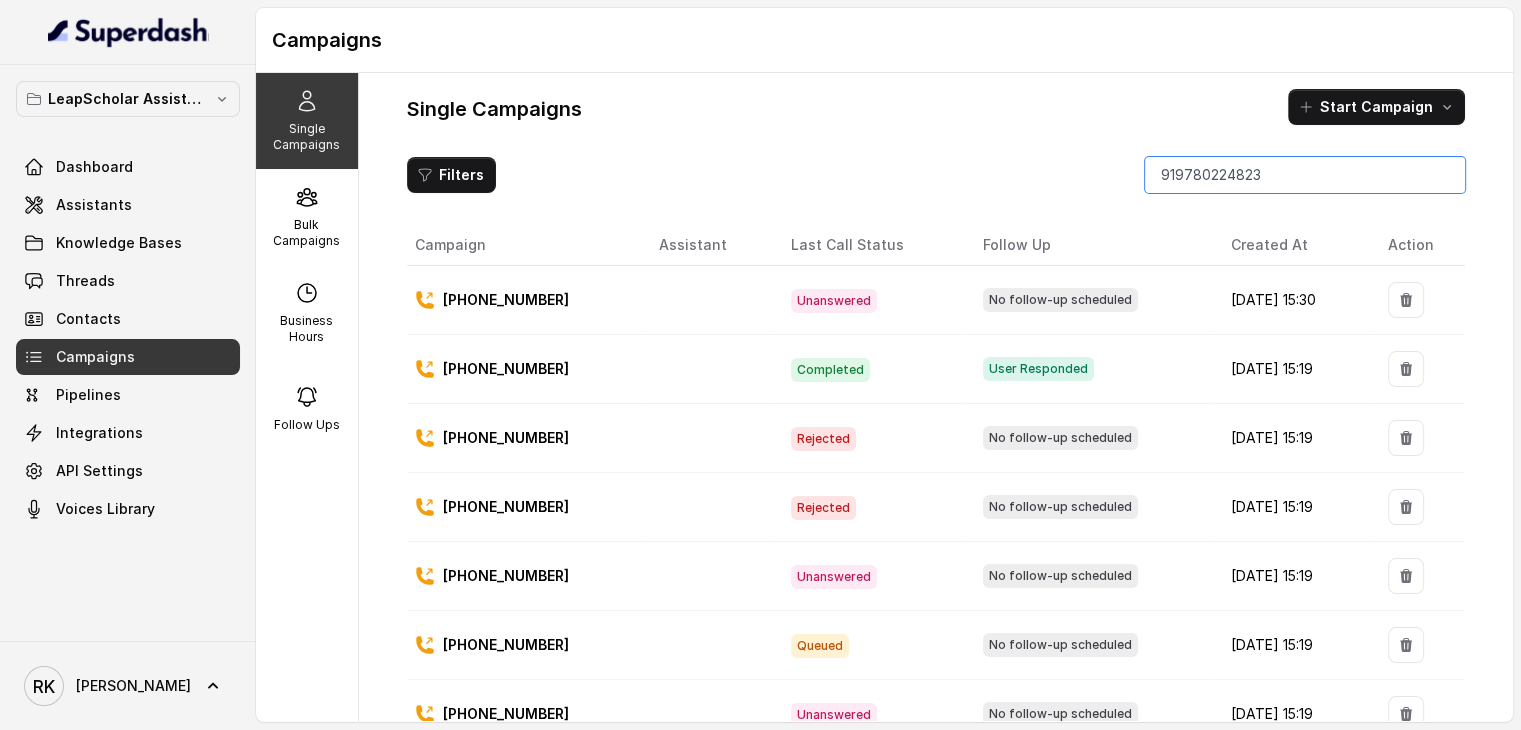 click on "919780224823" at bounding box center [1305, 175] 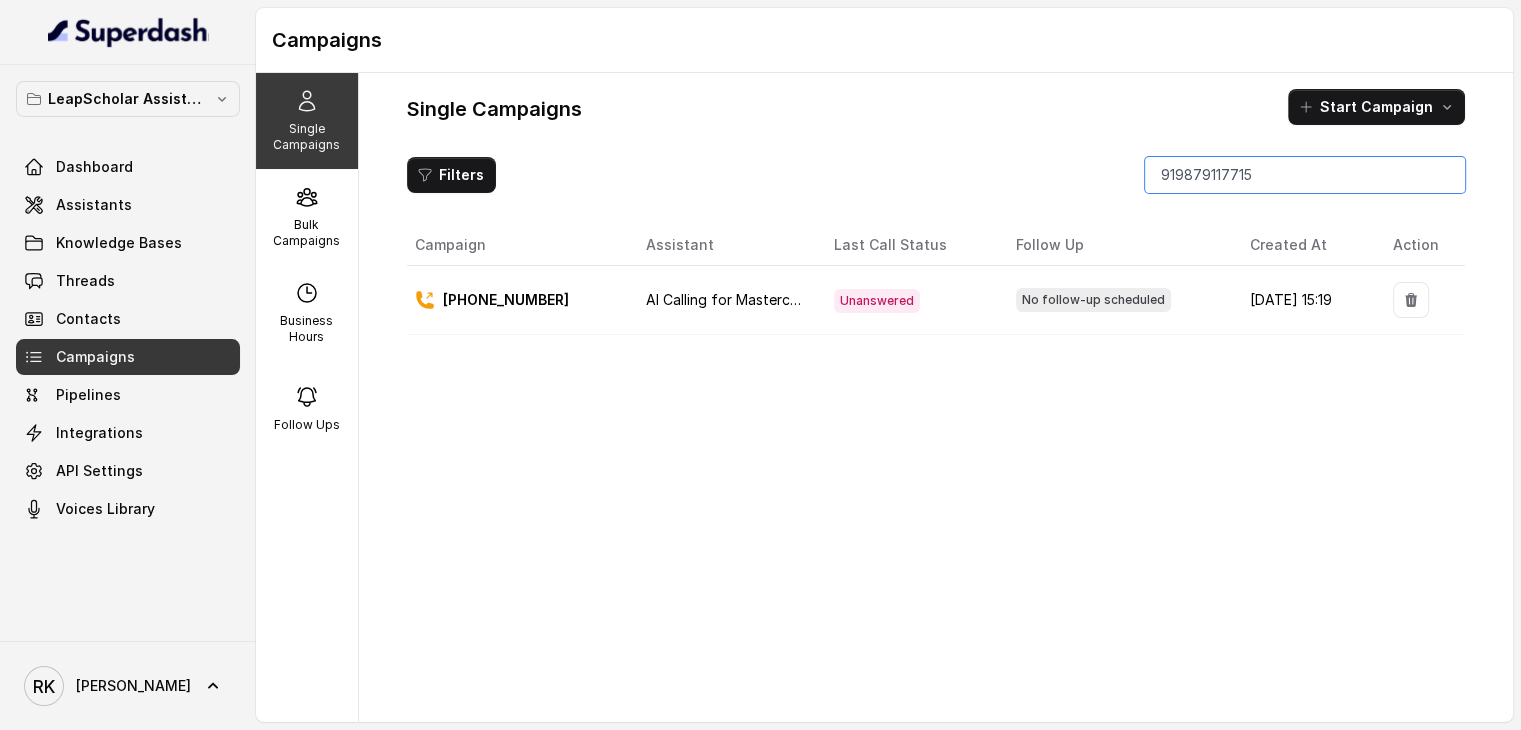 click on "919879117715" at bounding box center (1305, 175) 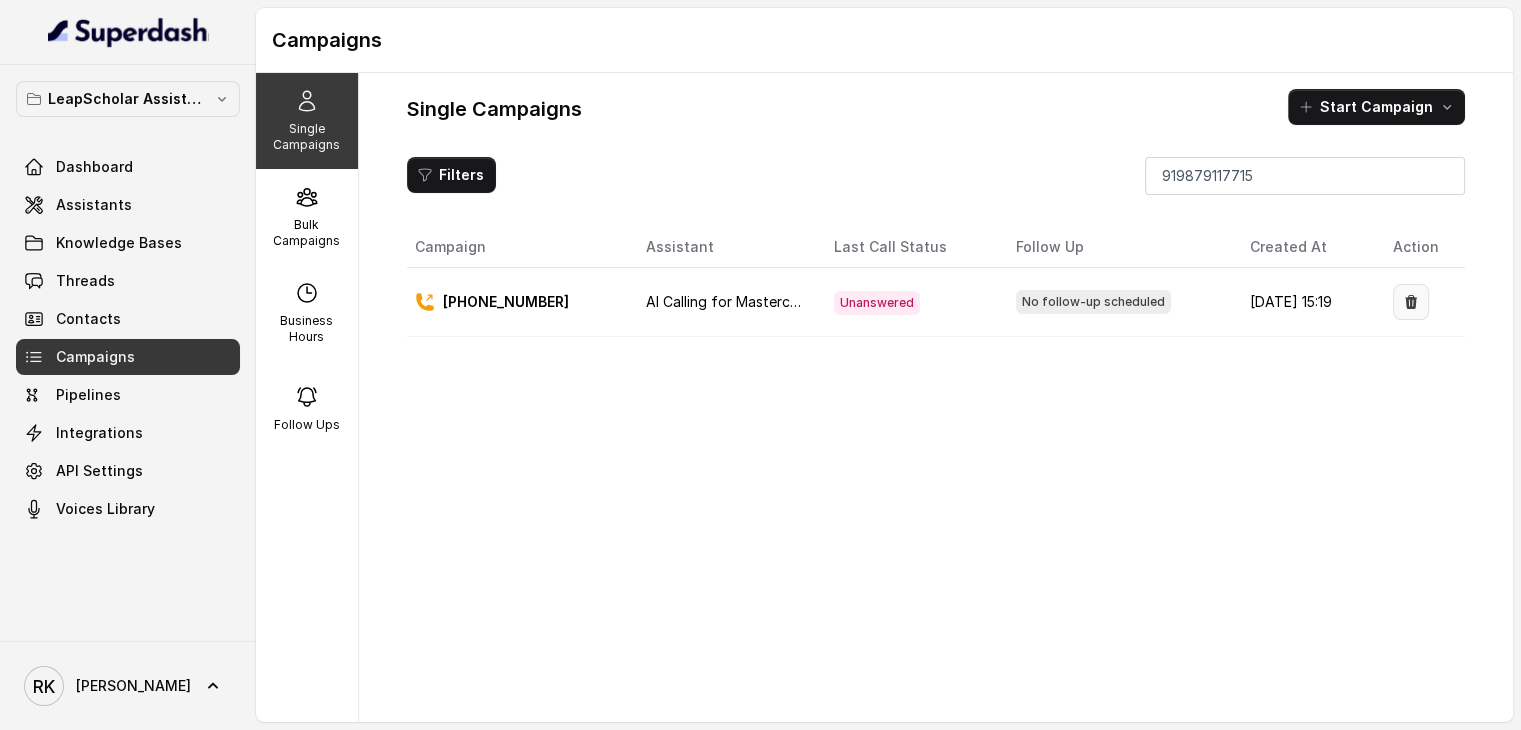 click 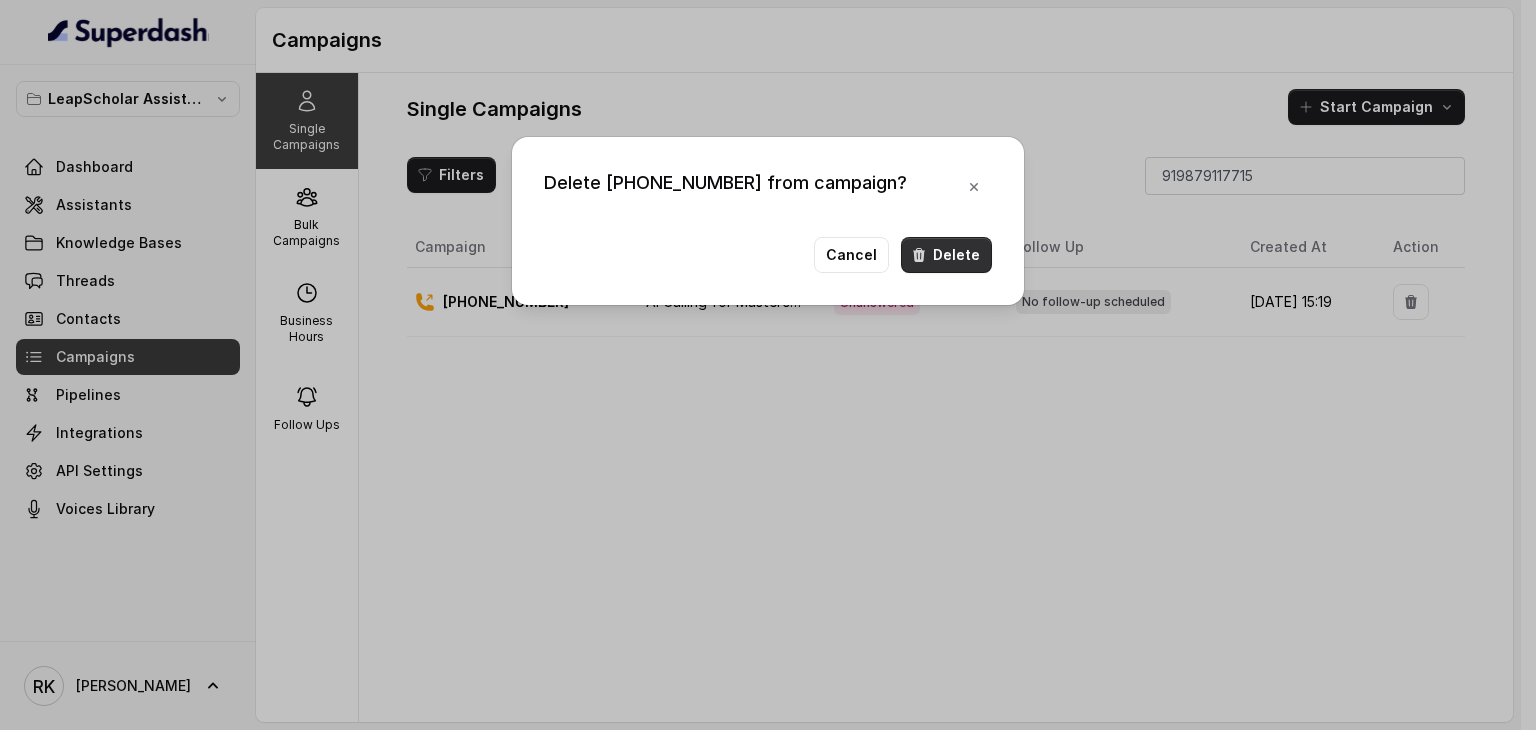 click 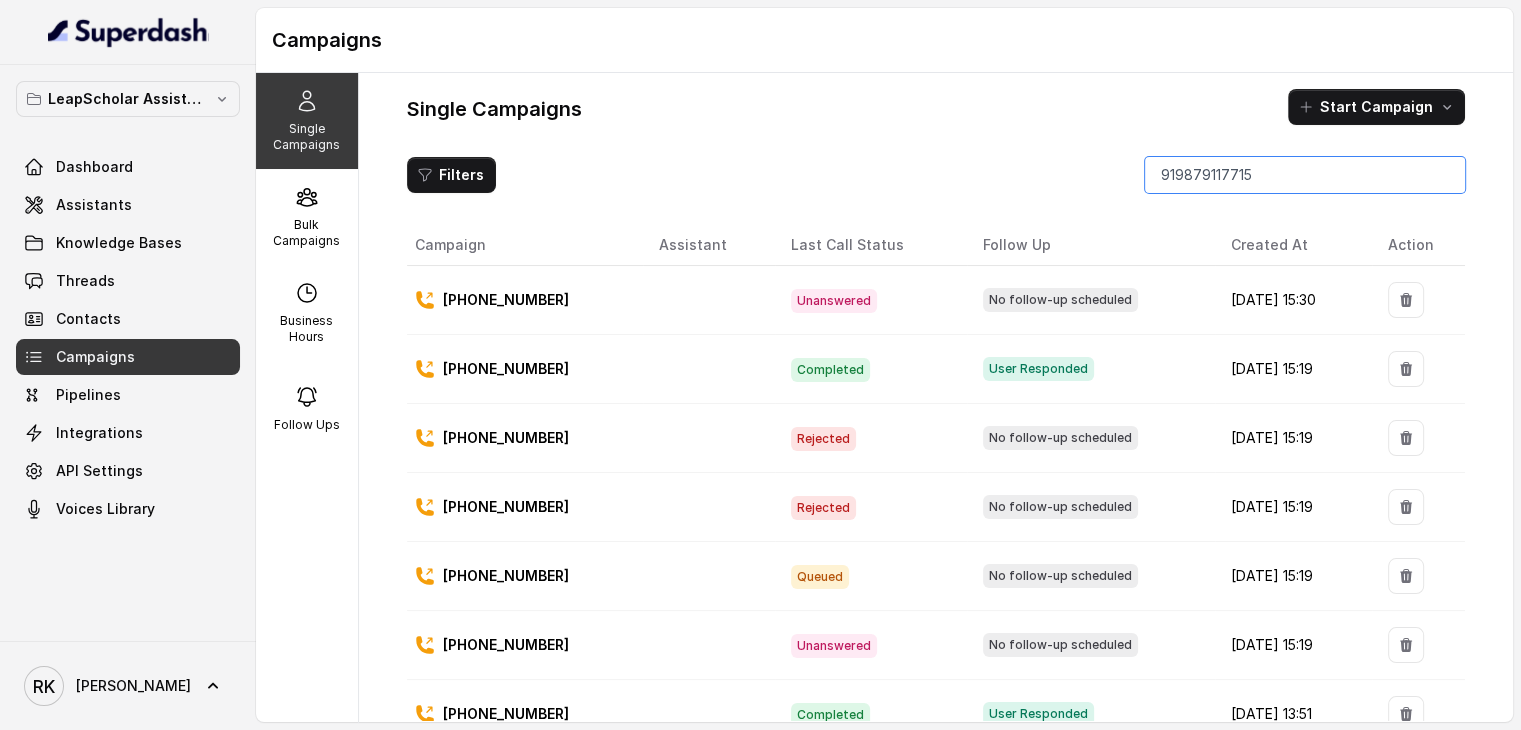 click on "919879117715" at bounding box center (1305, 175) 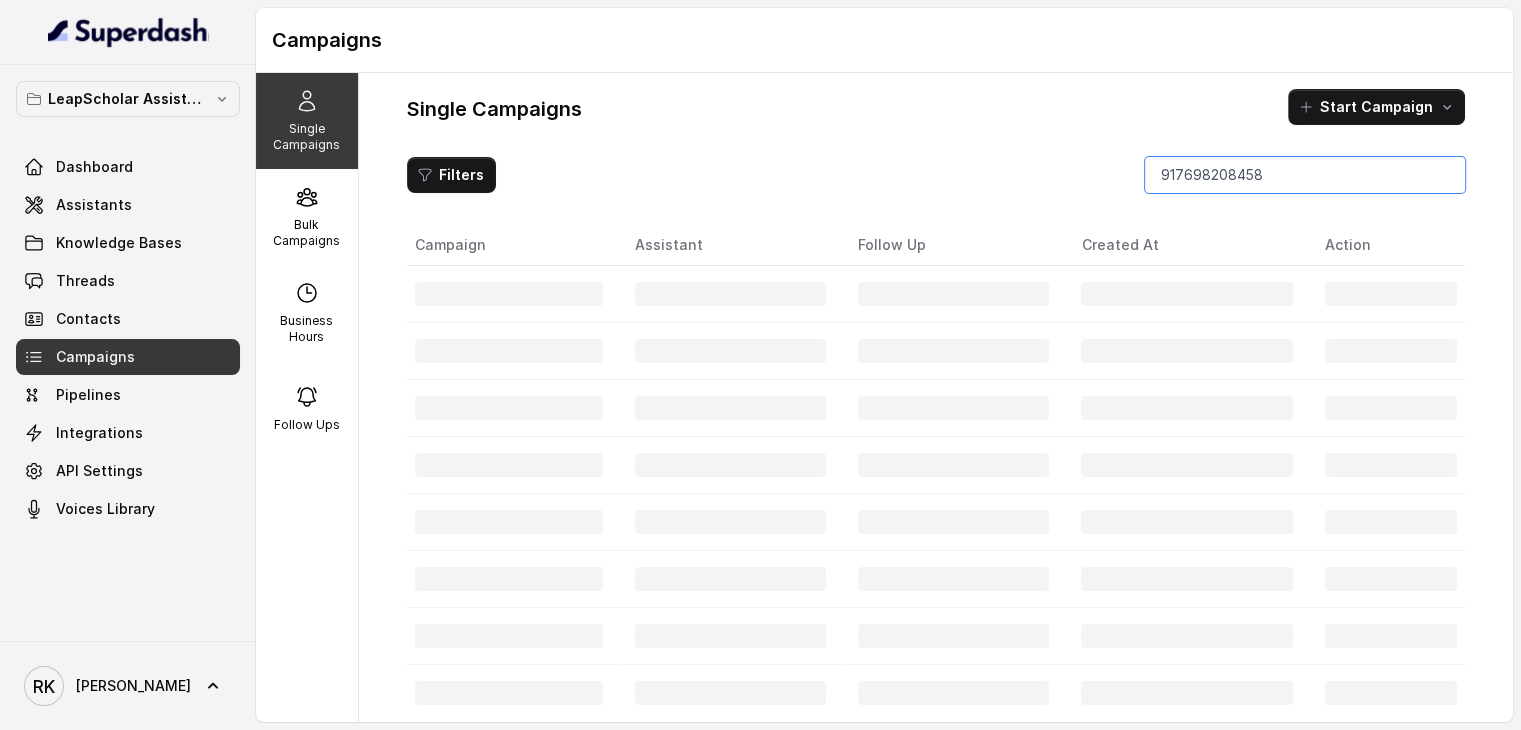 click on "917698208458" at bounding box center (1305, 175) 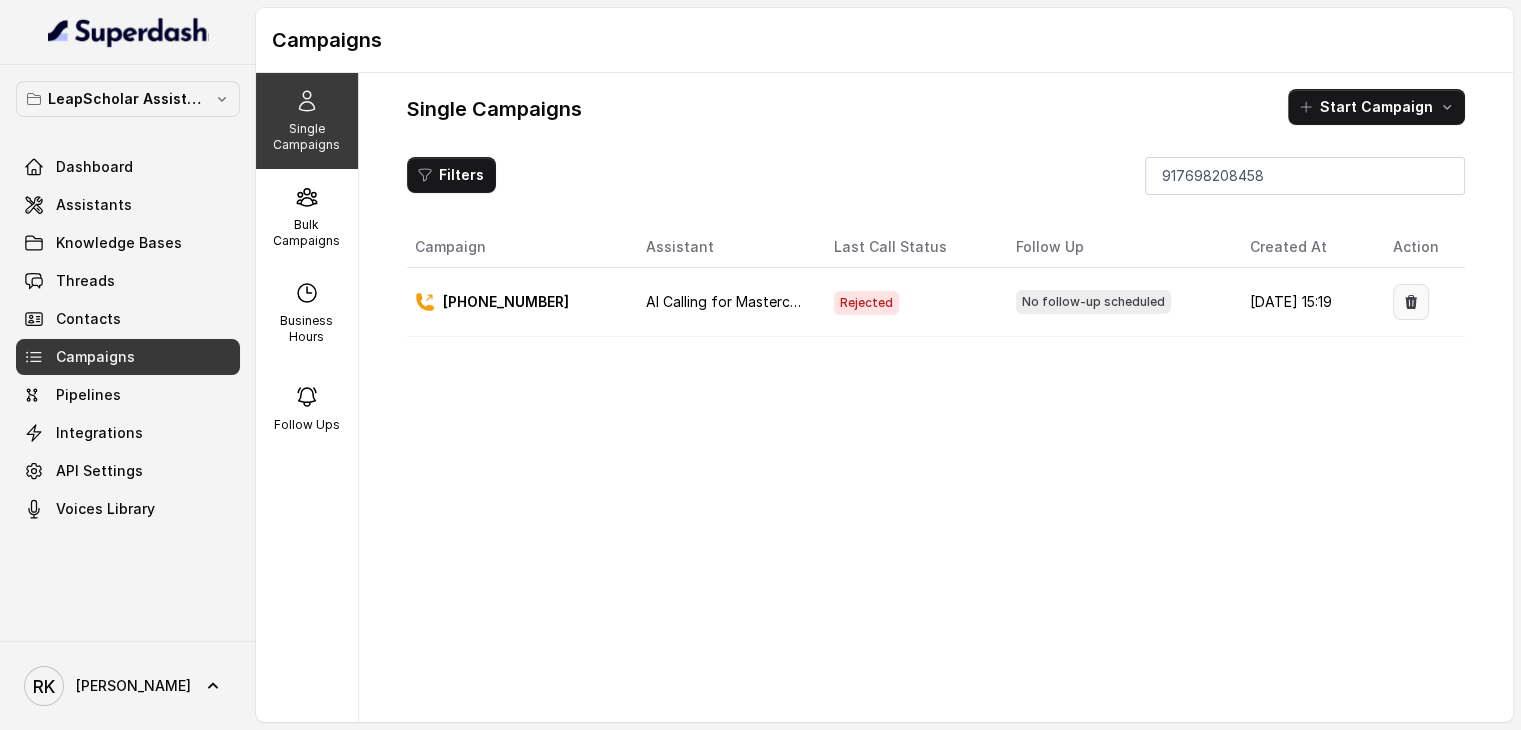 click at bounding box center [1411, 302] 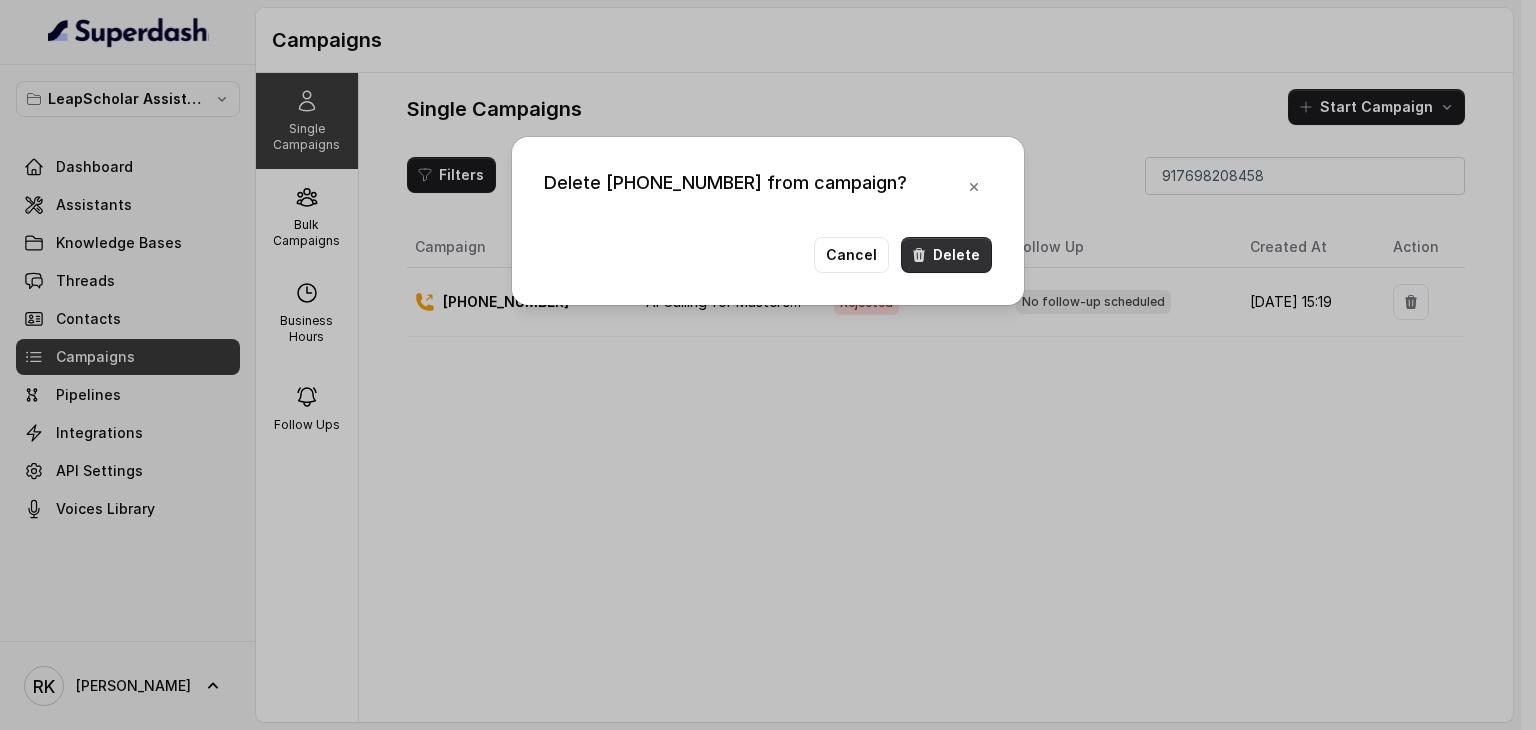 click on "Delete" at bounding box center [946, 255] 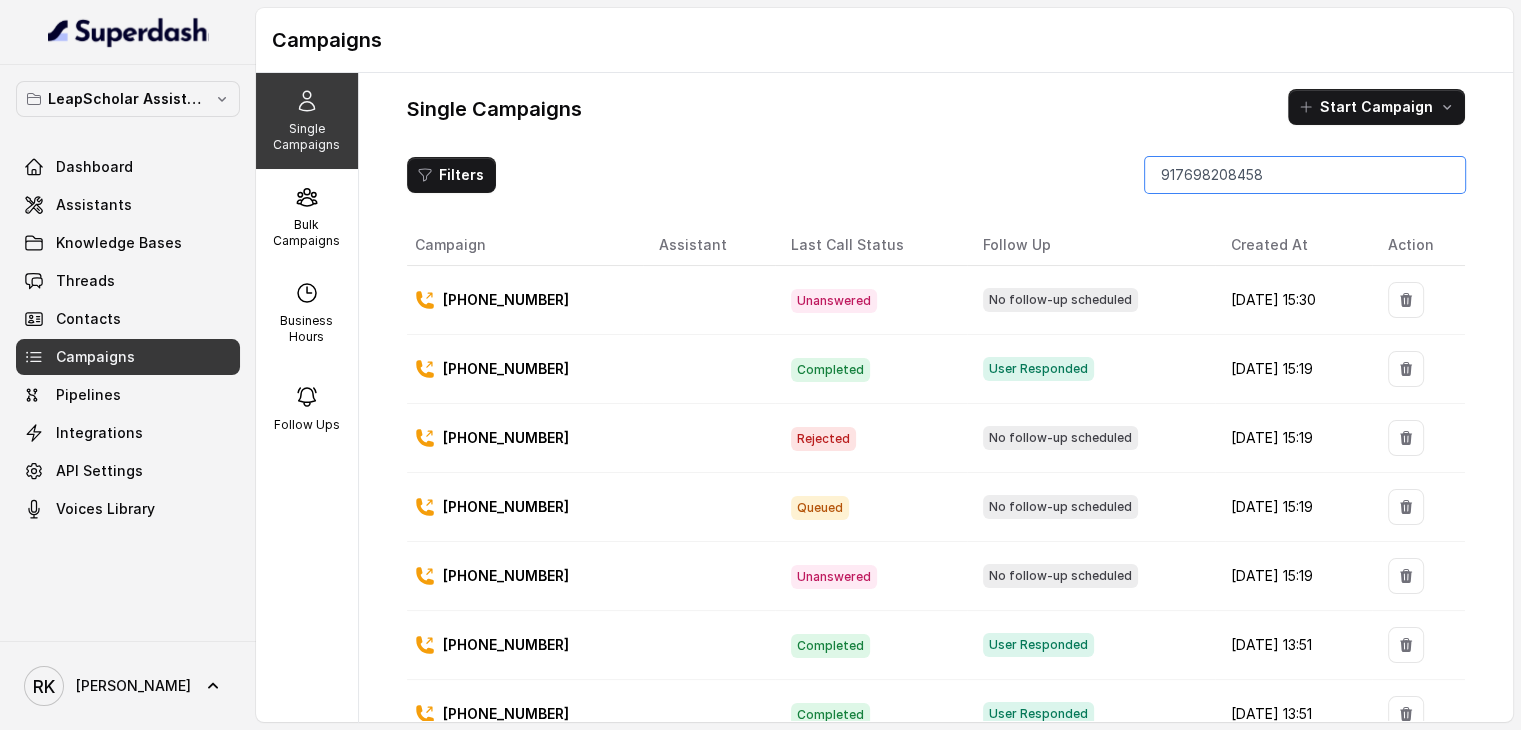 click on "917698208458" at bounding box center [1305, 175] 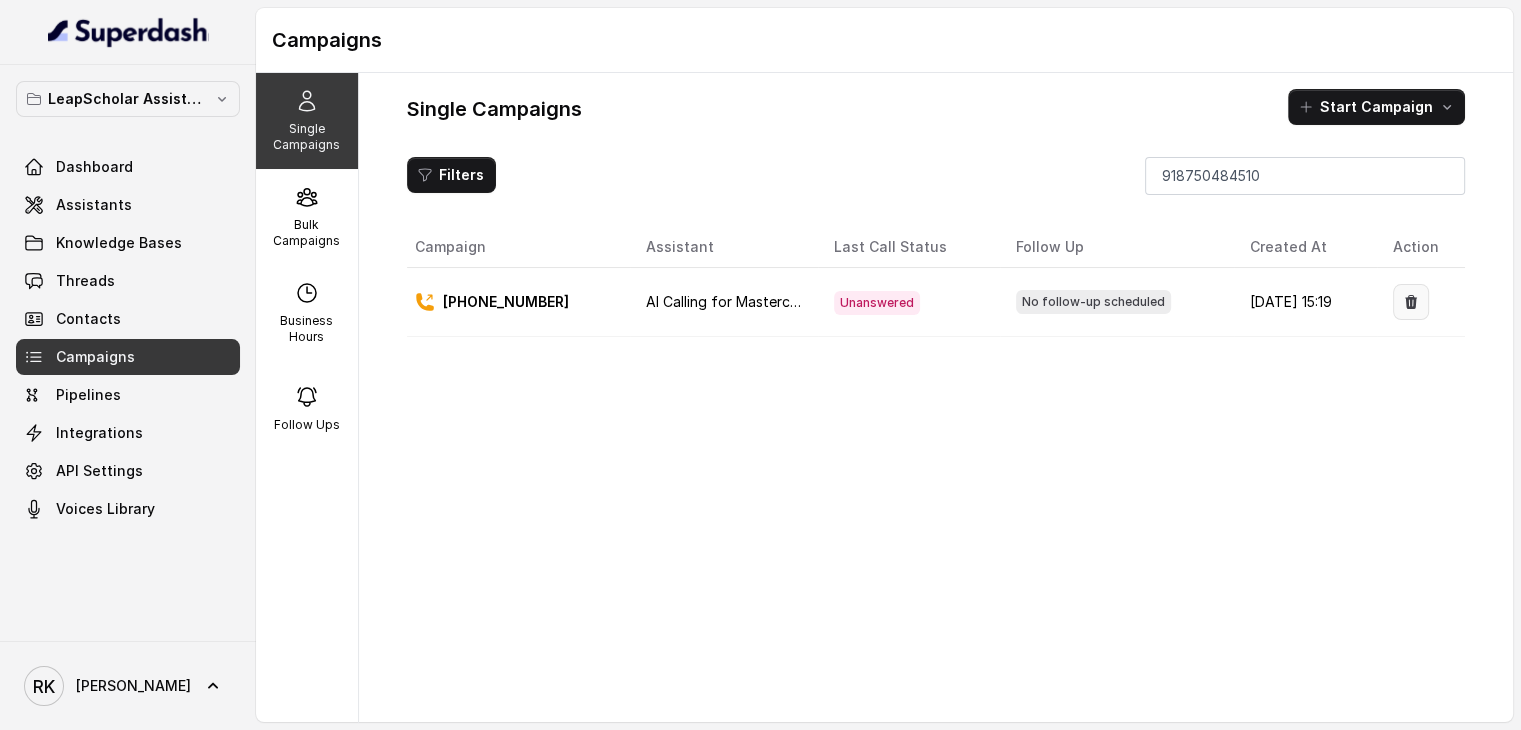 click 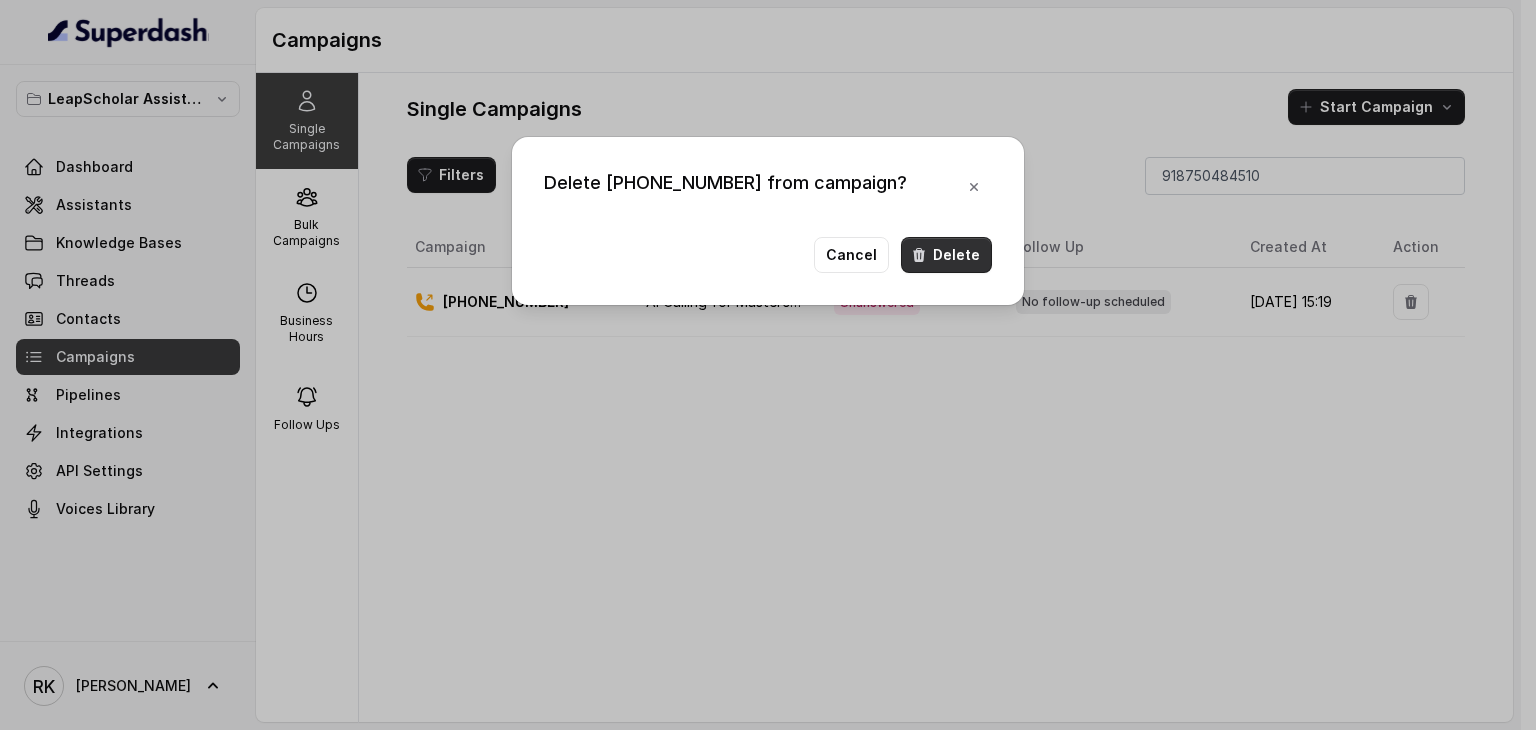 click on "Delete" at bounding box center (946, 255) 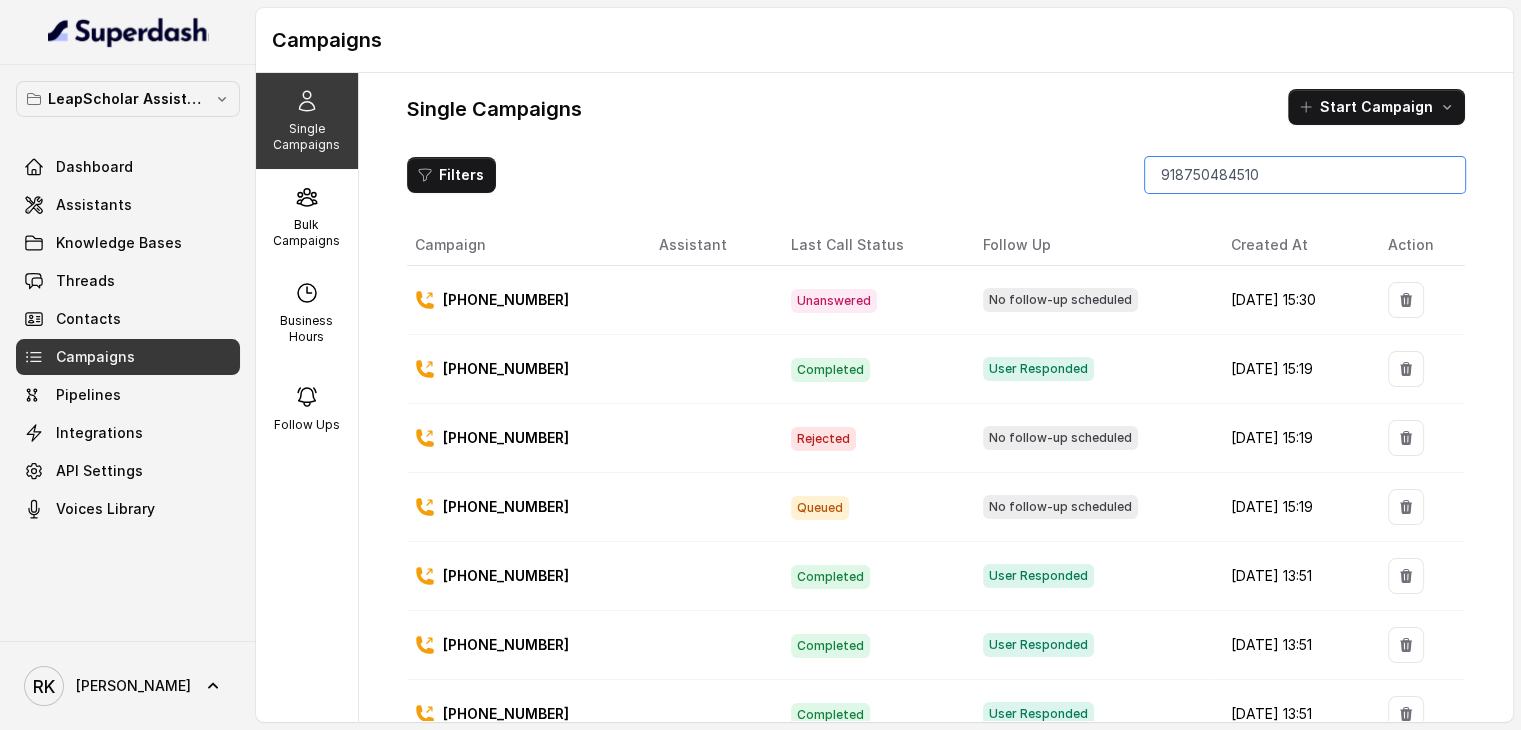 click on "918750484510" at bounding box center (1305, 175) 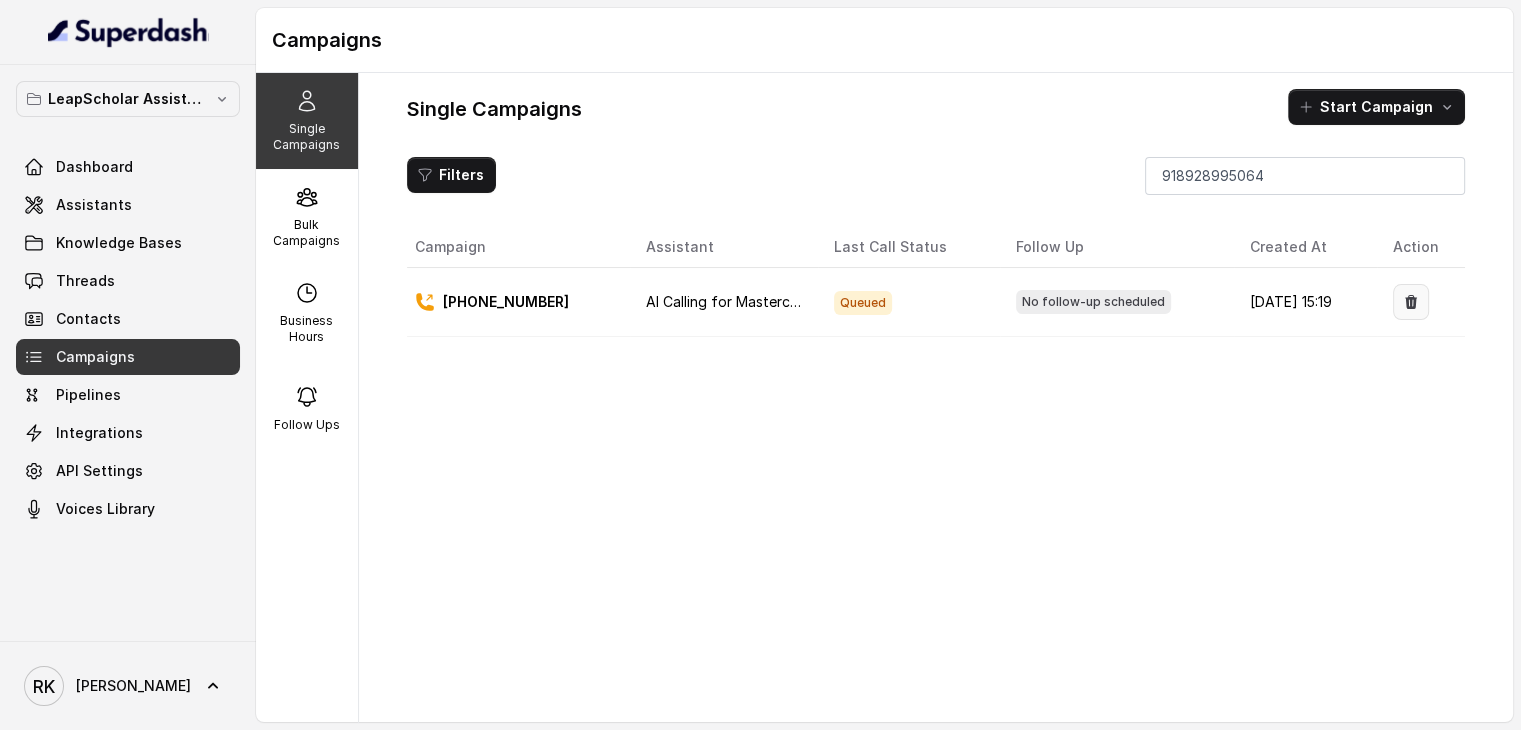 click 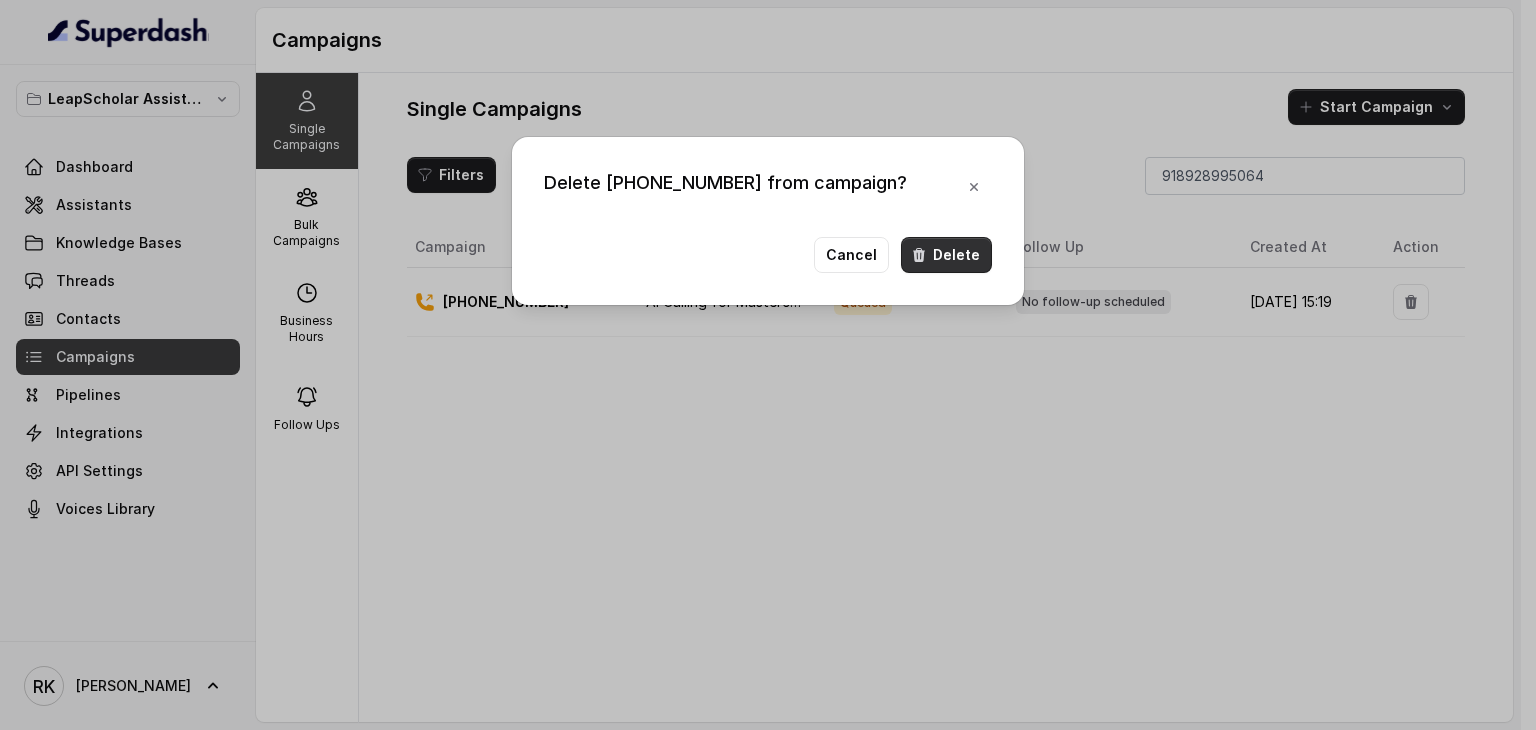 click on "Delete" at bounding box center [946, 255] 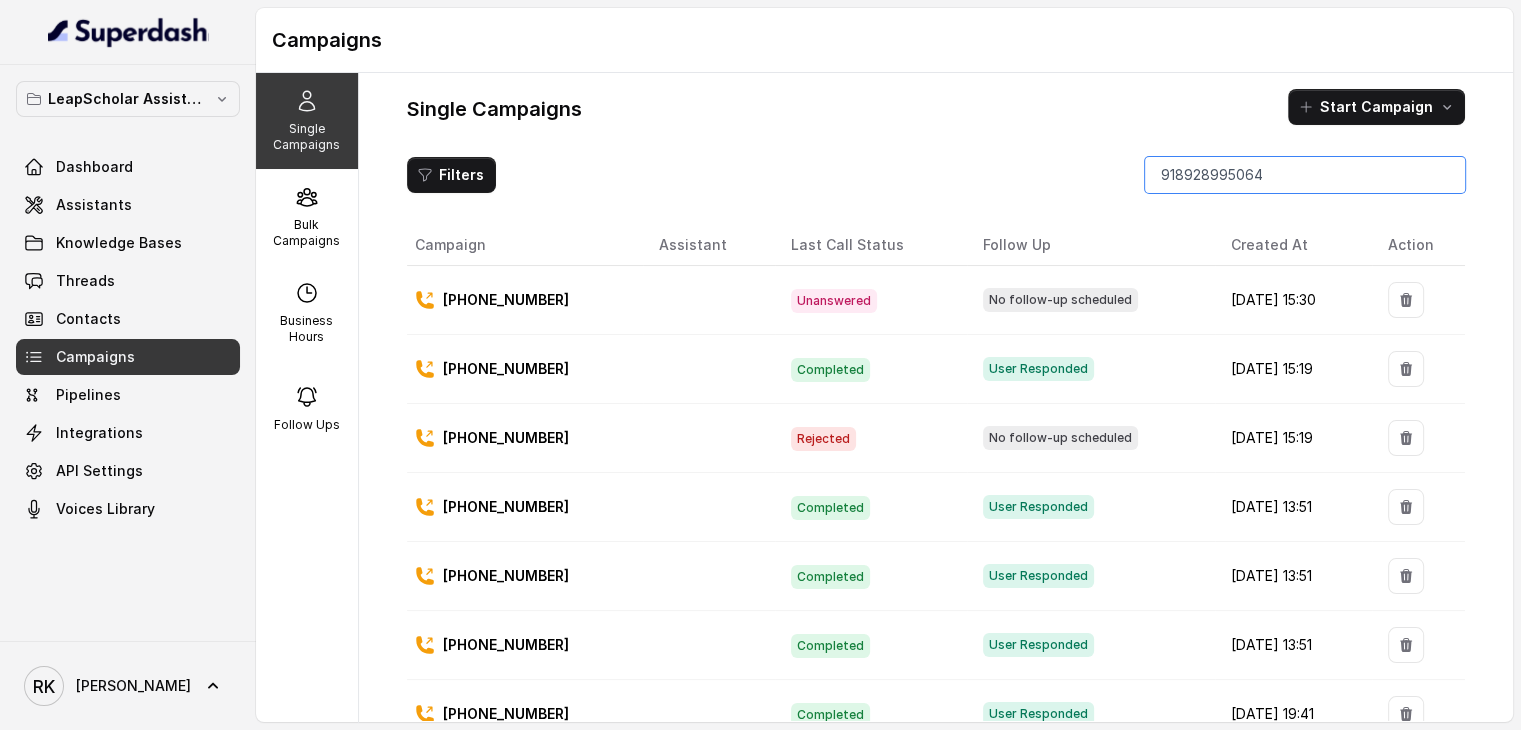 click on "918928995064" at bounding box center [1305, 175] 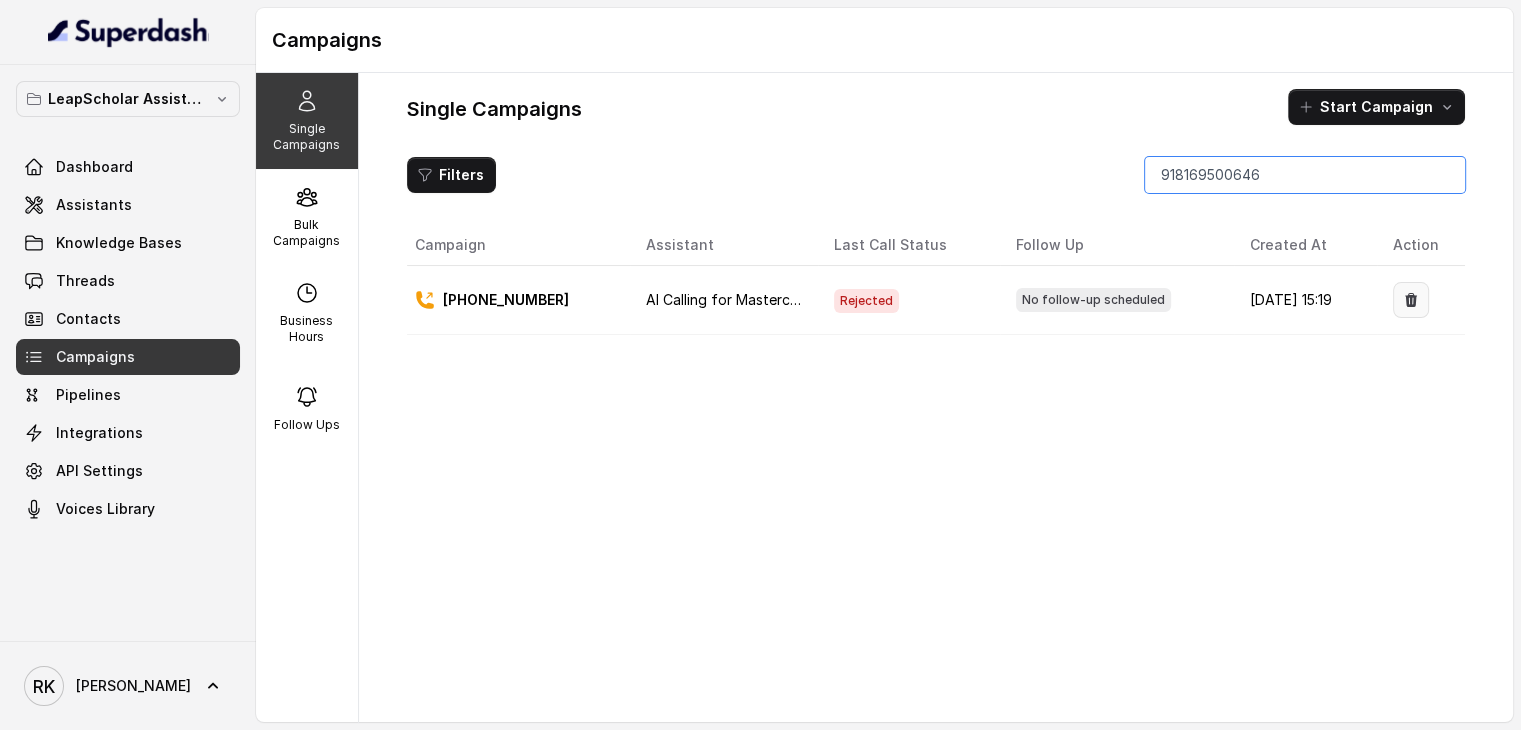 type on "918169500646" 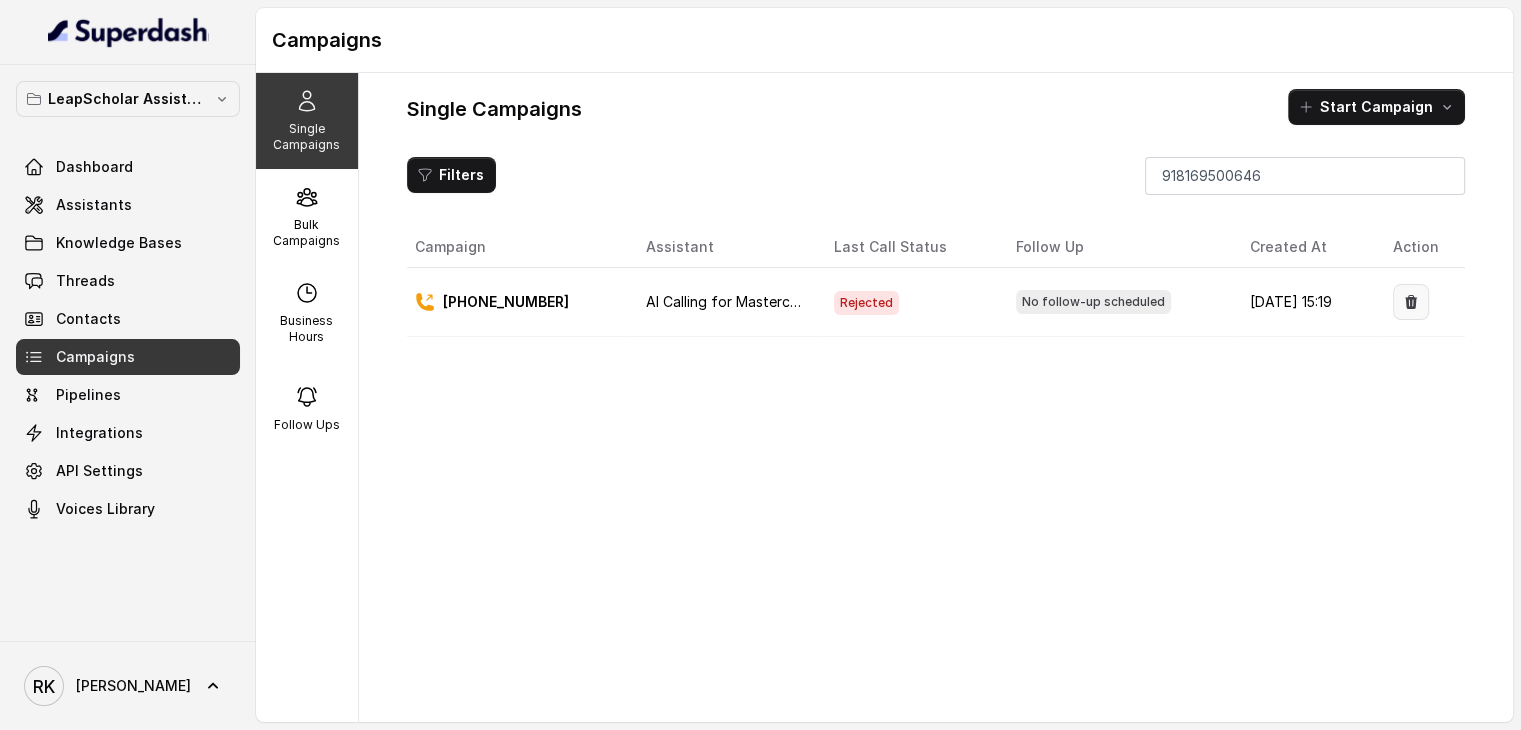 click 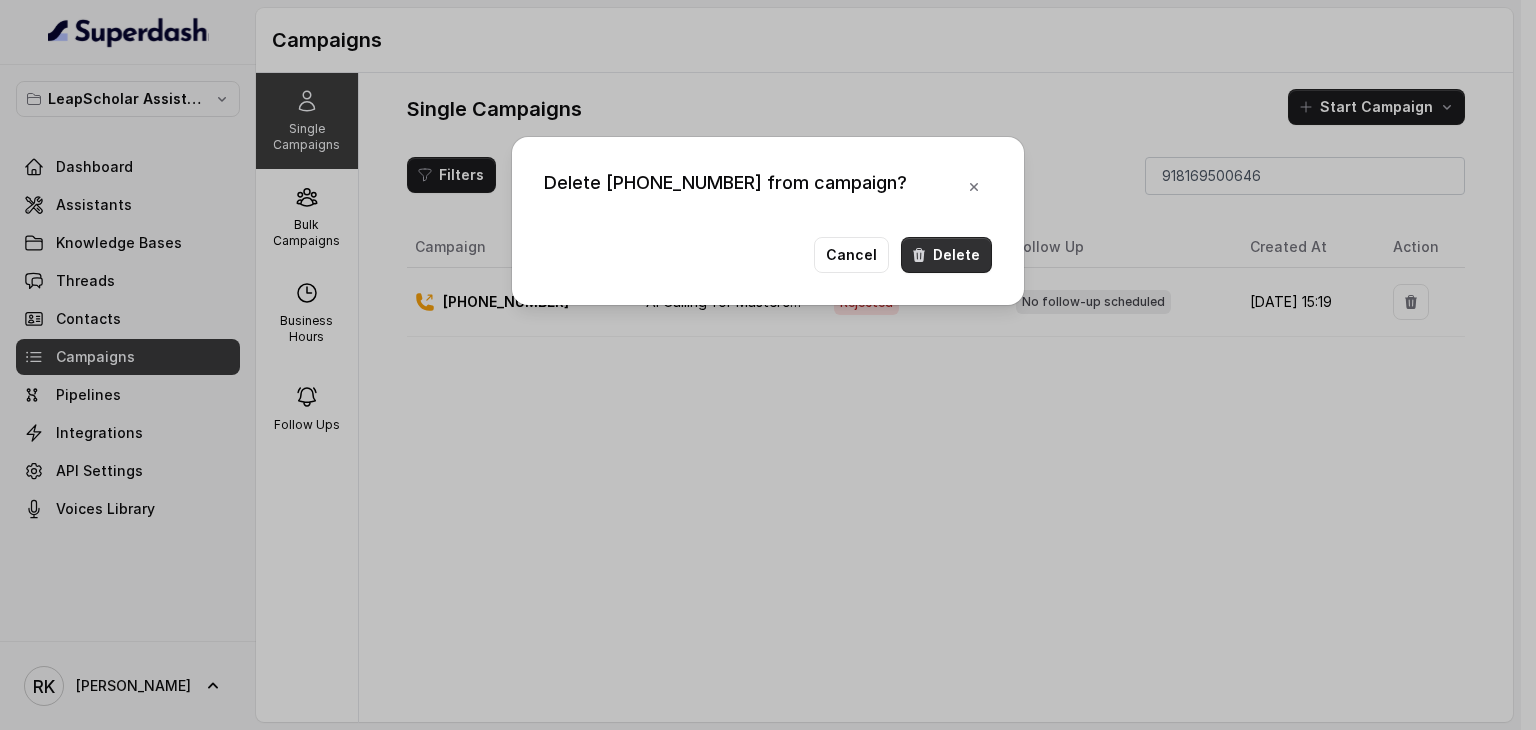 click on "Delete" at bounding box center (946, 255) 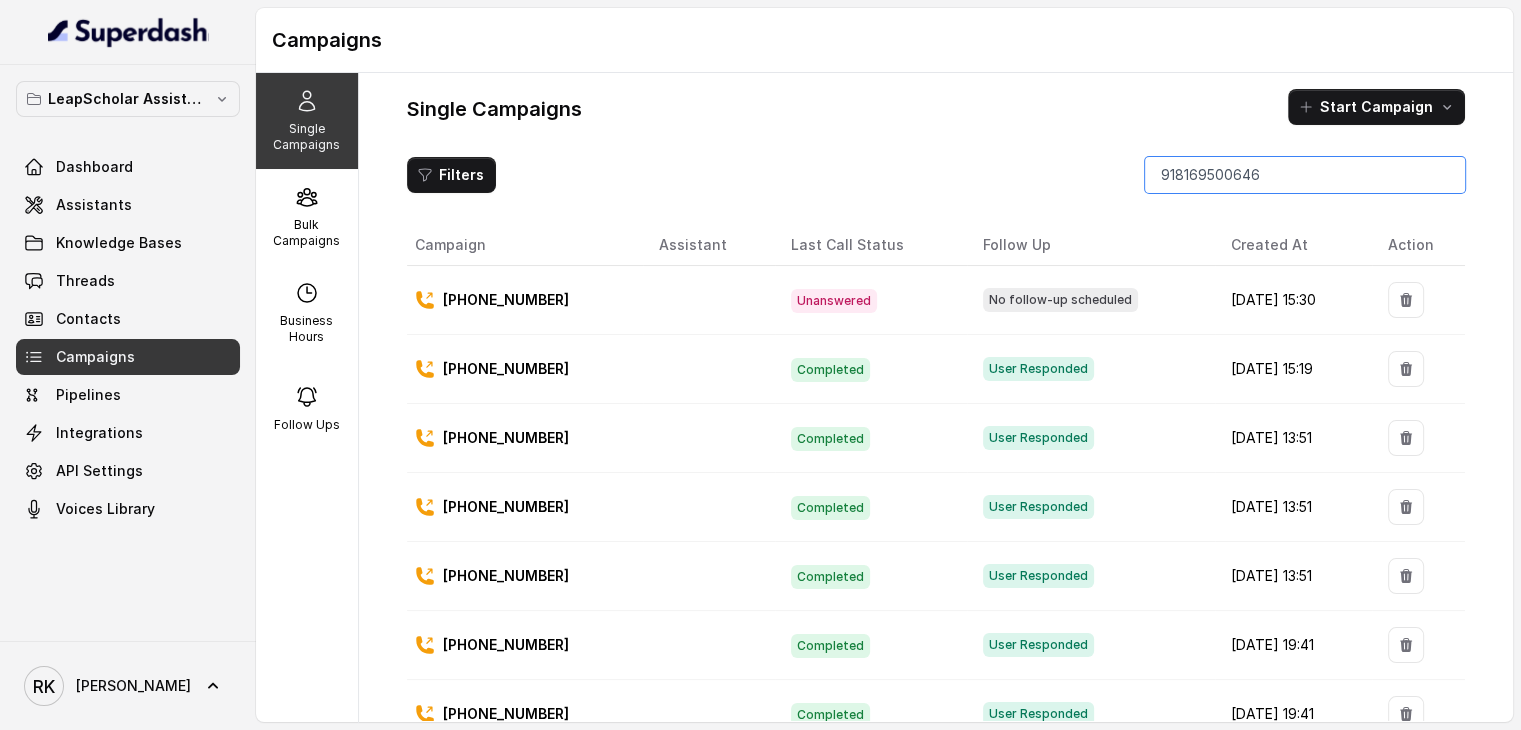 click on "918169500646" at bounding box center (1305, 175) 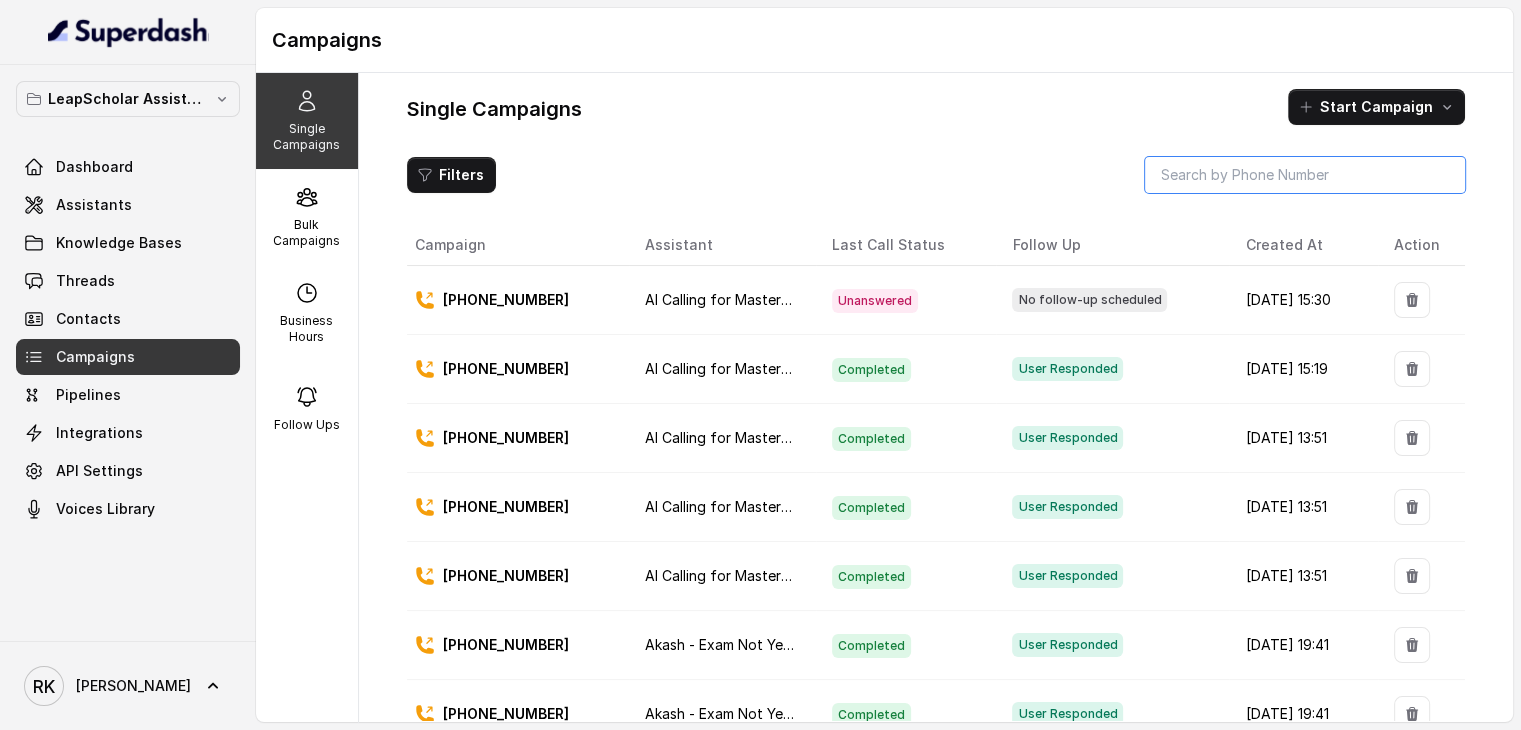 paste on "918169500646" 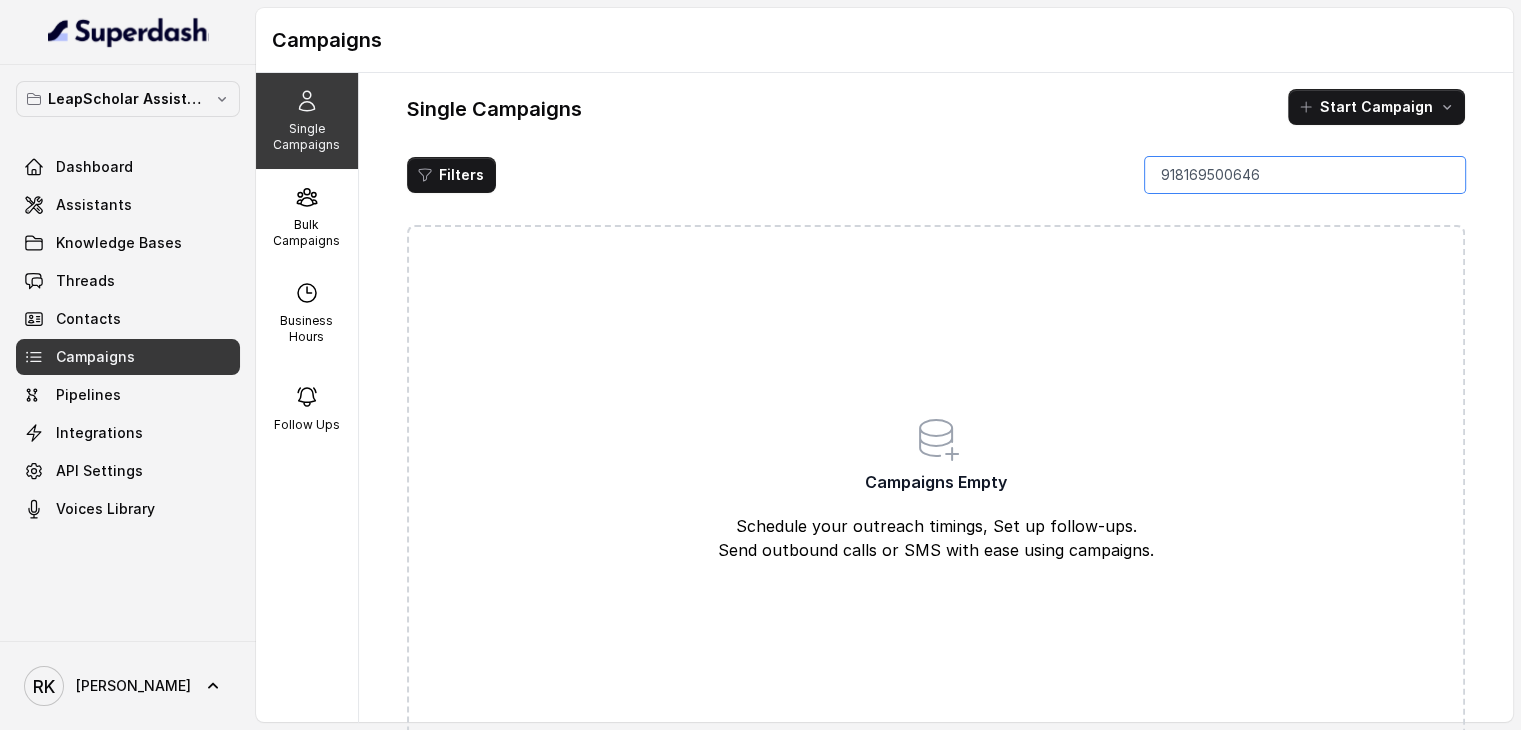 click on "918169500646" at bounding box center (1305, 175) 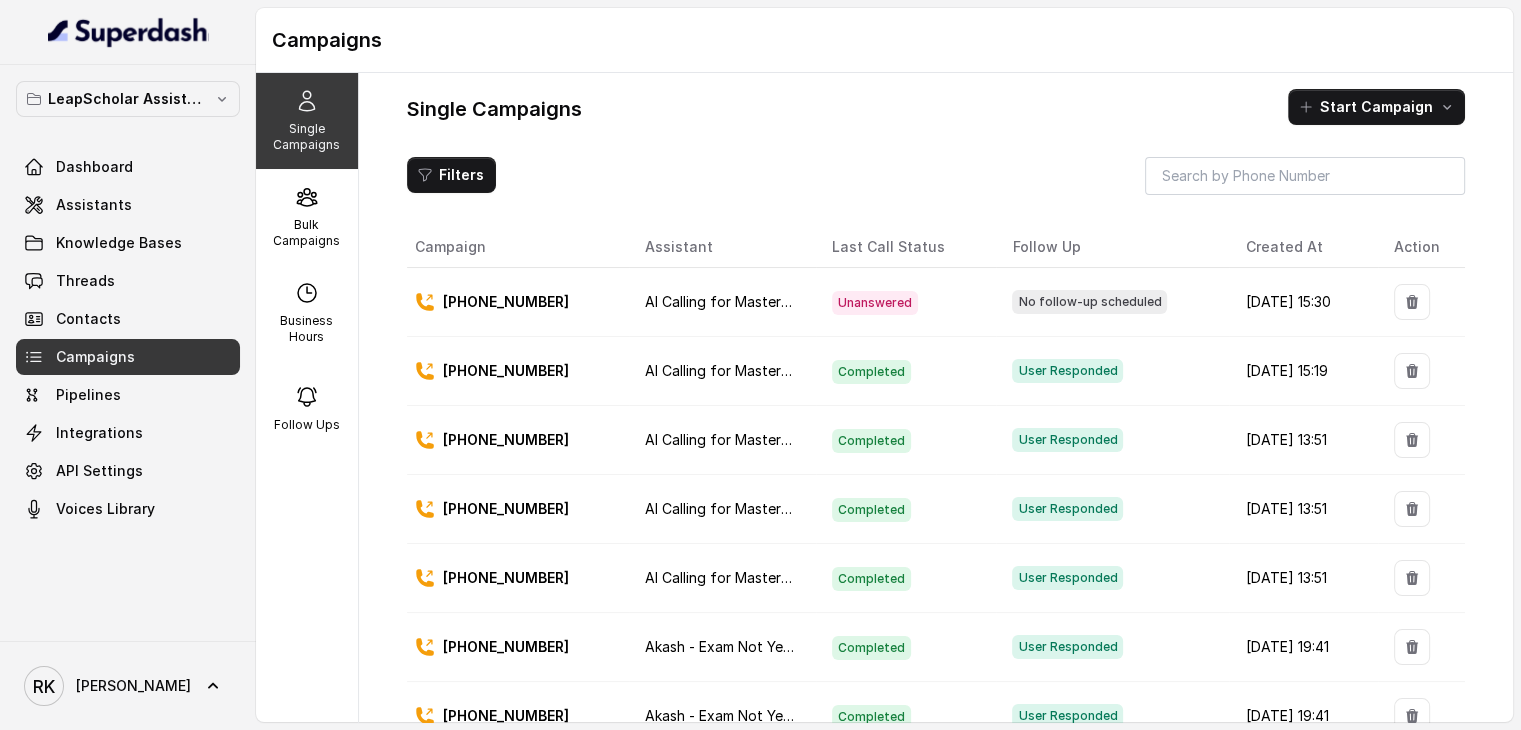 click on "Campaigns" at bounding box center (95, 357) 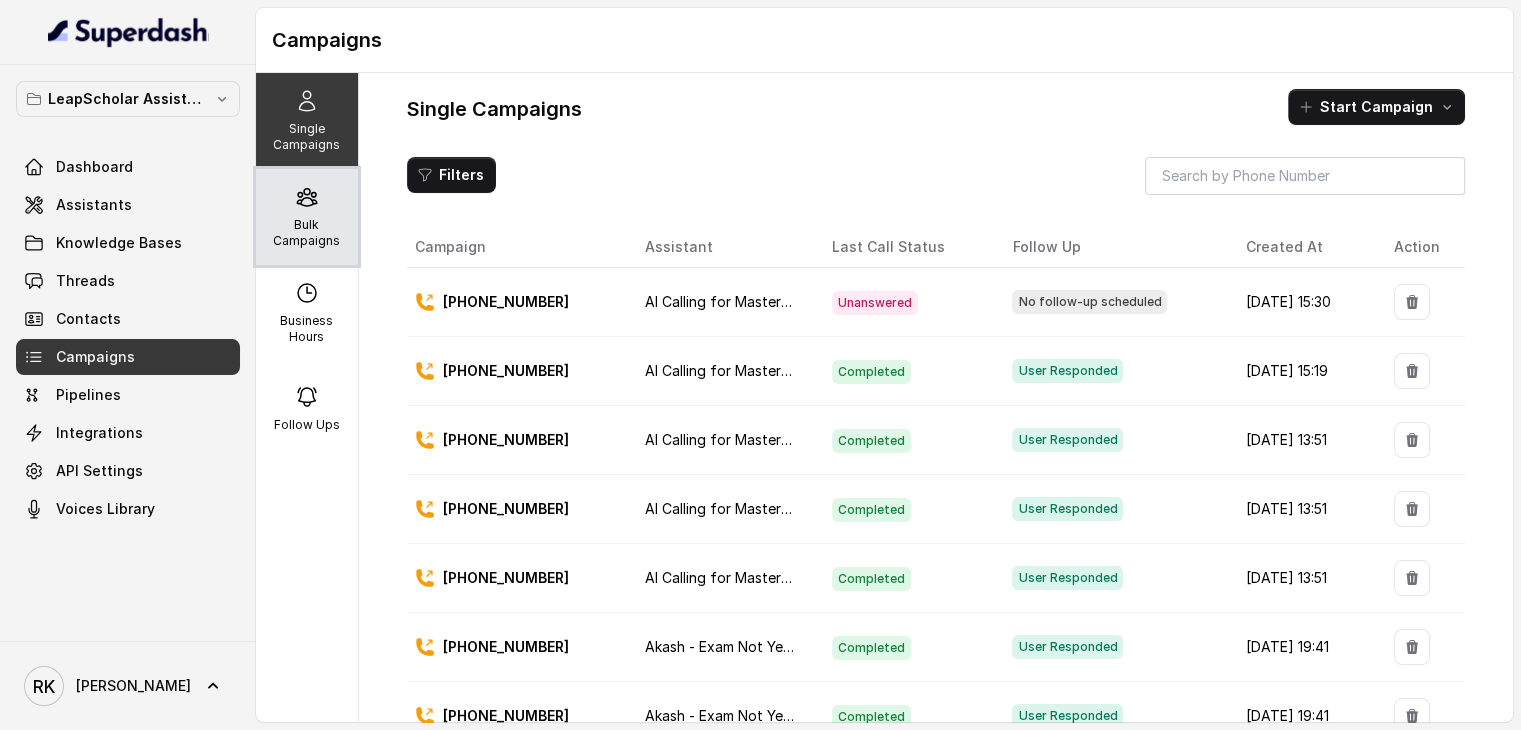 click on "Bulk Campaigns" at bounding box center [307, 233] 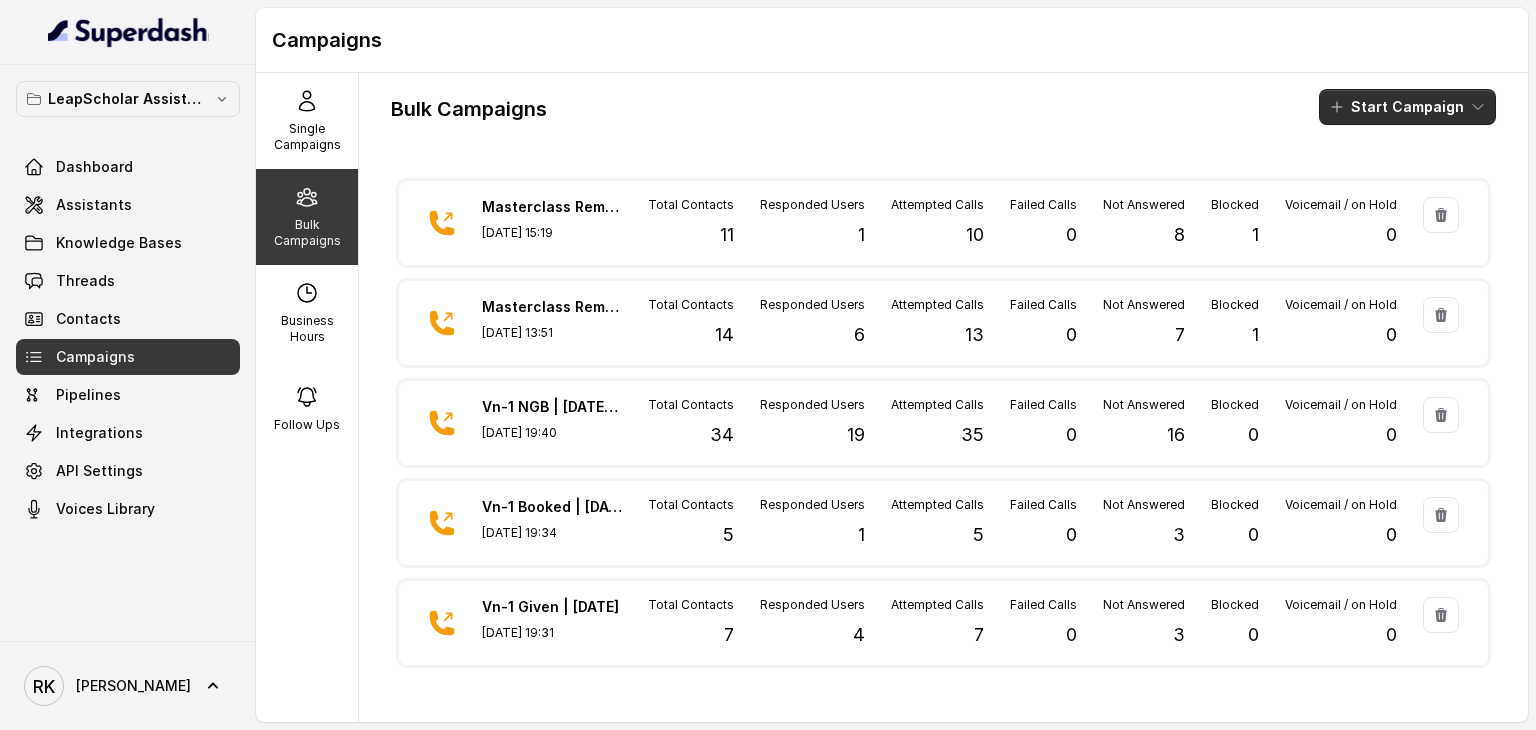 click on "Start Campaign" at bounding box center [1407, 107] 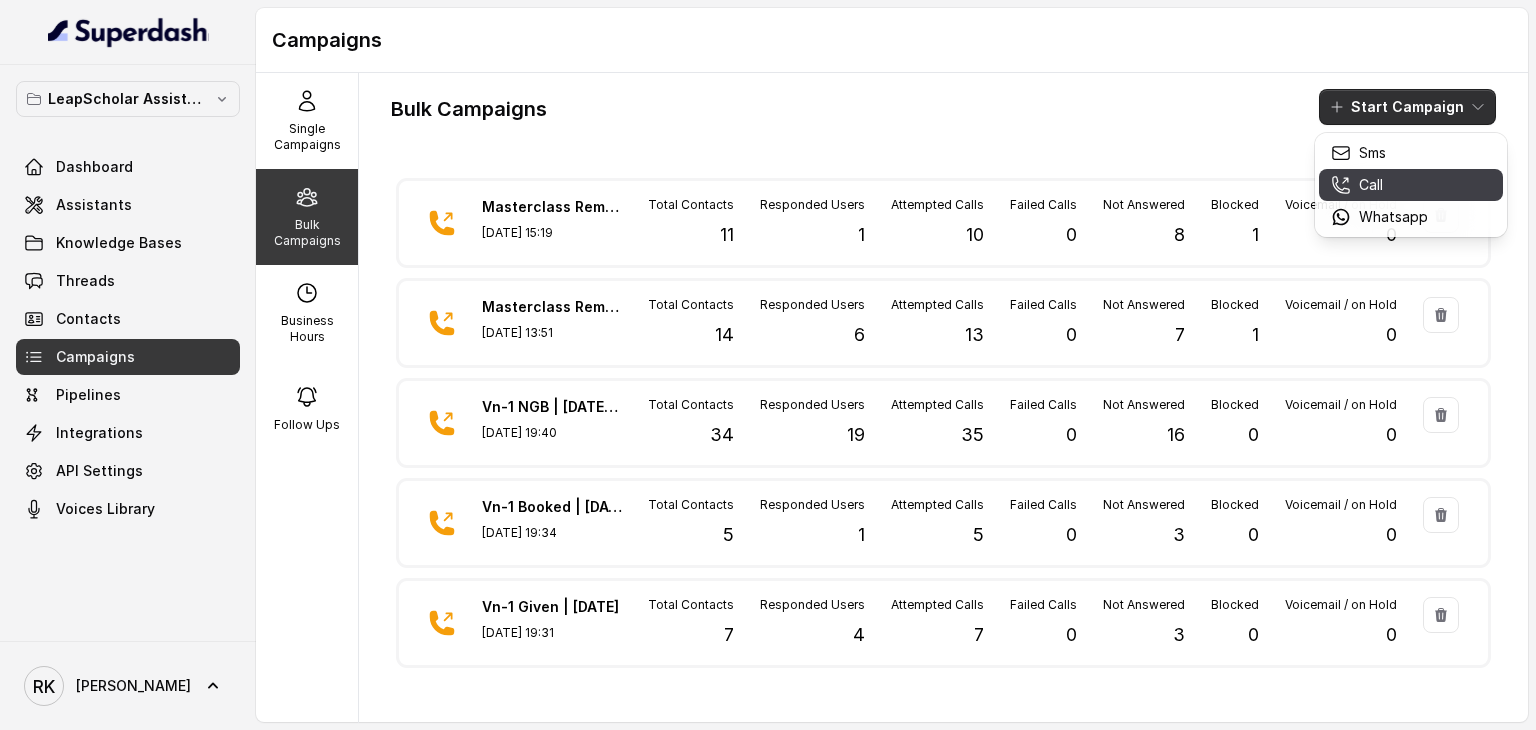 click on "Call" at bounding box center [1411, 185] 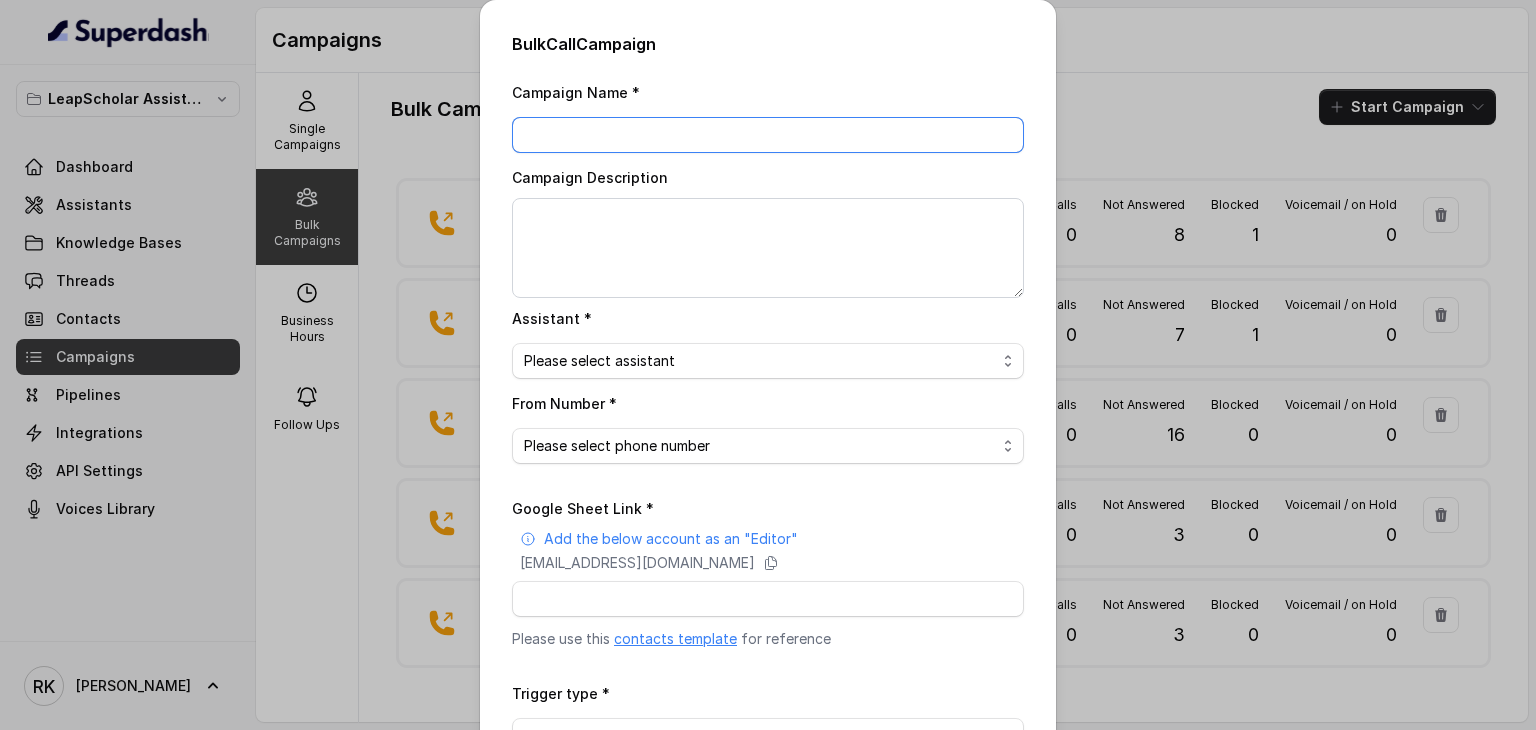 click on "Campaign Name *" at bounding box center (768, 135) 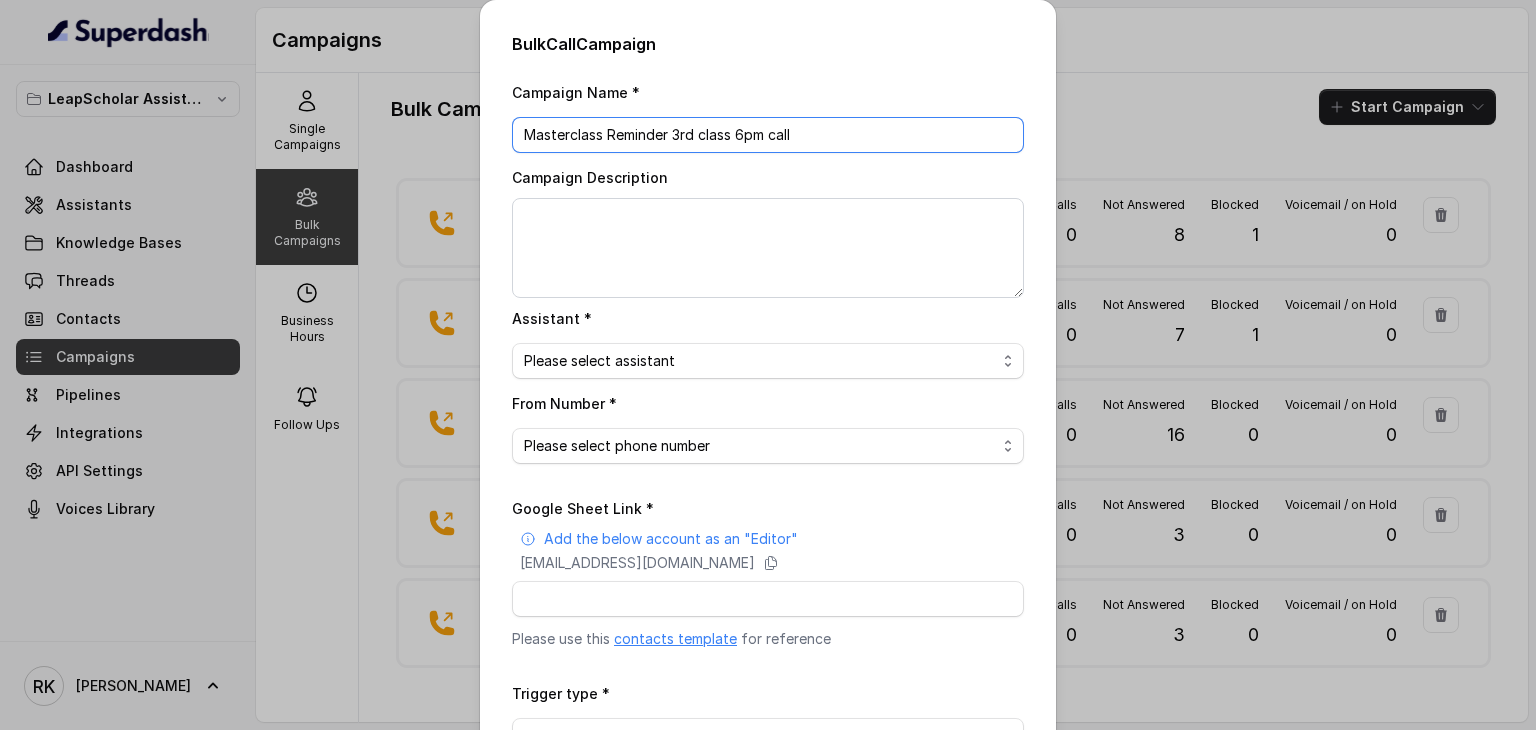 type on "Masterclass Reminder 3rd class 6pm call" 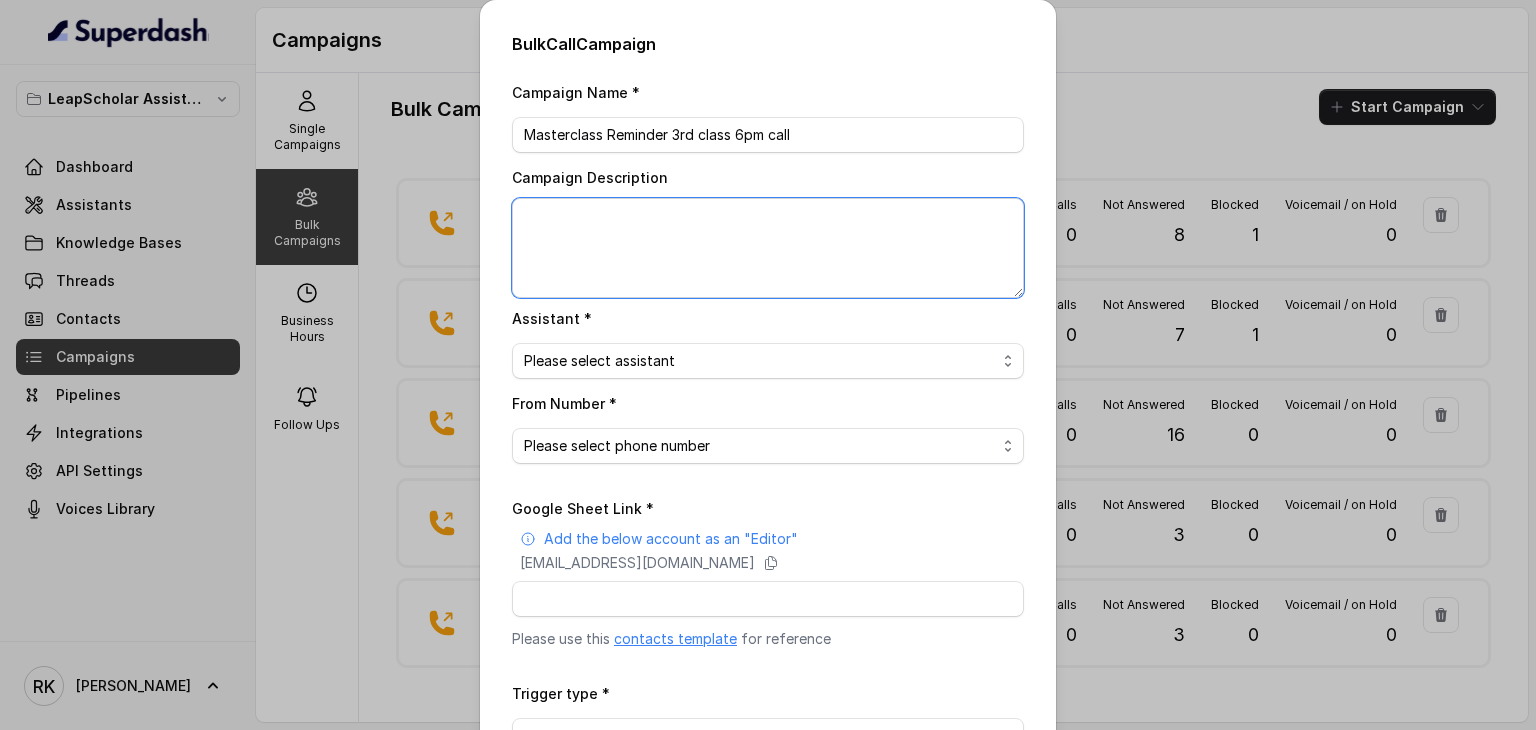 click on "Campaign Description" at bounding box center [768, 248] 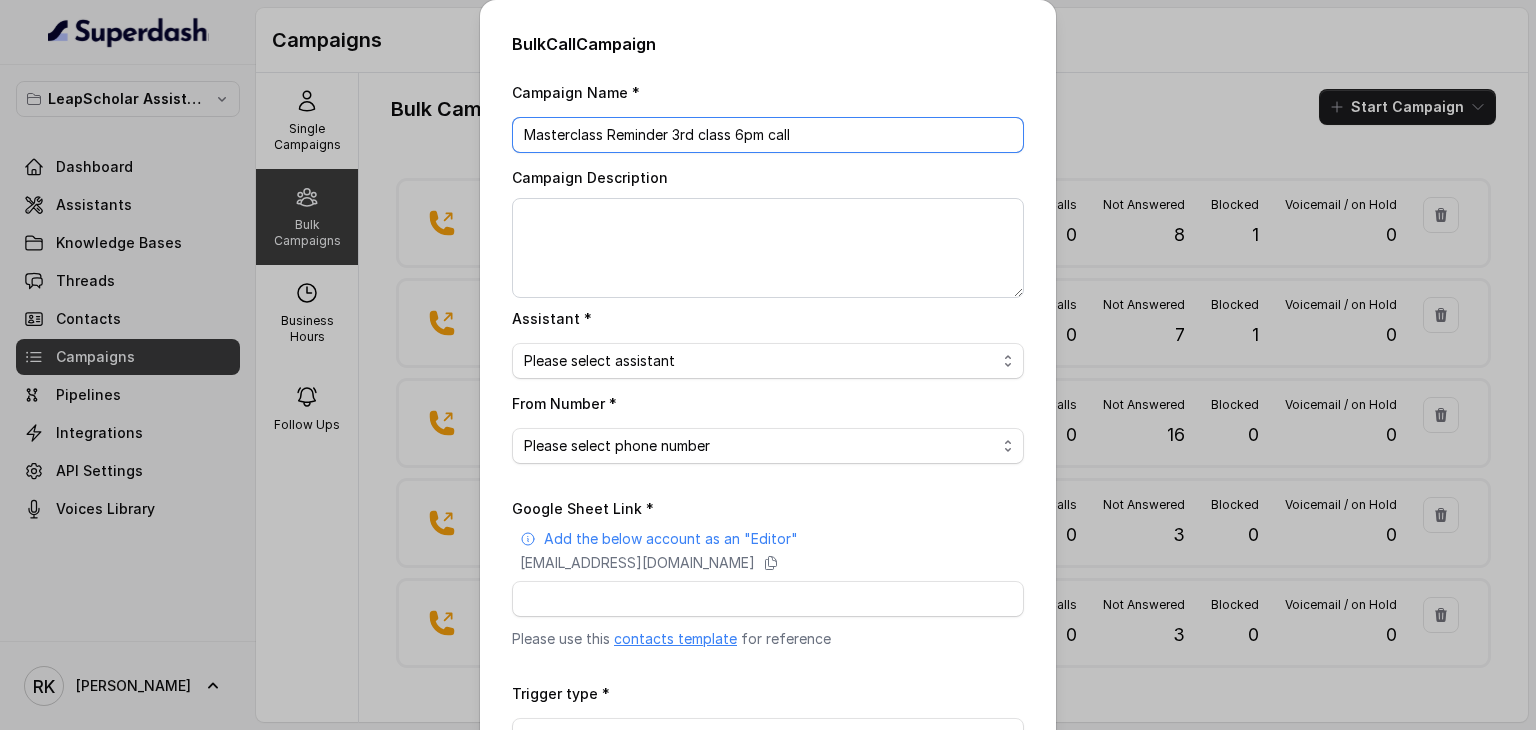 click on "Masterclass Reminder 3rd class 6pm call" at bounding box center [768, 135] 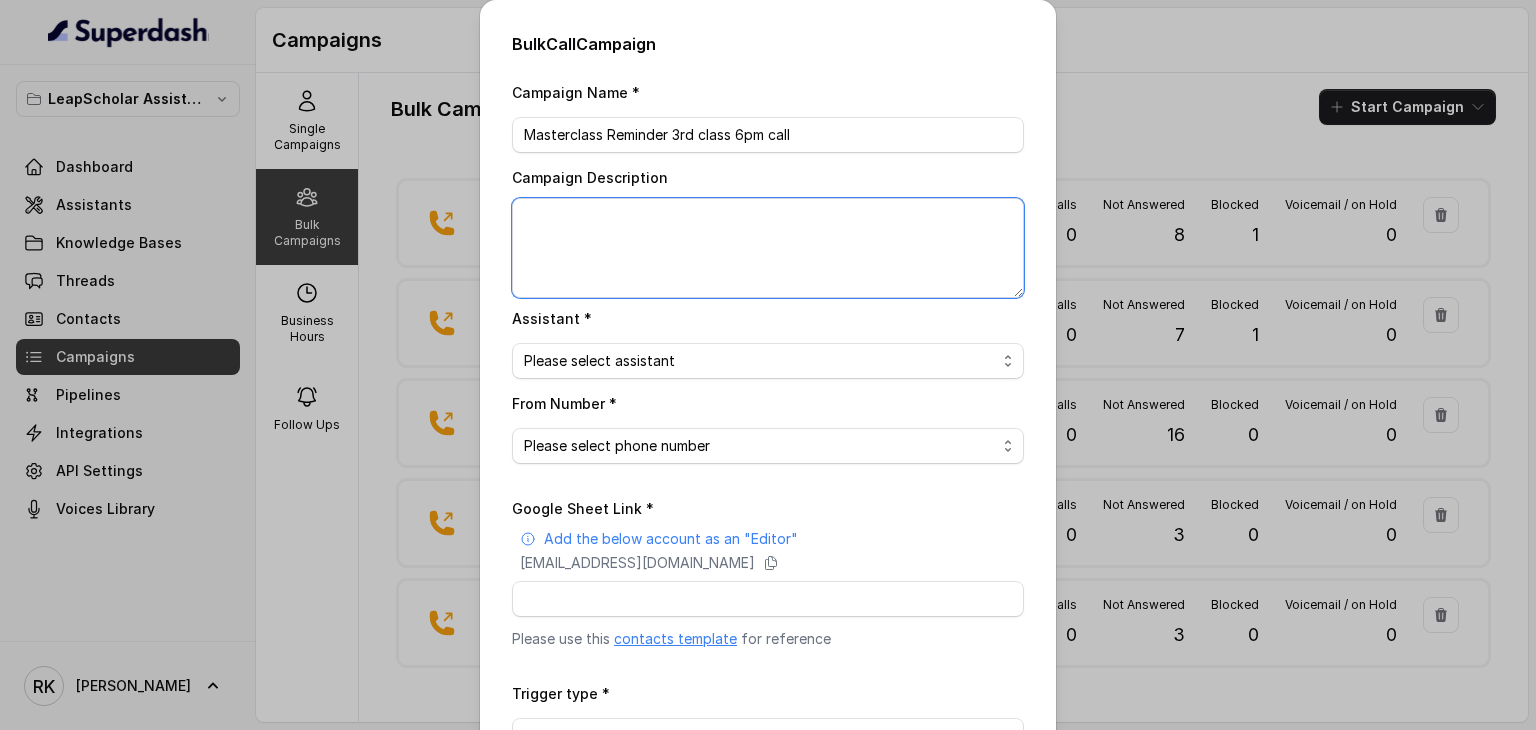 click on "Campaign Description" at bounding box center [768, 248] 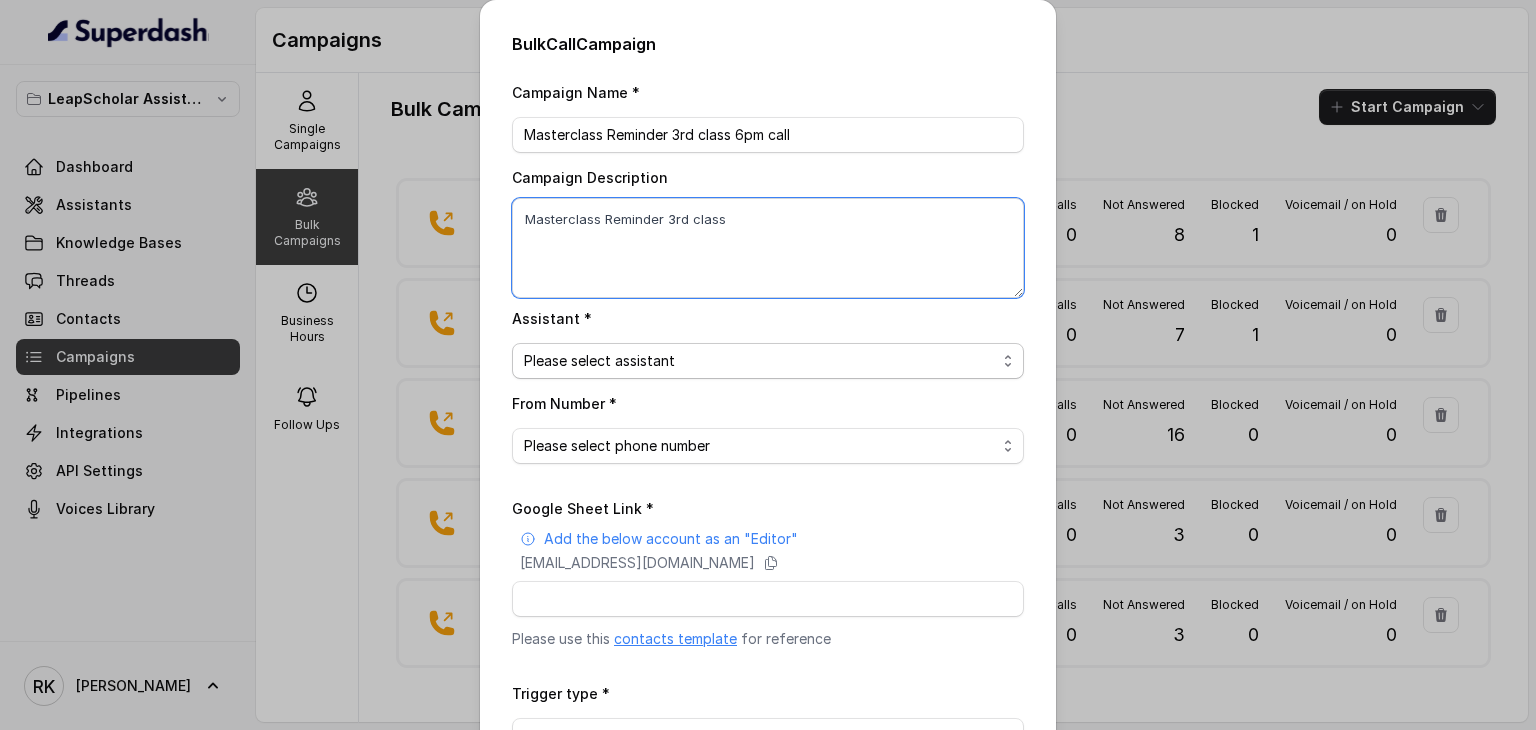 type on "Masterclass Reminder 3rd class" 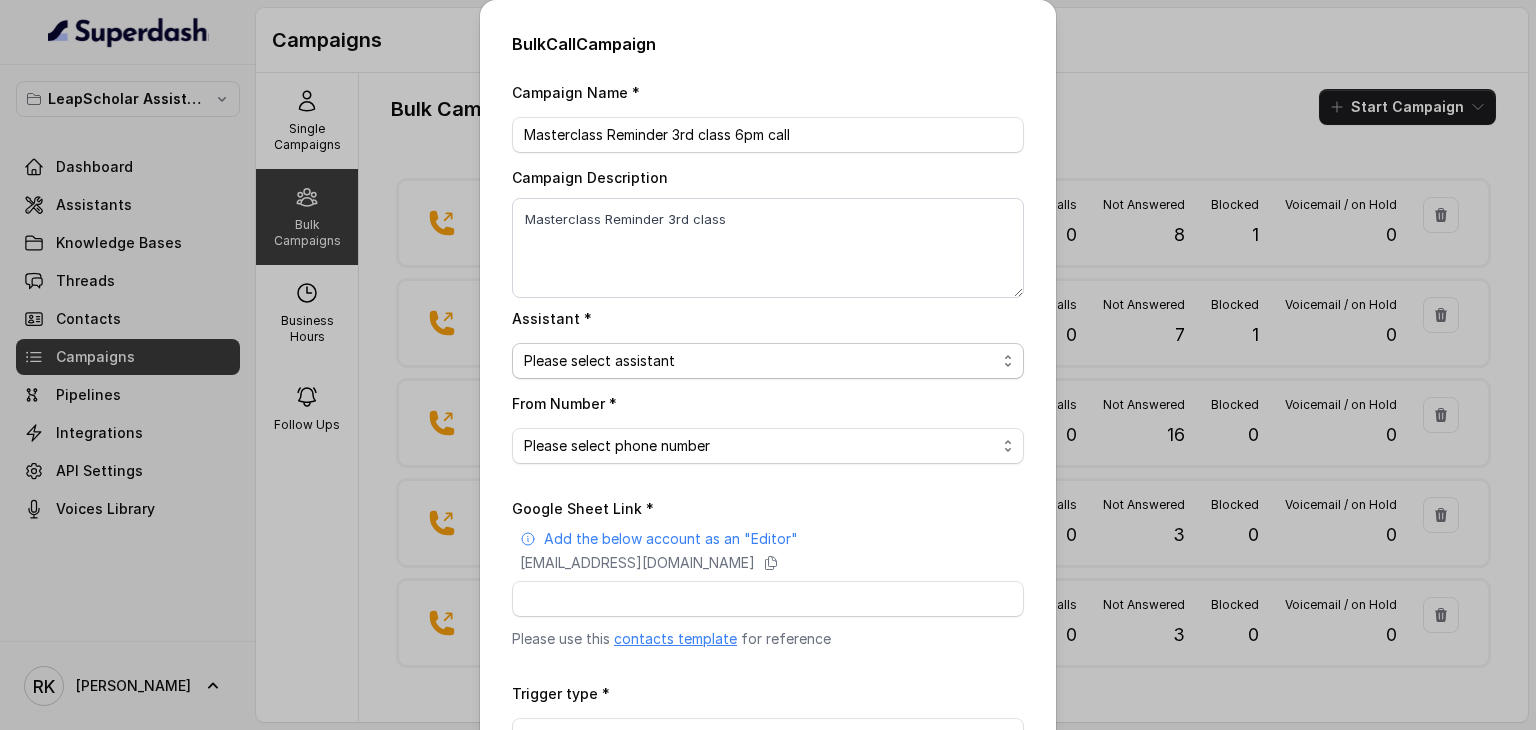click on "Please select assistant OC-new approach Geebee-Test Akash - Not Sure | PP Cohort 2 - IELTS Booked Akash - Not Sure | C2I Session AI Calling for Masterclass - #RK Cohort 9 - Future Intake IELTS Given Cohort 5 - Webinar [DATE] Cohort 4 - Qualified but Meeting not attended Cohort 10 - Future Intake Non-IELTS Cohort 13 - IELTS Masterclass Attended Cohort 14 - Generic Cohort 11 - IELTS Demo Attended Cohort 12 - IELTS Demo Not Attended AI-IELTS (Testing) Akash- Exam booked Akash - Exam Given  Akash - Exam Not Yet Decided Deferral BoFu IELTS_DEMO_gk" at bounding box center (768, 361) 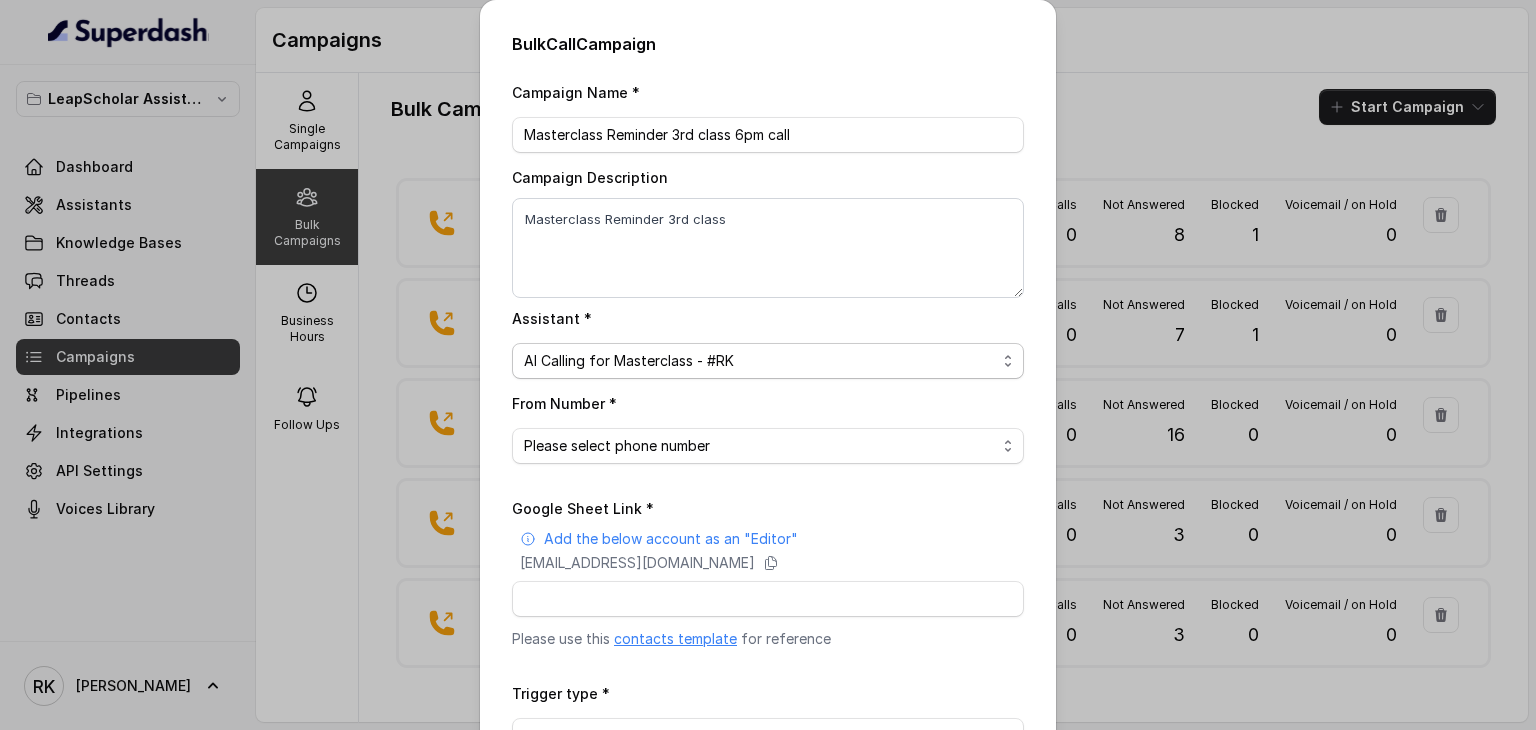 click on "Please select assistant OC-new approach Geebee-Test Akash - Not Sure | PP Cohort 2 - IELTS Booked Akash - Not Sure | C2I Session AI Calling for Masterclass - #RK Cohort 9 - Future Intake IELTS Given Cohort 5 - Webinar [DATE] Cohort 4 - Qualified but Meeting not attended Cohort 10 - Future Intake Non-IELTS Cohort 13 - IELTS Masterclass Attended Cohort 14 - Generic Cohort 11 - IELTS Demo Attended Cohort 12 - IELTS Demo Not Attended AI-IELTS (Testing) Akash- Exam booked Akash - Exam Given  Akash - Exam Not Yet Decided Deferral BoFu IELTS_DEMO_gk" at bounding box center (768, 361) 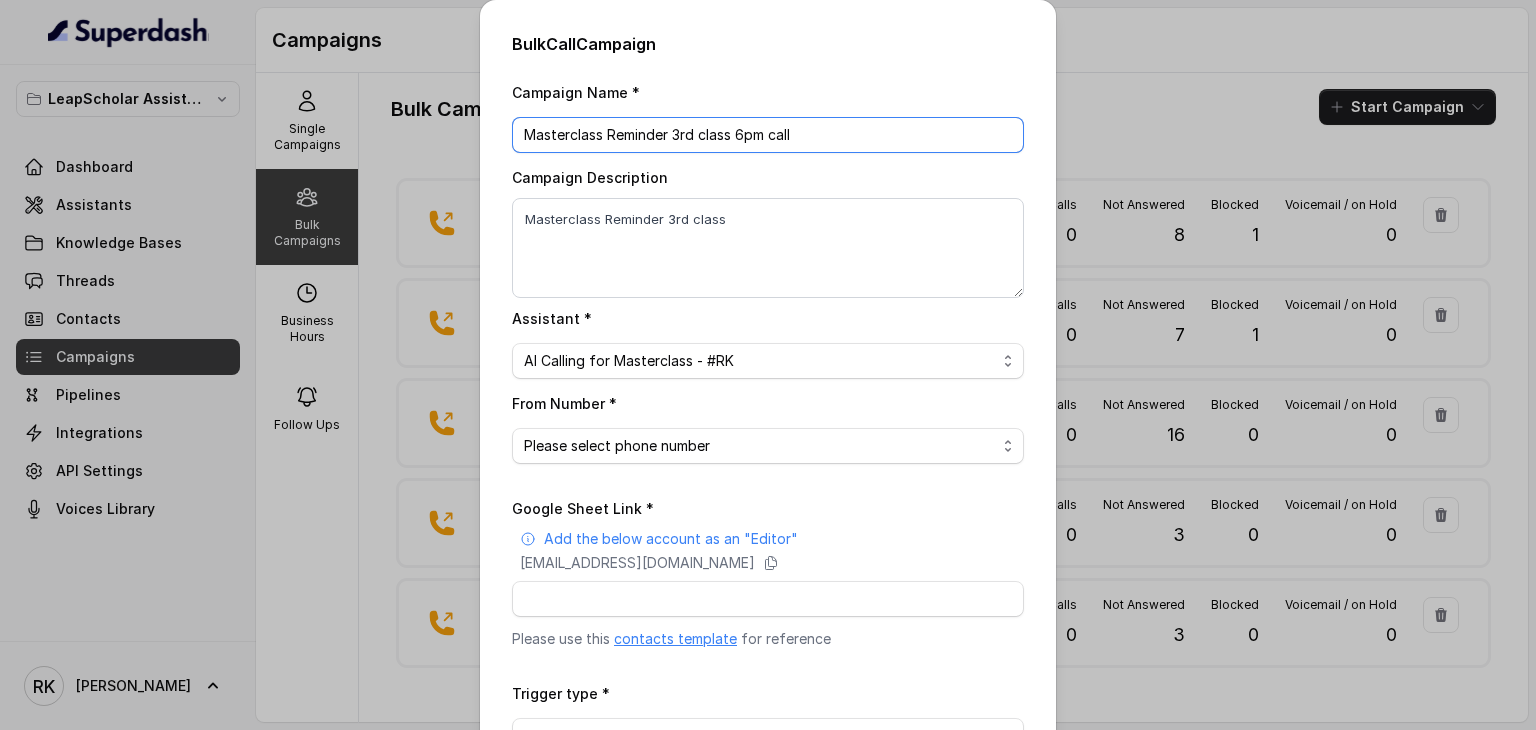click on "Masterclass Reminder 3rd class 6pm call" at bounding box center [768, 135] 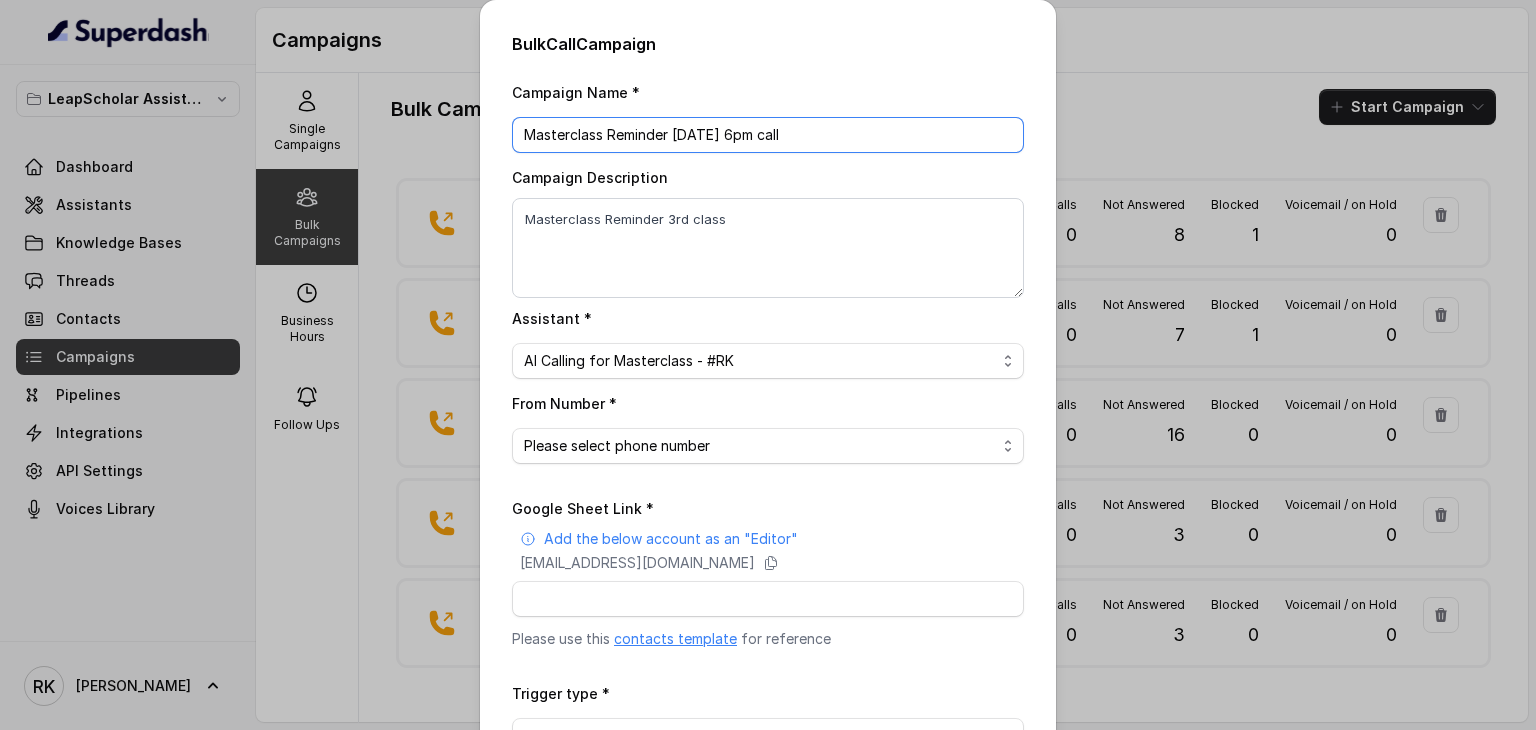 type on "Masterclass Reminder [DATE] 6pm call" 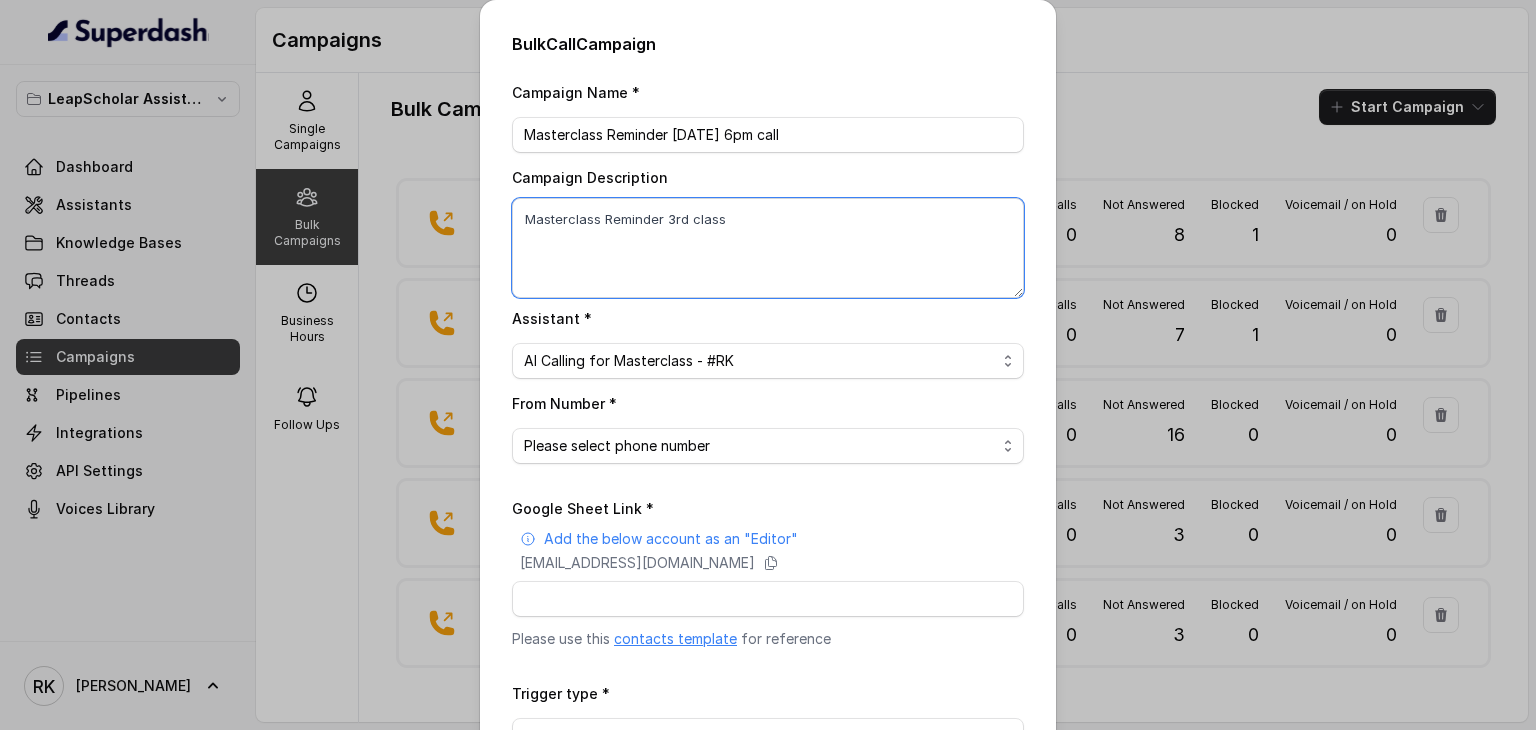 click on "Masterclass Reminder 3rd class" at bounding box center [768, 248] 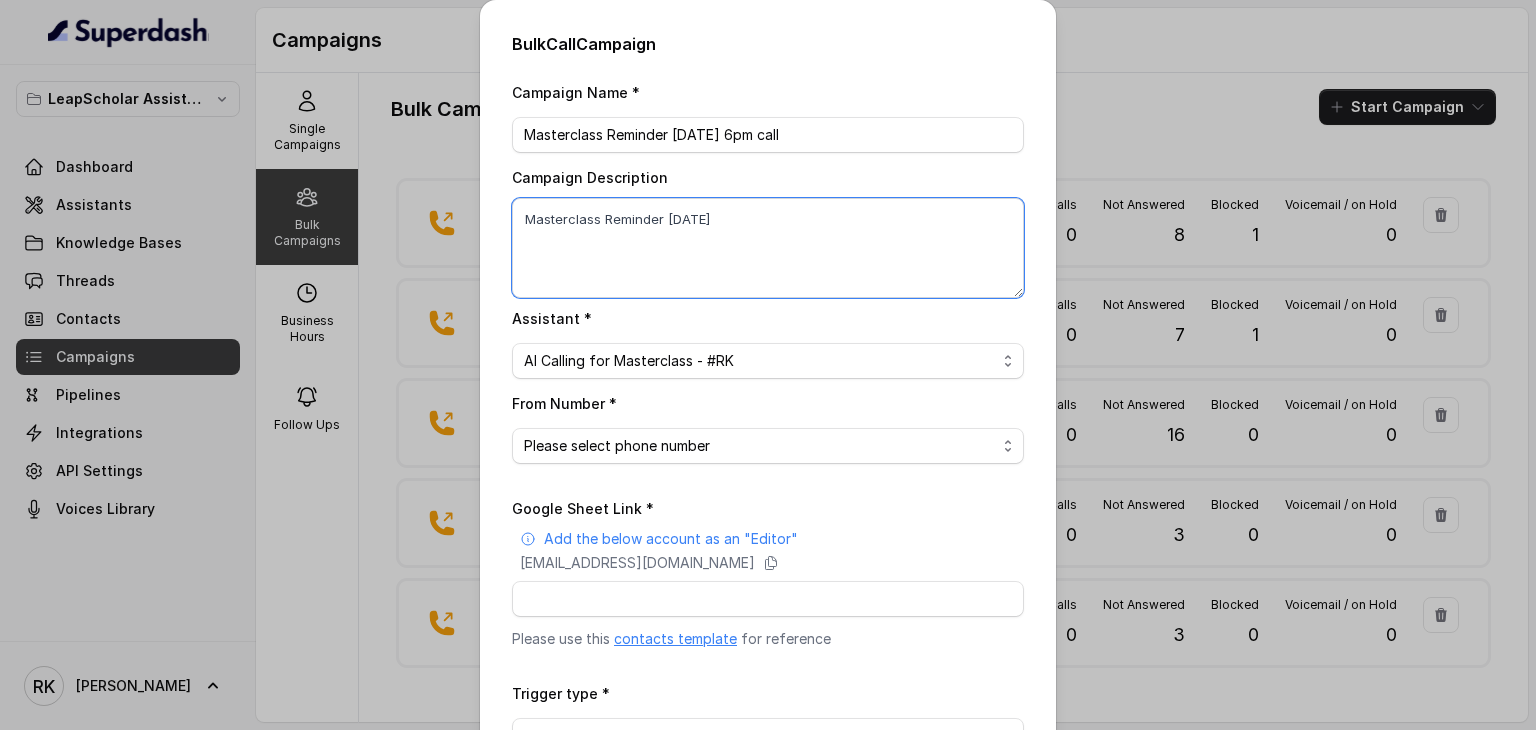 type on "Masterclass Reminder [DATE]" 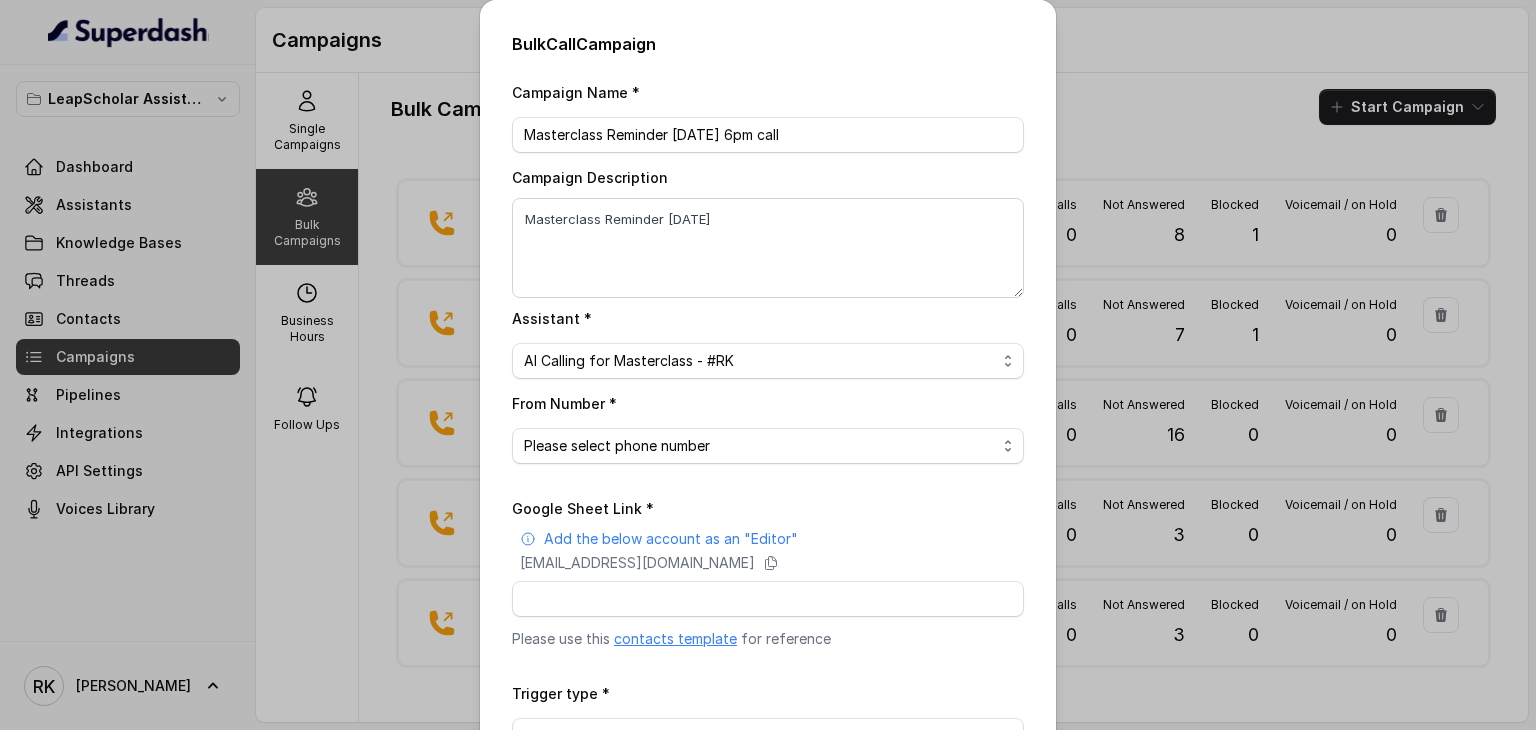 click on "From Number * Please select phone number [PHONE_NUMBER]" at bounding box center [768, 427] 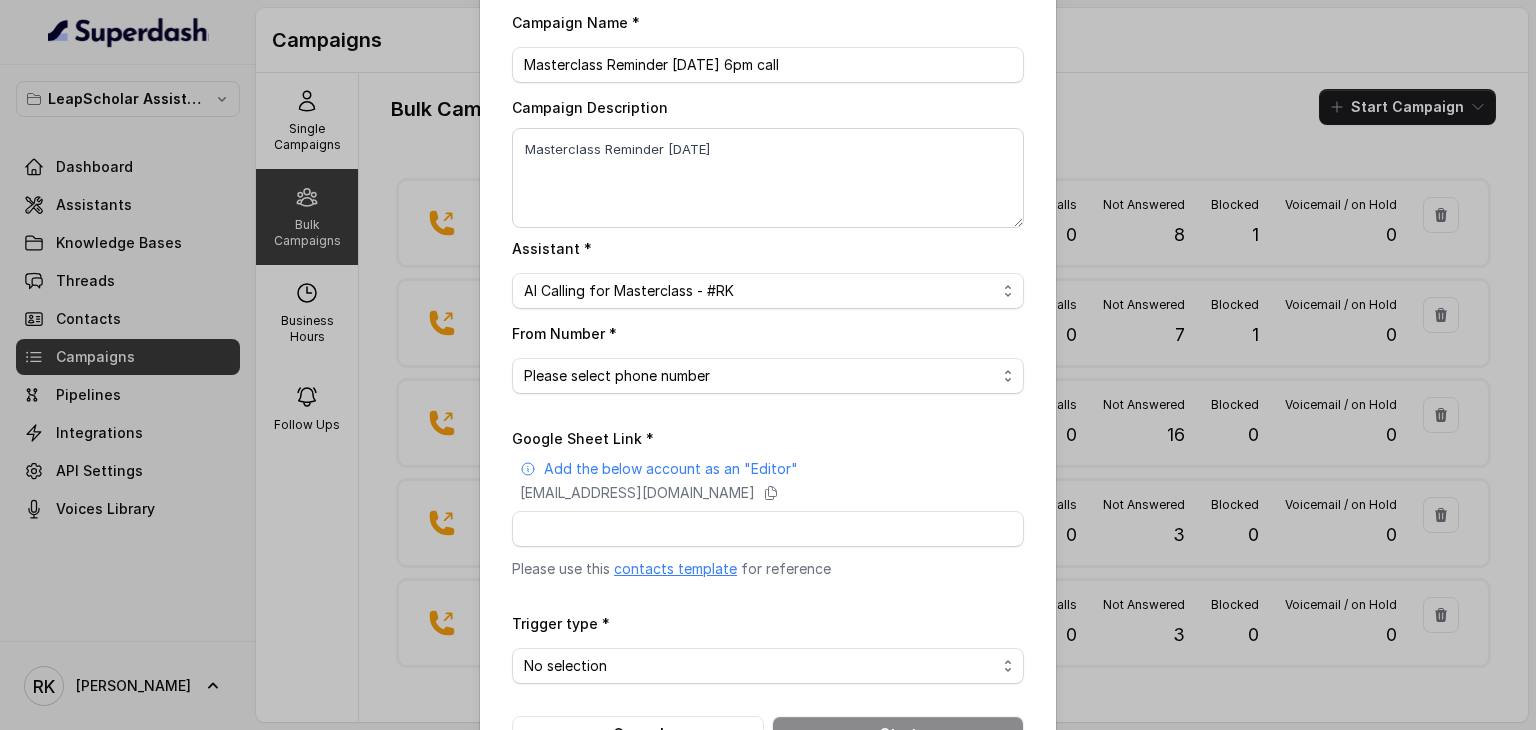 scroll, scrollTop: 72, scrollLeft: 0, axis: vertical 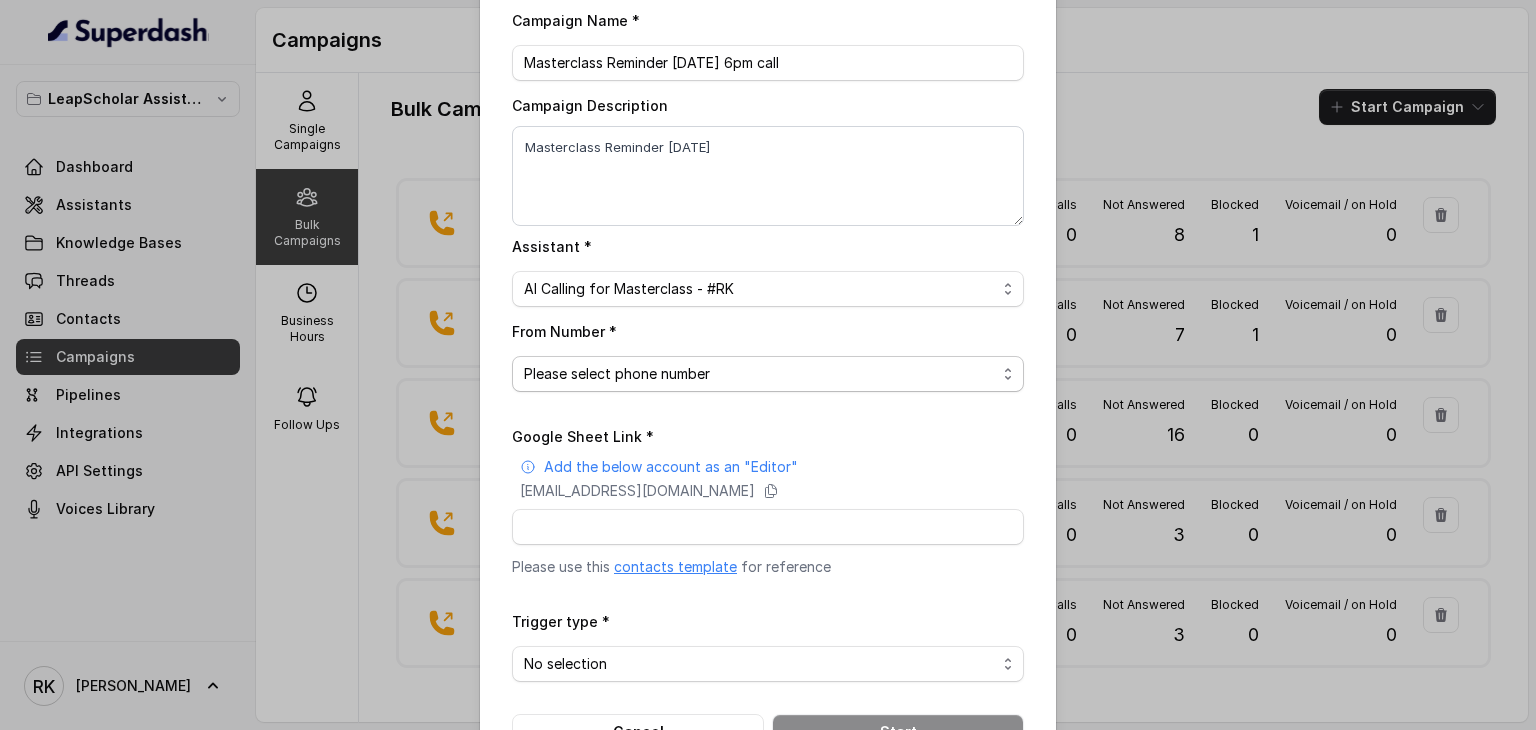 click on "Please select phone number [PHONE_NUMBER]" at bounding box center [768, 374] 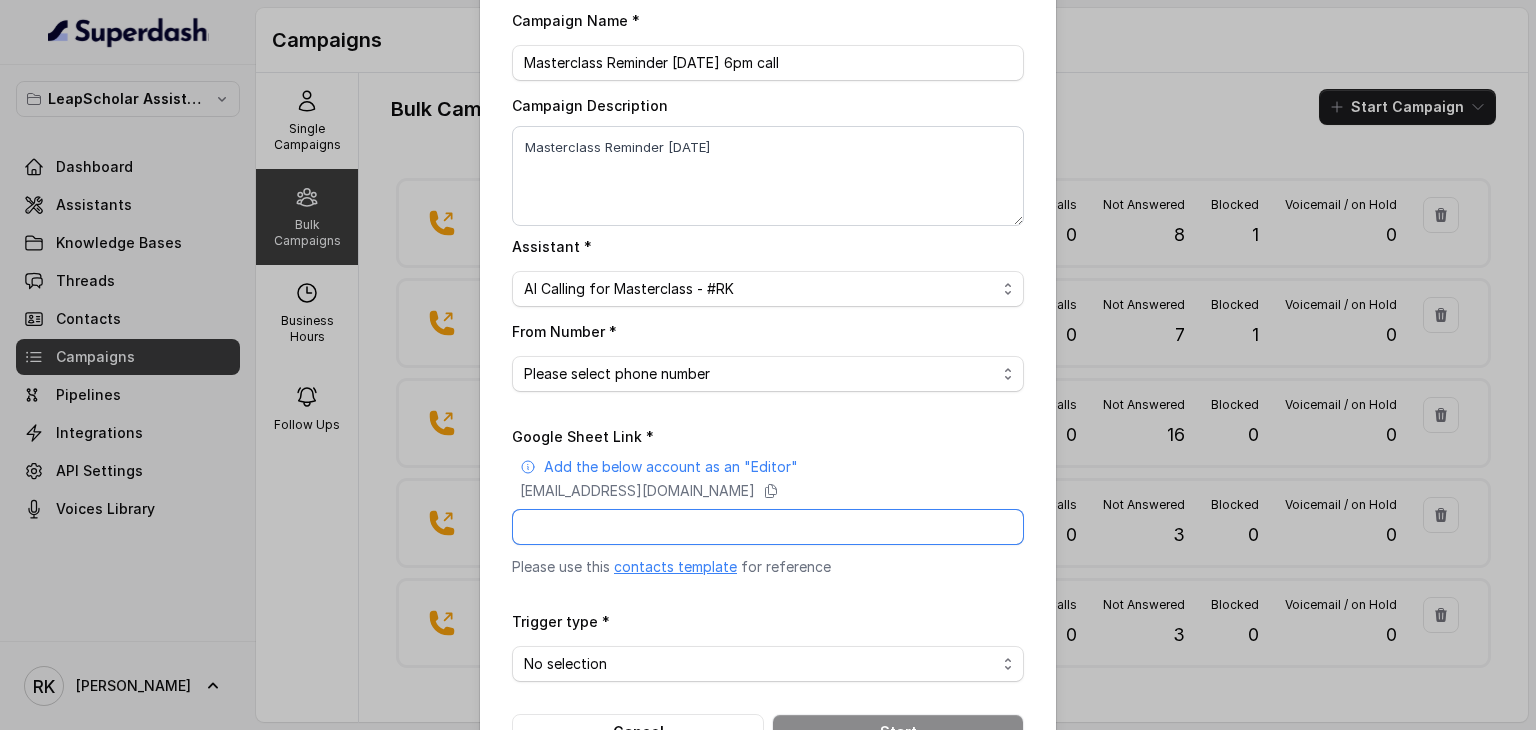 click on "Google Sheet Link *" at bounding box center [768, 527] 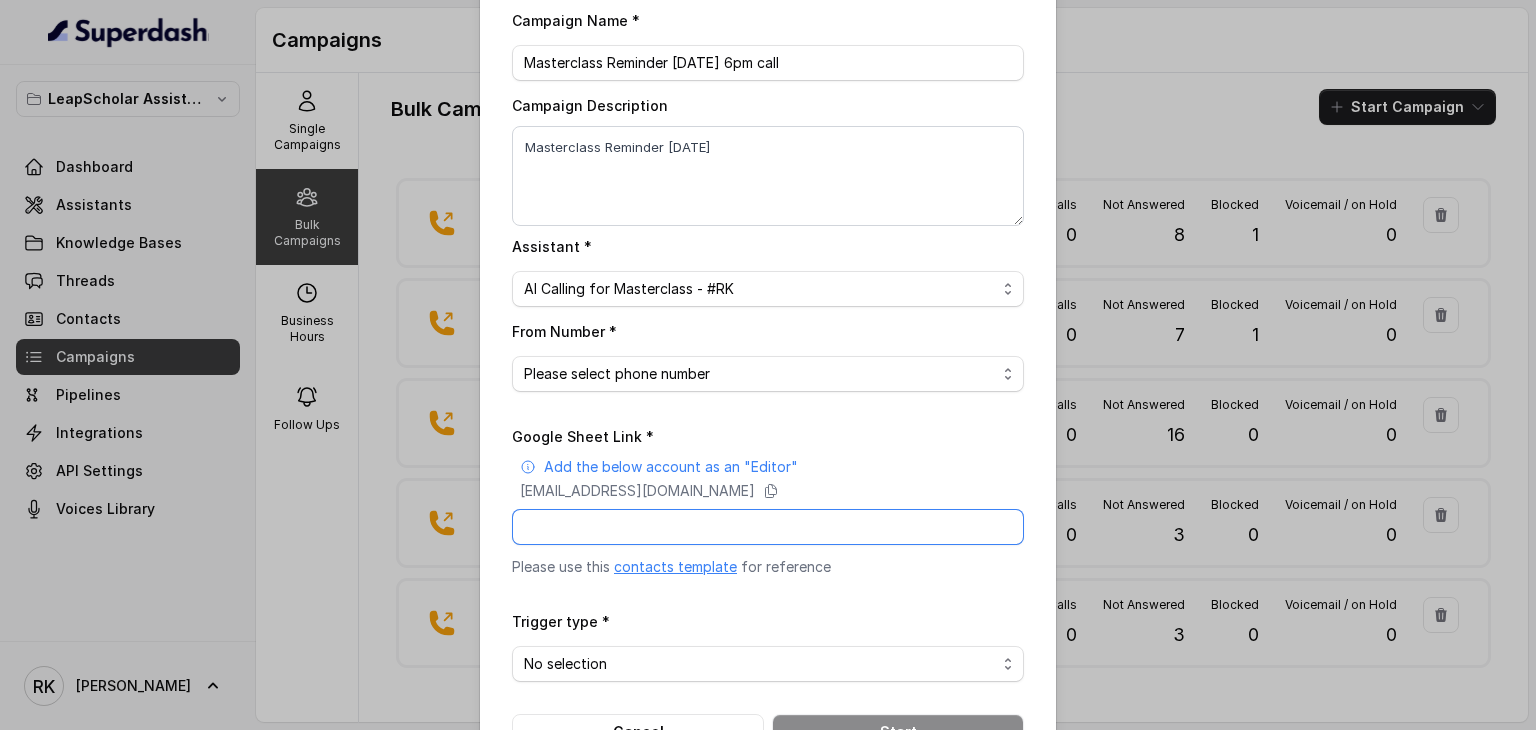 paste on "[URL][DOMAIN_NAME]" 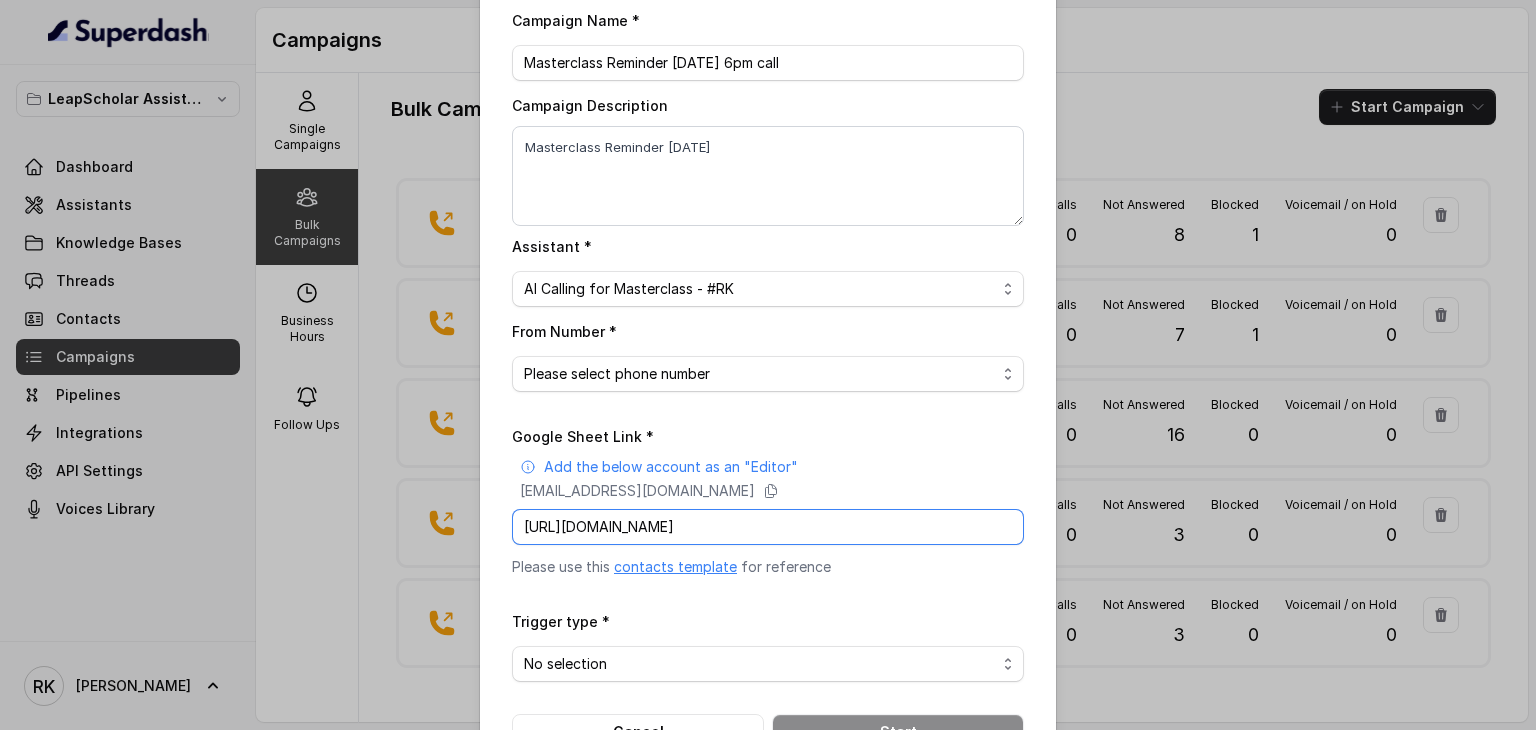scroll, scrollTop: 0, scrollLeft: 280, axis: horizontal 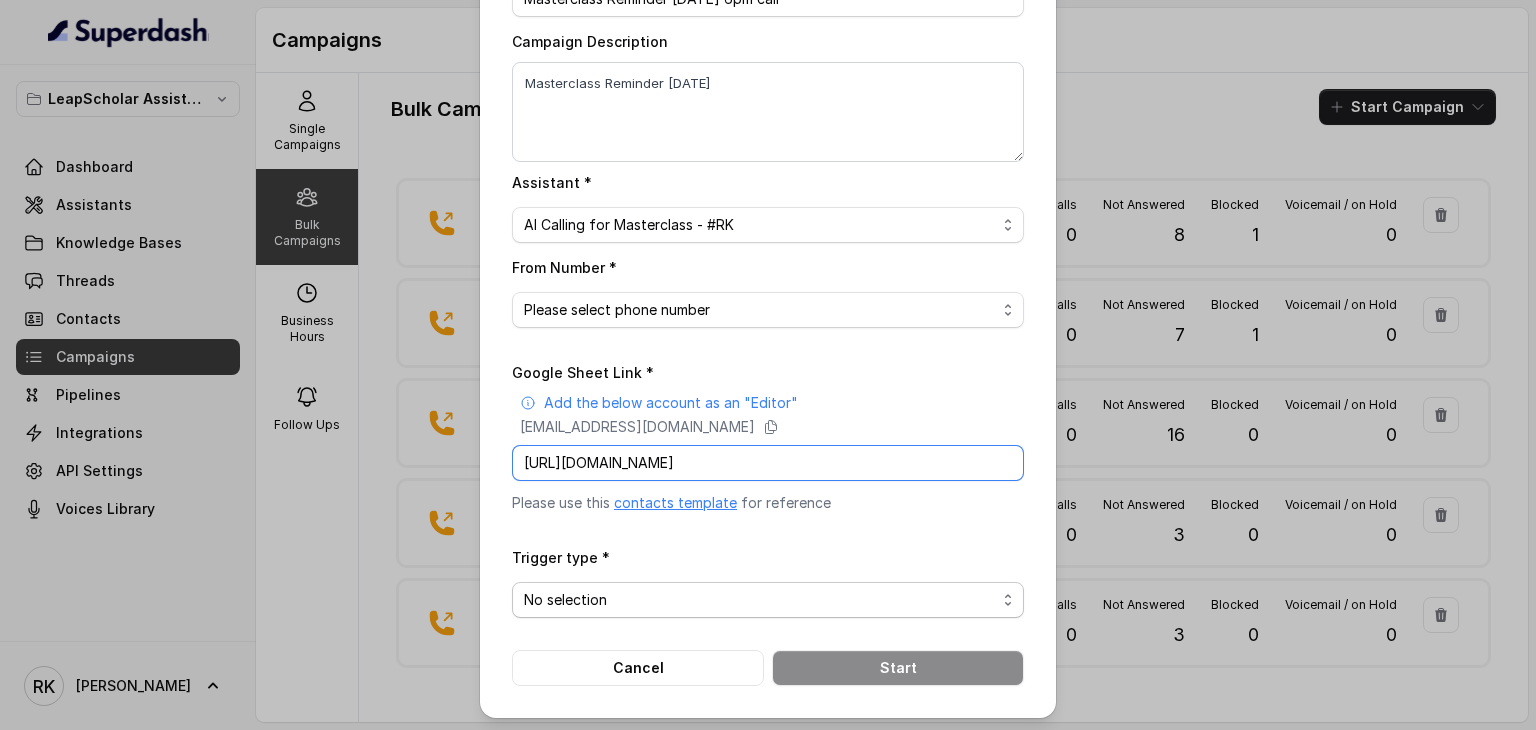 type on "[URL][DOMAIN_NAME]" 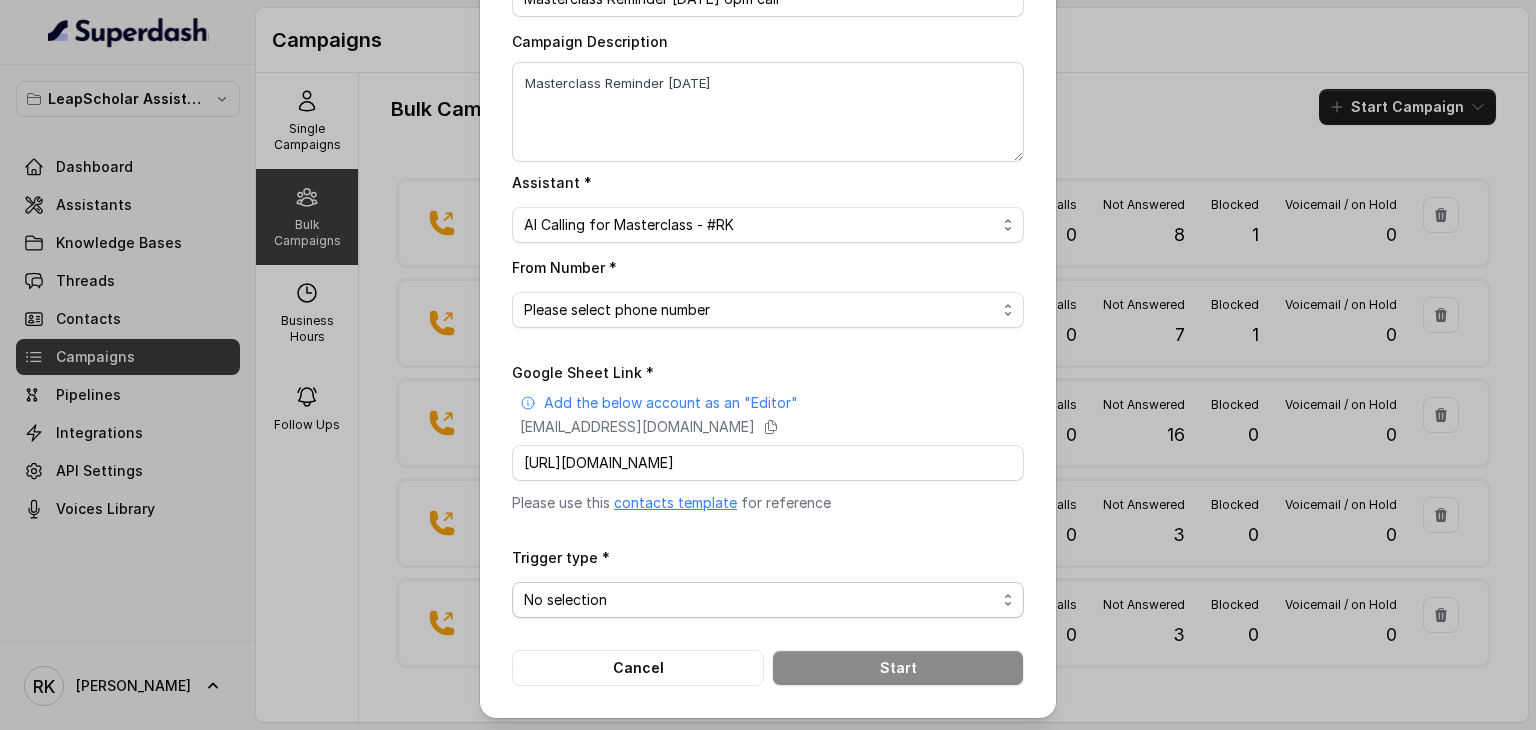scroll, scrollTop: 0, scrollLeft: 0, axis: both 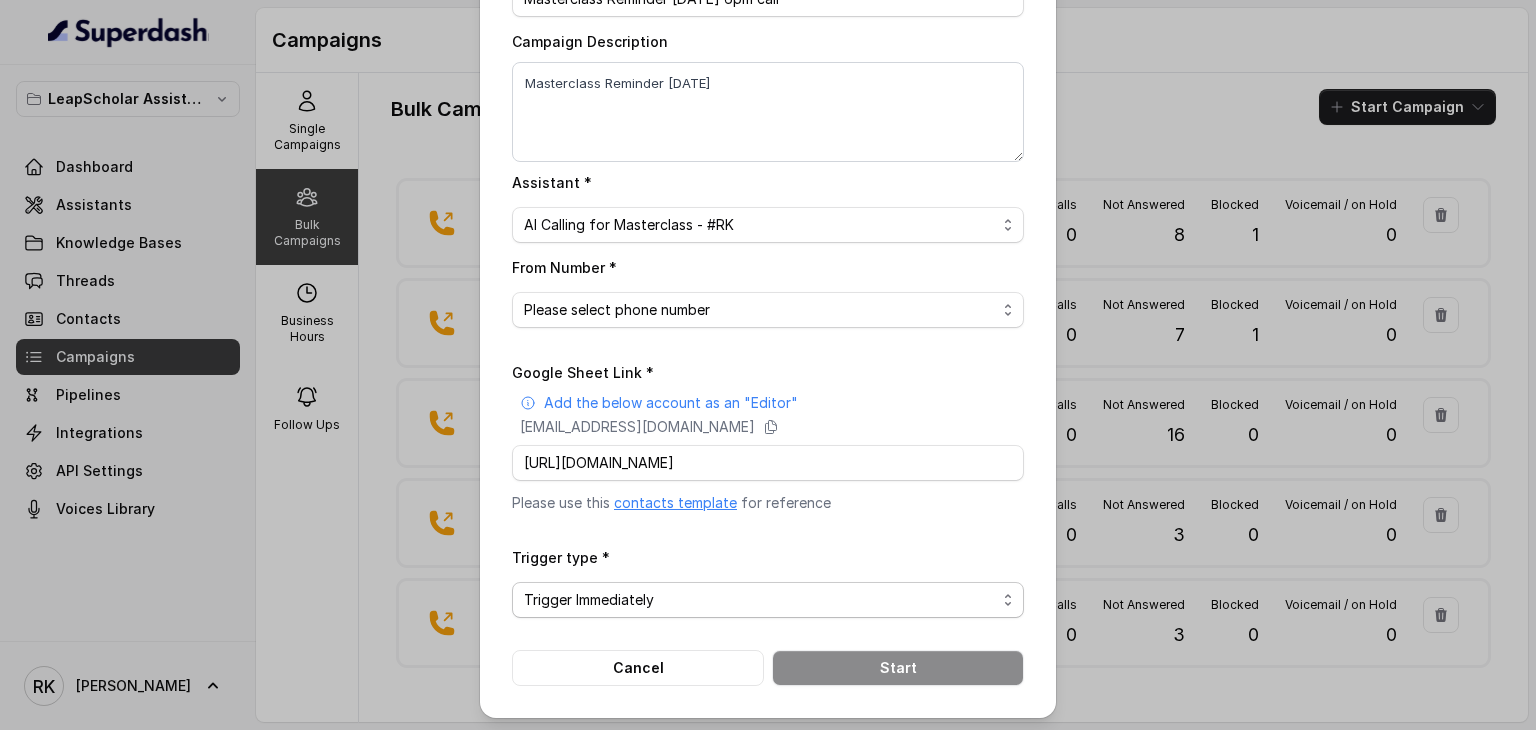 click on "No selection Trigger Immediately Trigger based on campaign configuration" at bounding box center [768, 600] 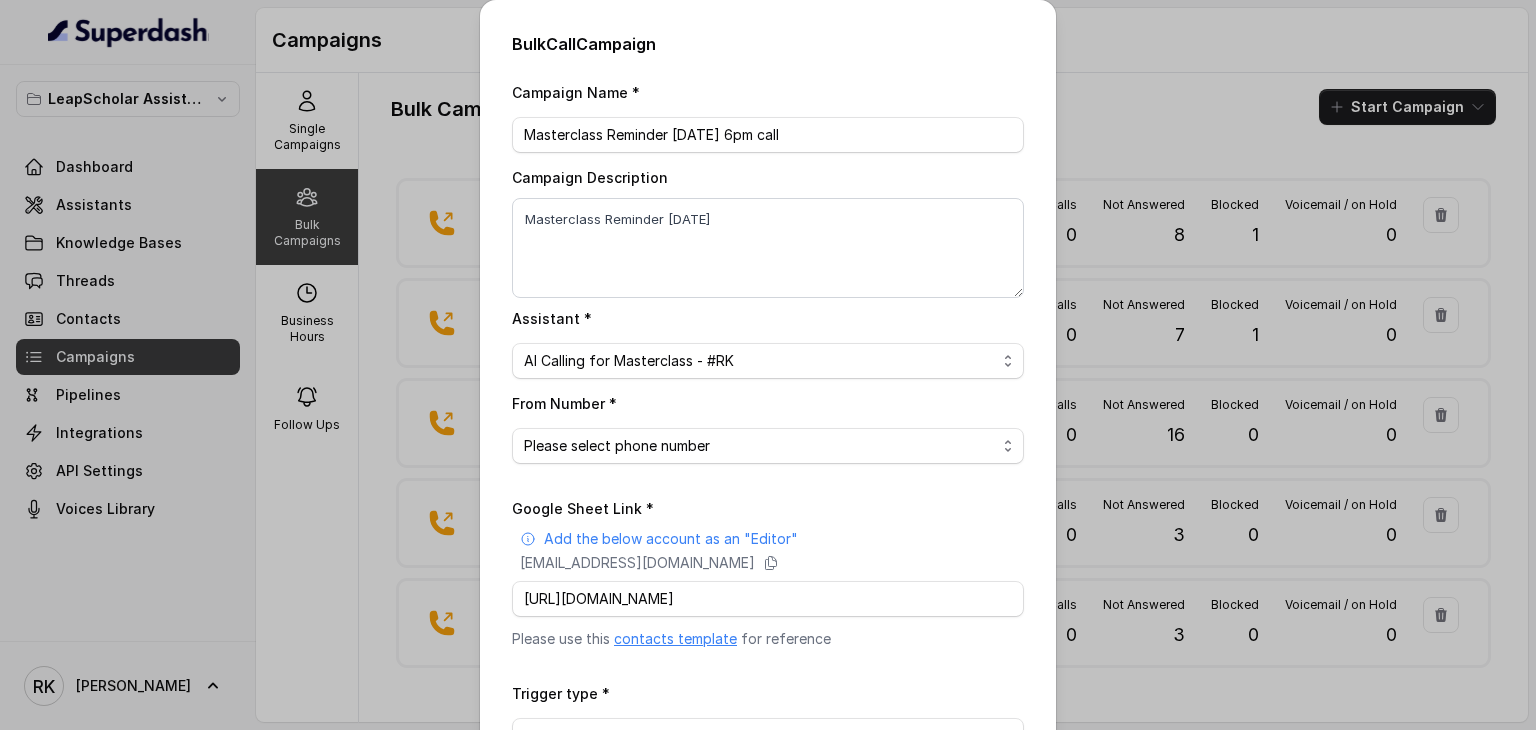 scroll, scrollTop: 136, scrollLeft: 0, axis: vertical 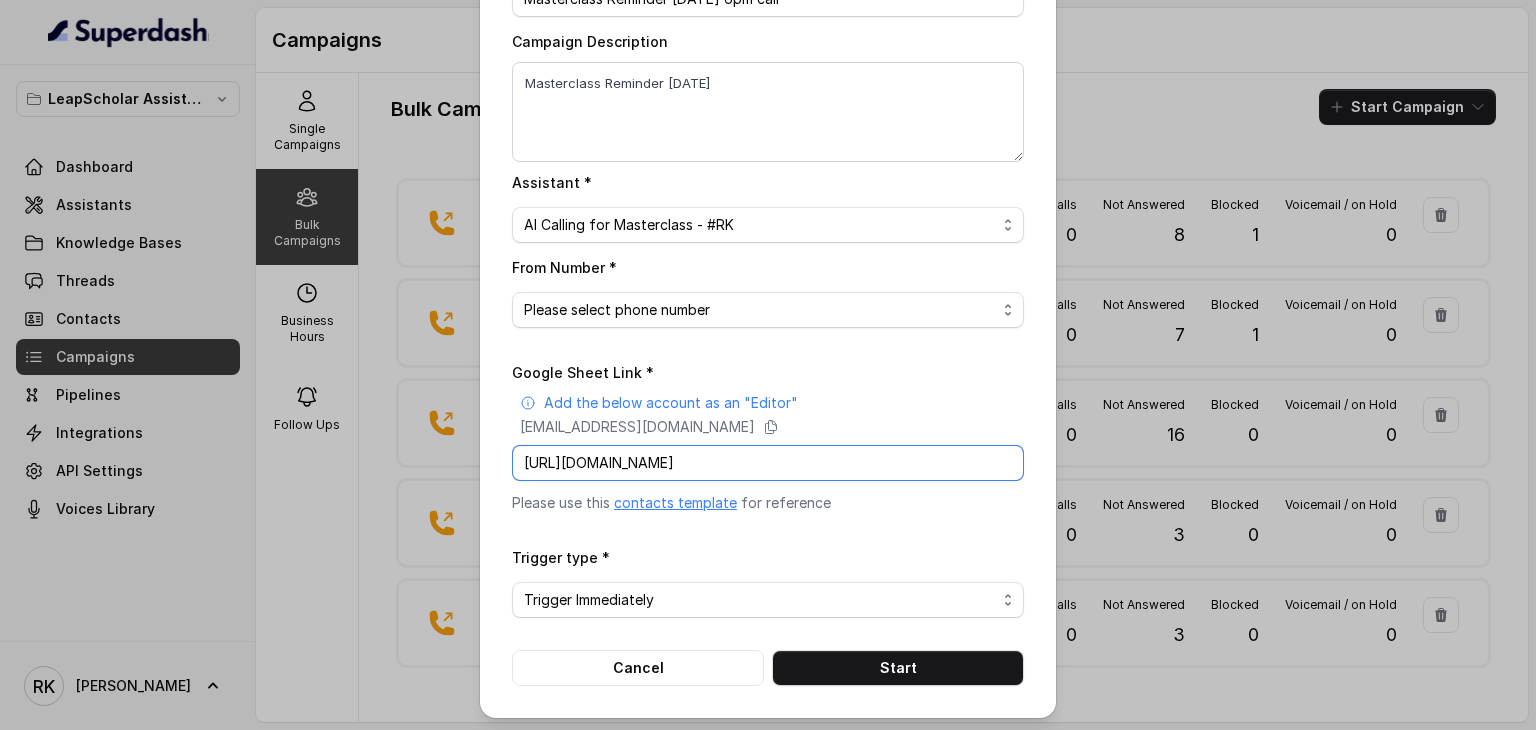 click on "[URL][DOMAIN_NAME]" at bounding box center (768, 463) 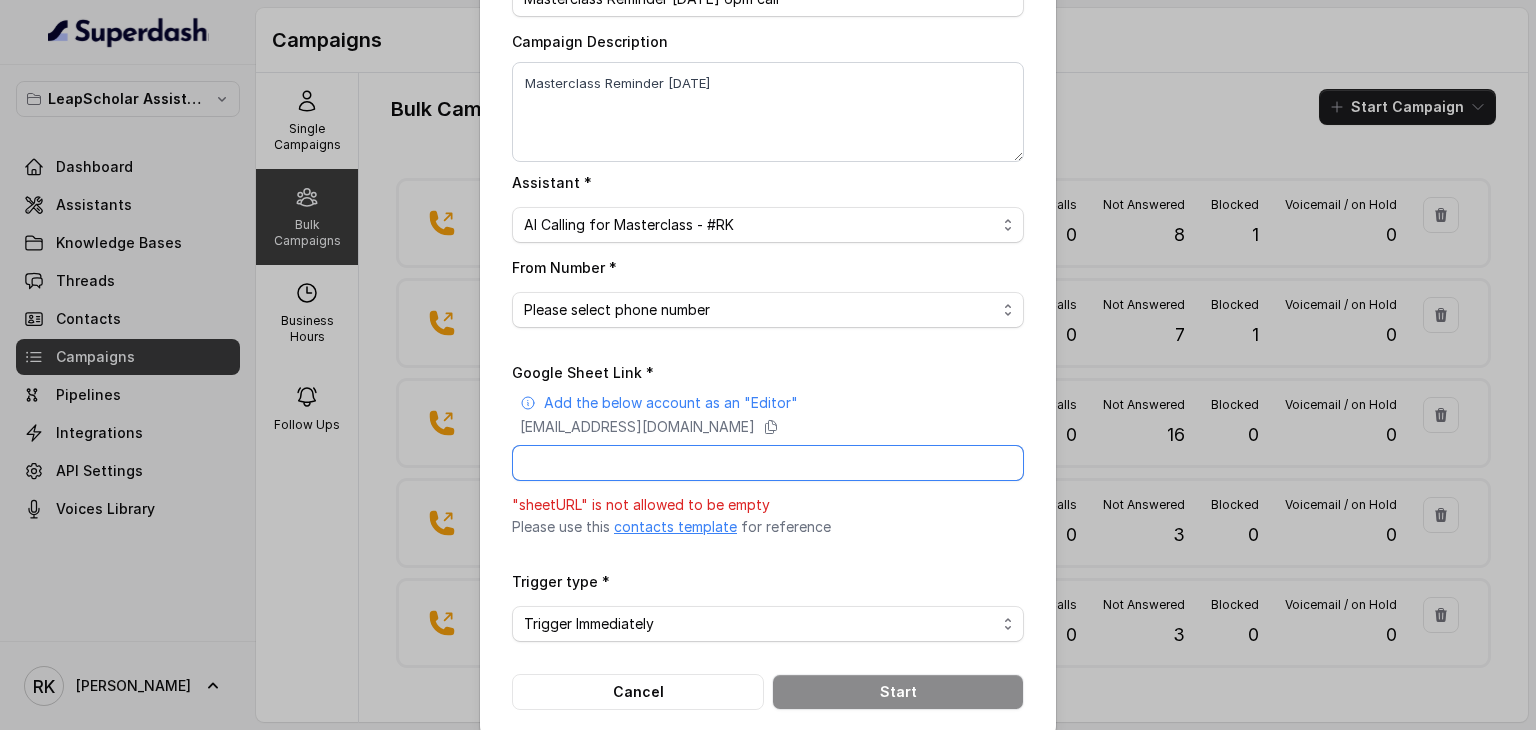 paste on "[URL][DOMAIN_NAME]" 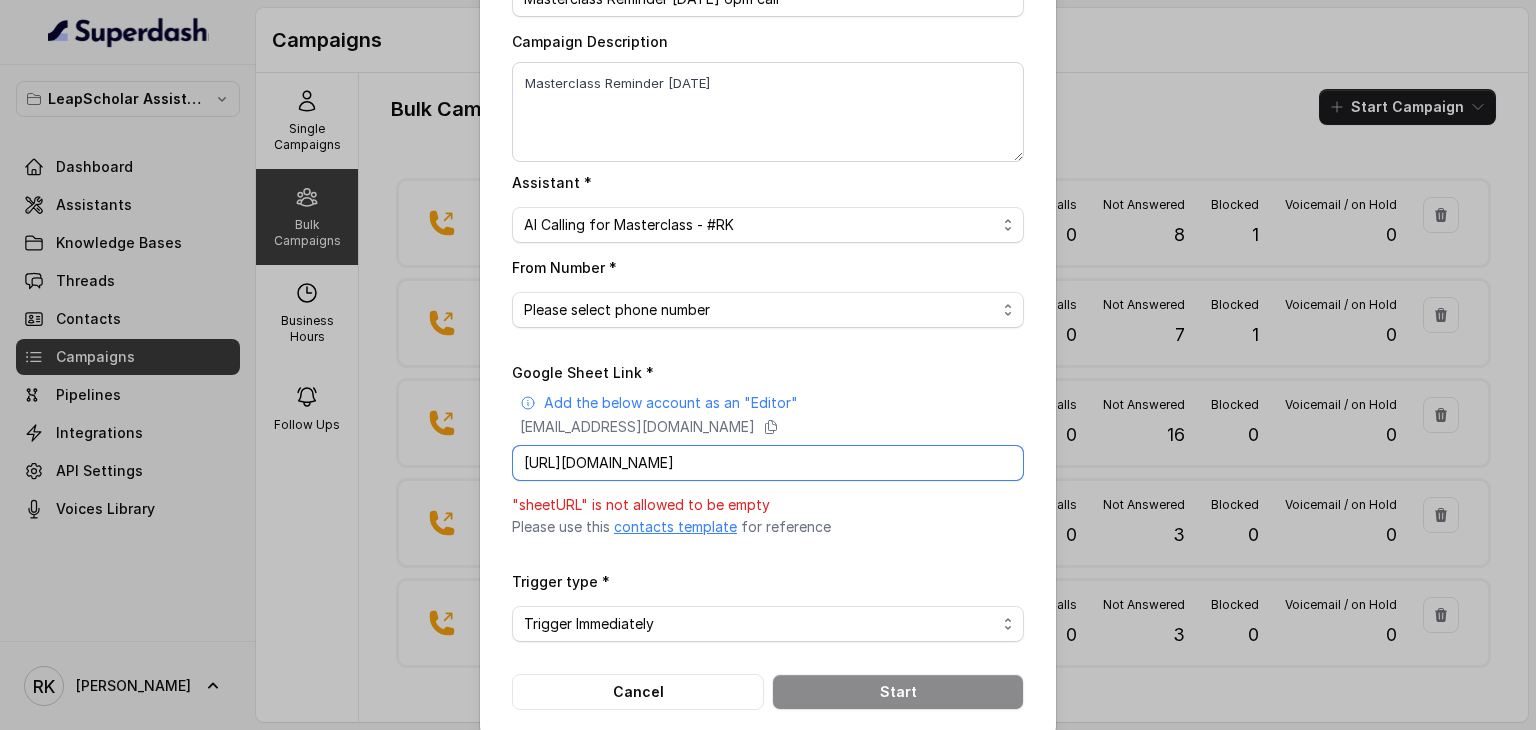 scroll, scrollTop: 0, scrollLeft: 280, axis: horizontal 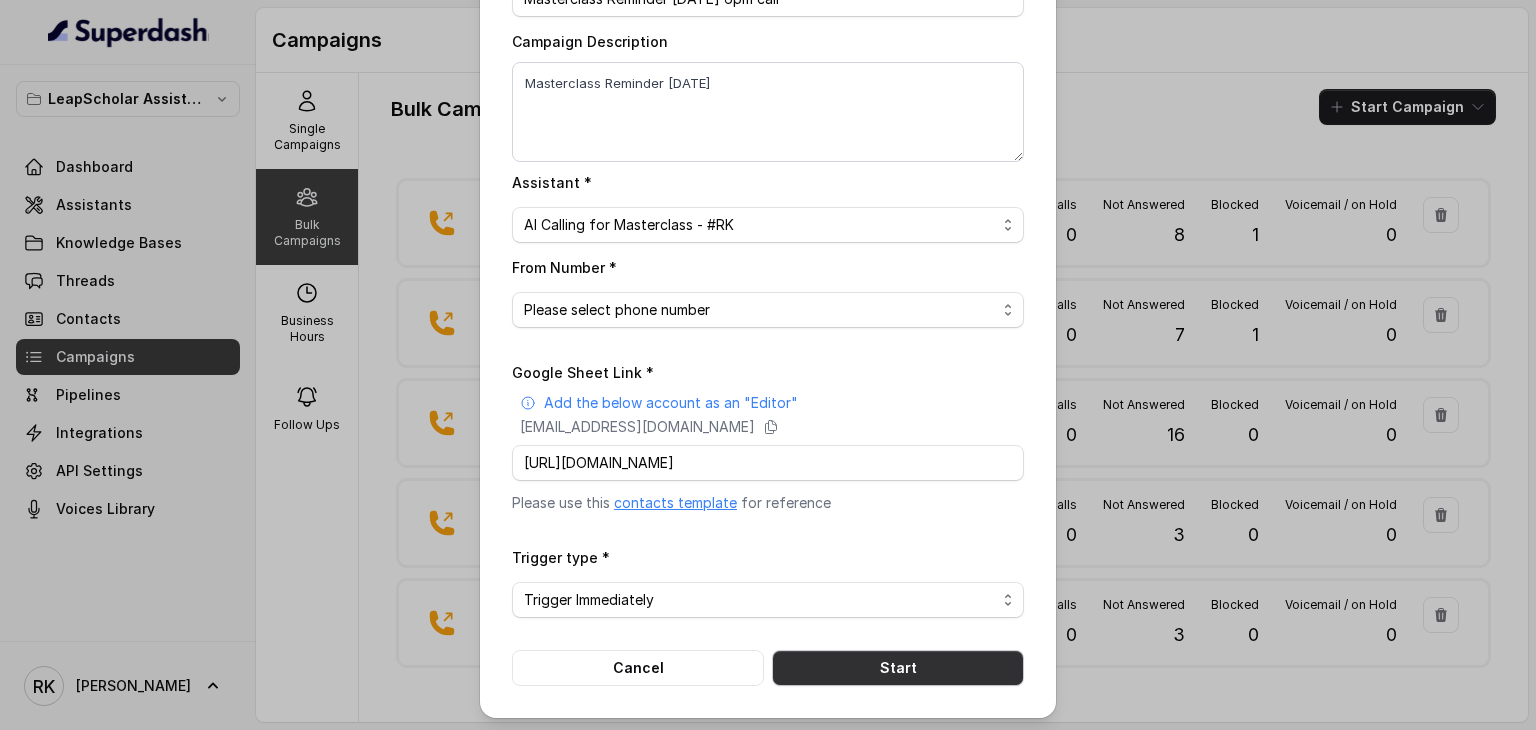 click on "Start" at bounding box center (898, 668) 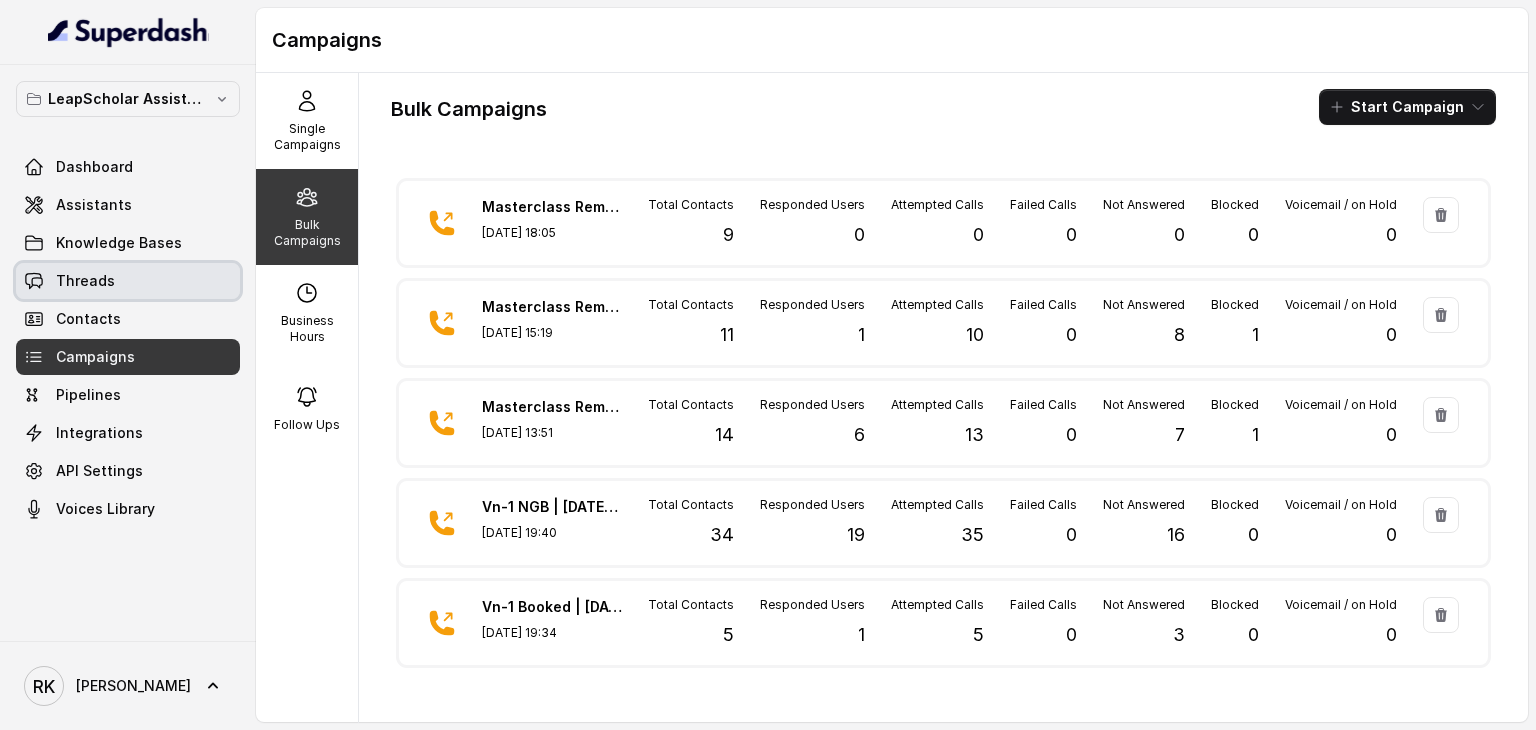 click on "Threads" at bounding box center [128, 281] 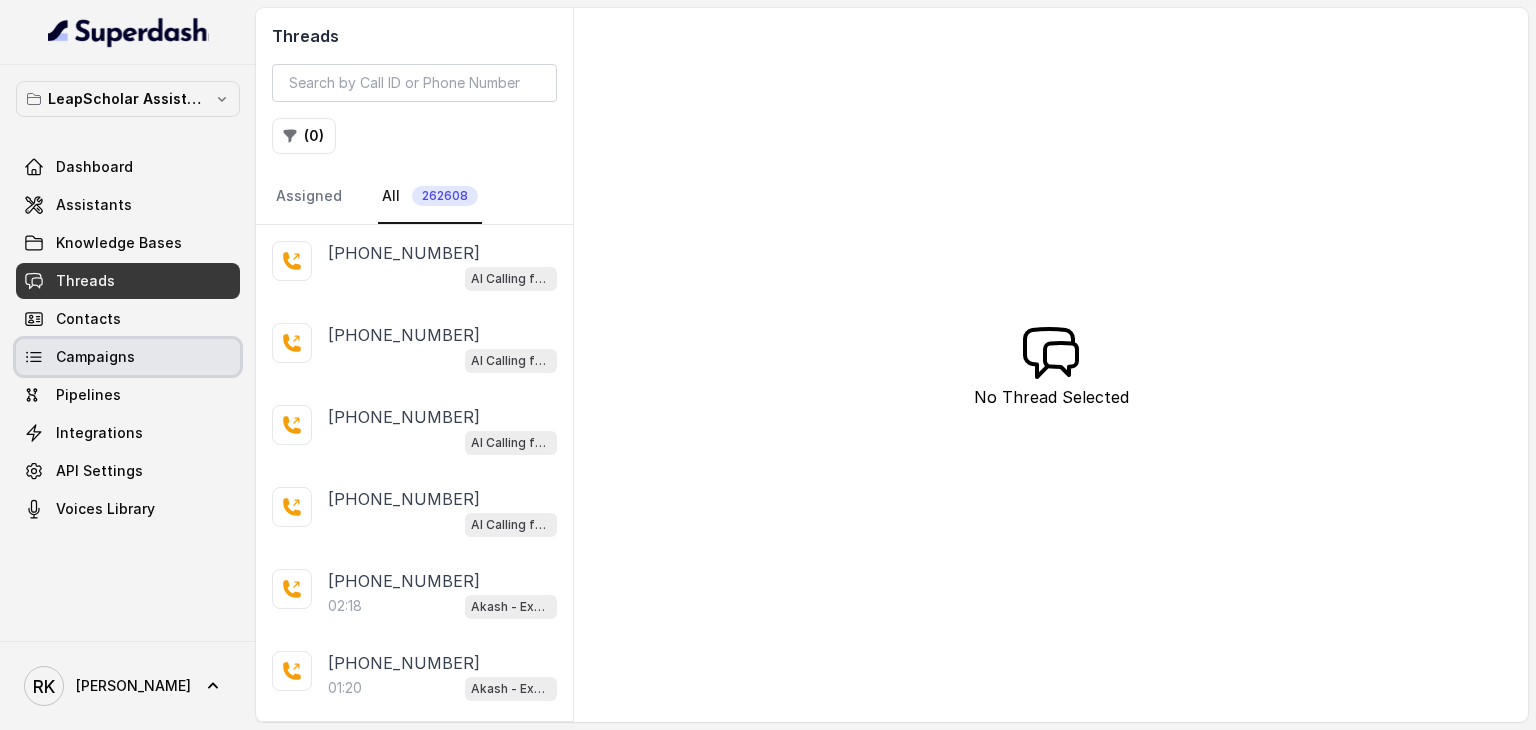 click on "Campaigns" at bounding box center [128, 357] 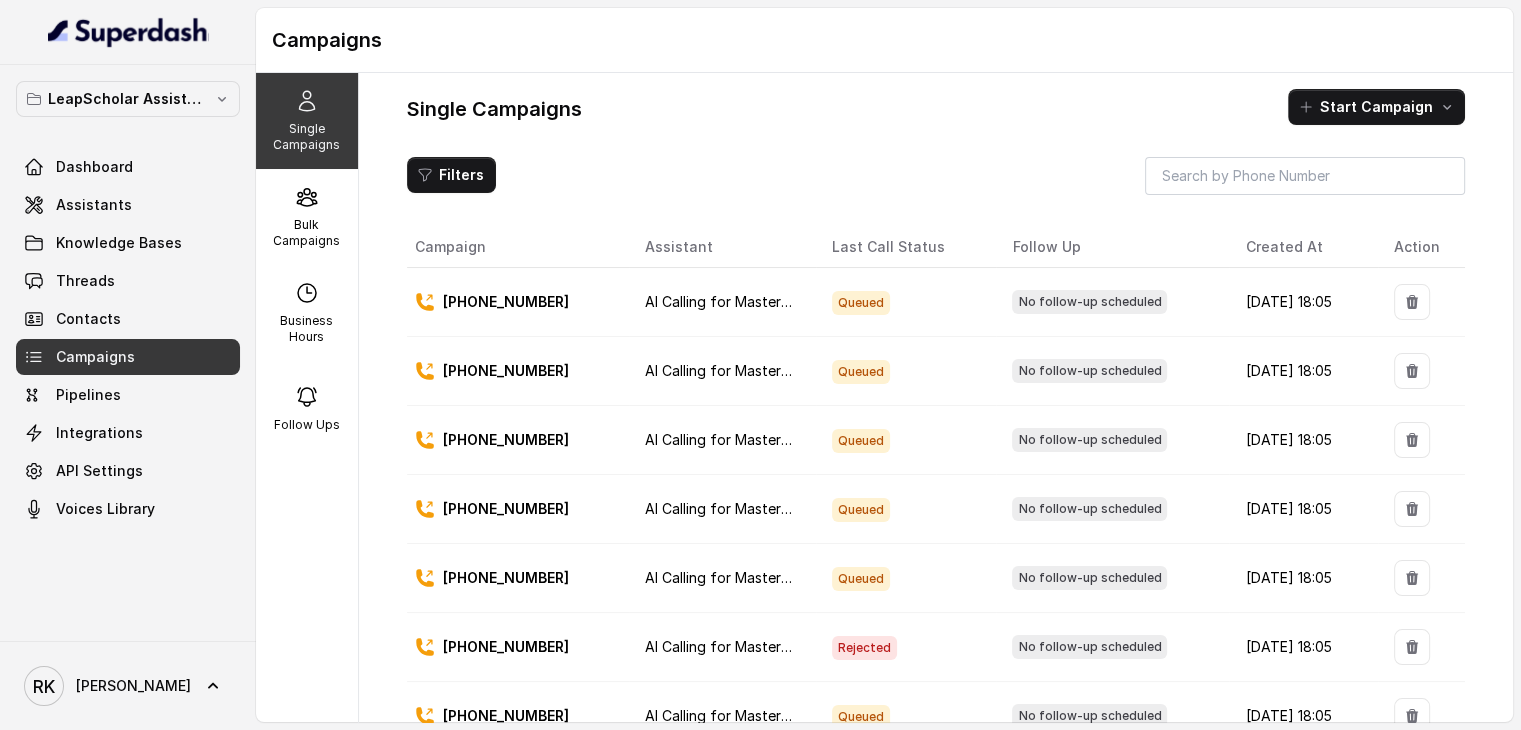 click on "Single Campaigns  Start Campaign  Filters Campaign Assistant Last Call Status Follow Up Created At Action [PHONE_NUMBER] AI Calling for Masterclass - #RK   Queued No follow-up scheduled [DATE] 18:05 [PHONE_NUMBER] AI Calling for Masterclass - #RK   Queued No follow-up scheduled [DATE] 18:05 [PHONE_NUMBER] AI Calling for Masterclass - #RK   Queued No follow-up scheduled [DATE] 18:05 [PHONE_NUMBER] AI Calling for Masterclass - #RK   Queued No follow-up scheduled [DATE] 18:05 [PHONE_NUMBER] AI Calling for Masterclass - #RK   Queued No follow-up scheduled [DATE] 18:05 [PHONE_NUMBER] AI Calling for Masterclass - #RK   Rejected No follow-up scheduled [DATE] 18:05 [PHONE_NUMBER] AI Calling for Masterclass - #RK   Queued No follow-up scheduled [DATE] 18:05 [PHONE_NUMBER] AI Calling for Masterclass - #RK   Queued No follow-up scheduled [DATE] 18:05 [PHONE_NUMBER] AI Calling for Masterclass - #RK   Queued No follow-up scheduled [DATE] 18:05 [PHONE_NUMBER]" at bounding box center (936, 421) 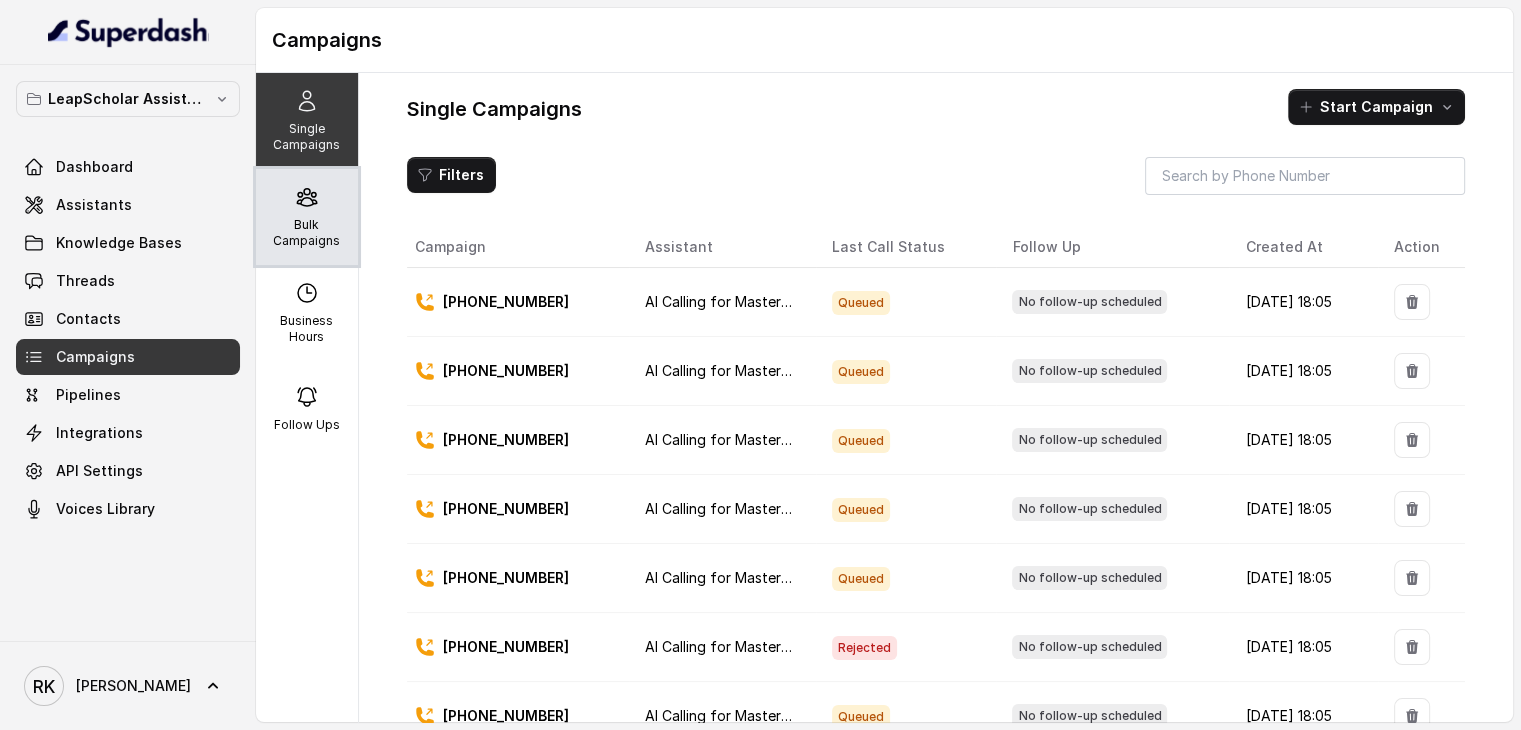 click on "Bulk Campaigns" at bounding box center [307, 217] 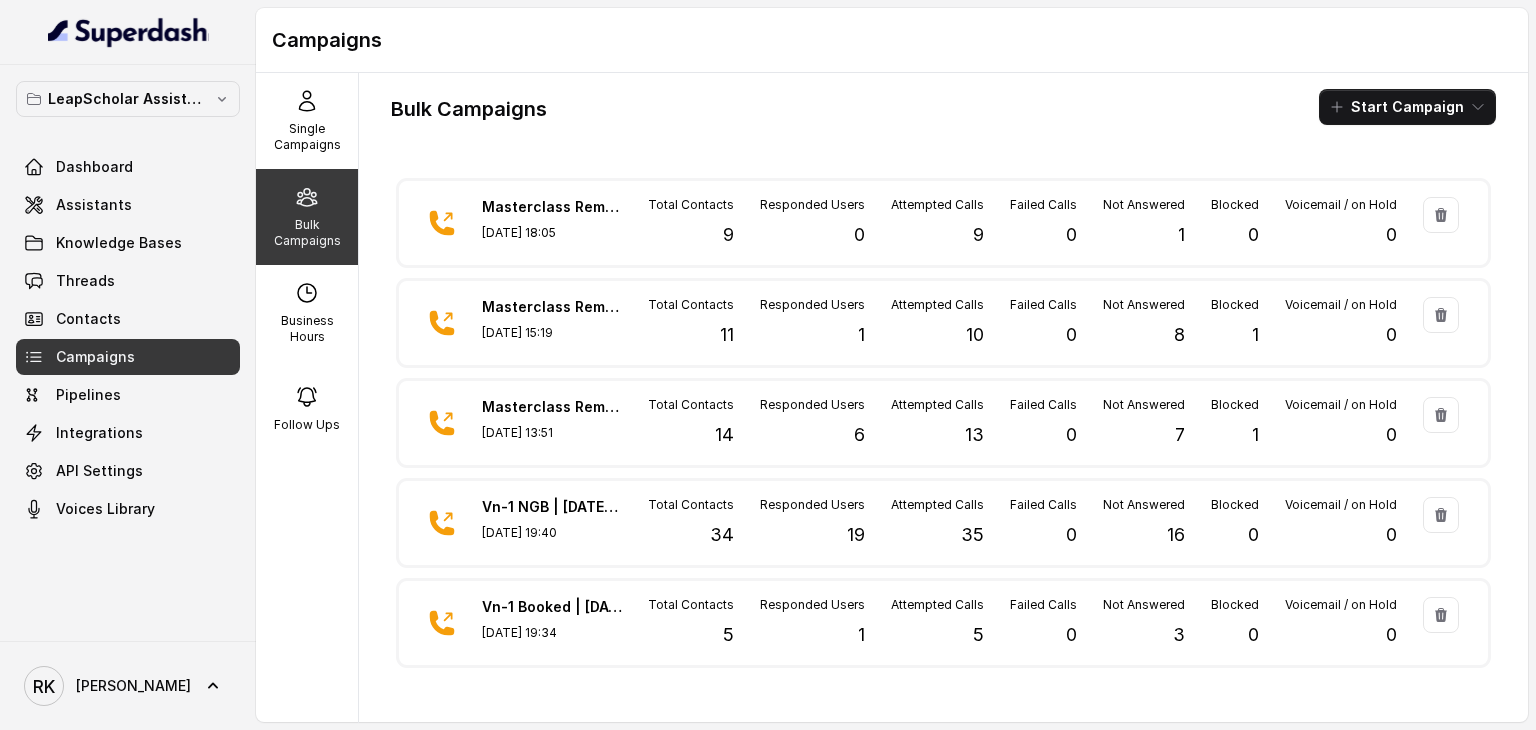 click on "Bulk Campaigns  Start Campaign" at bounding box center (943, 107) 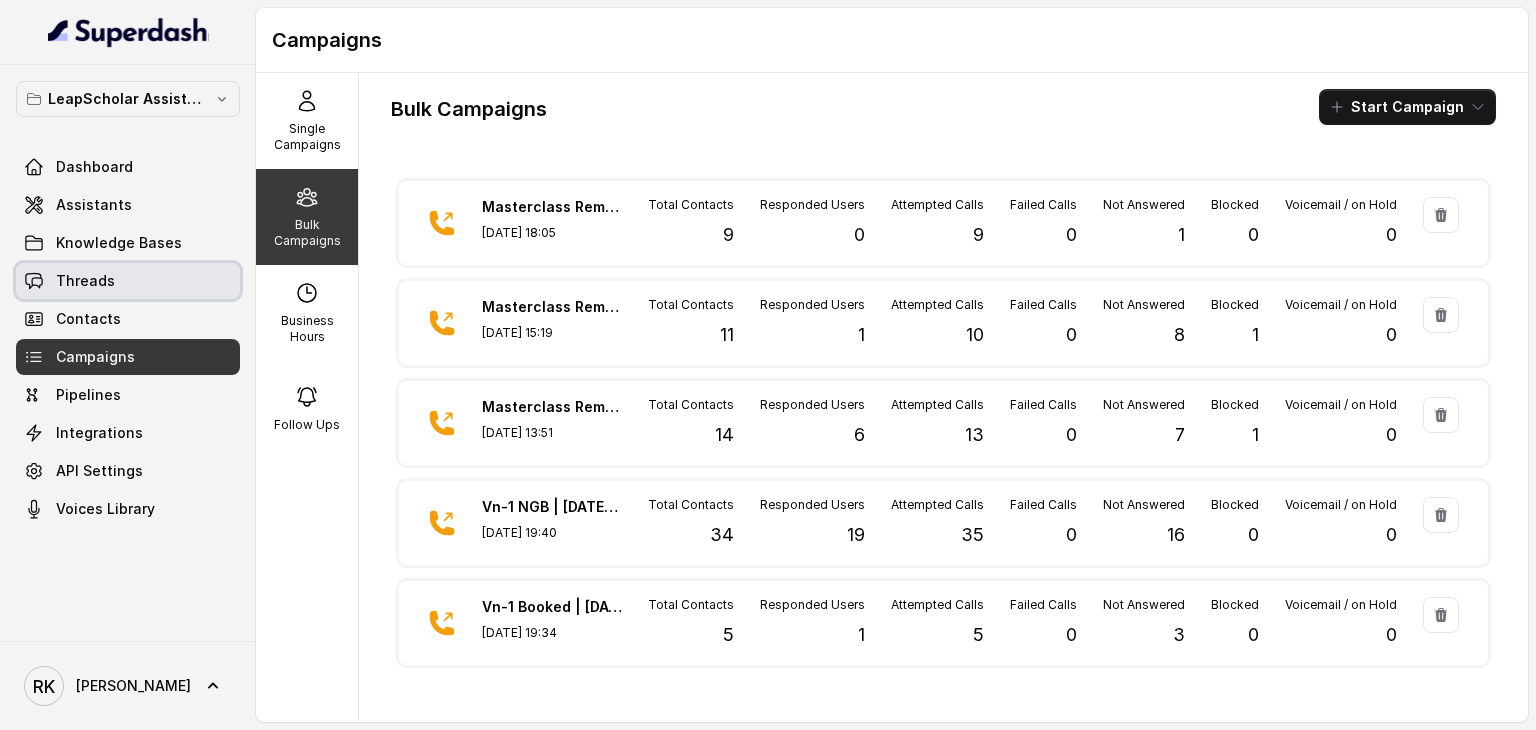 click on "Threads" at bounding box center [128, 281] 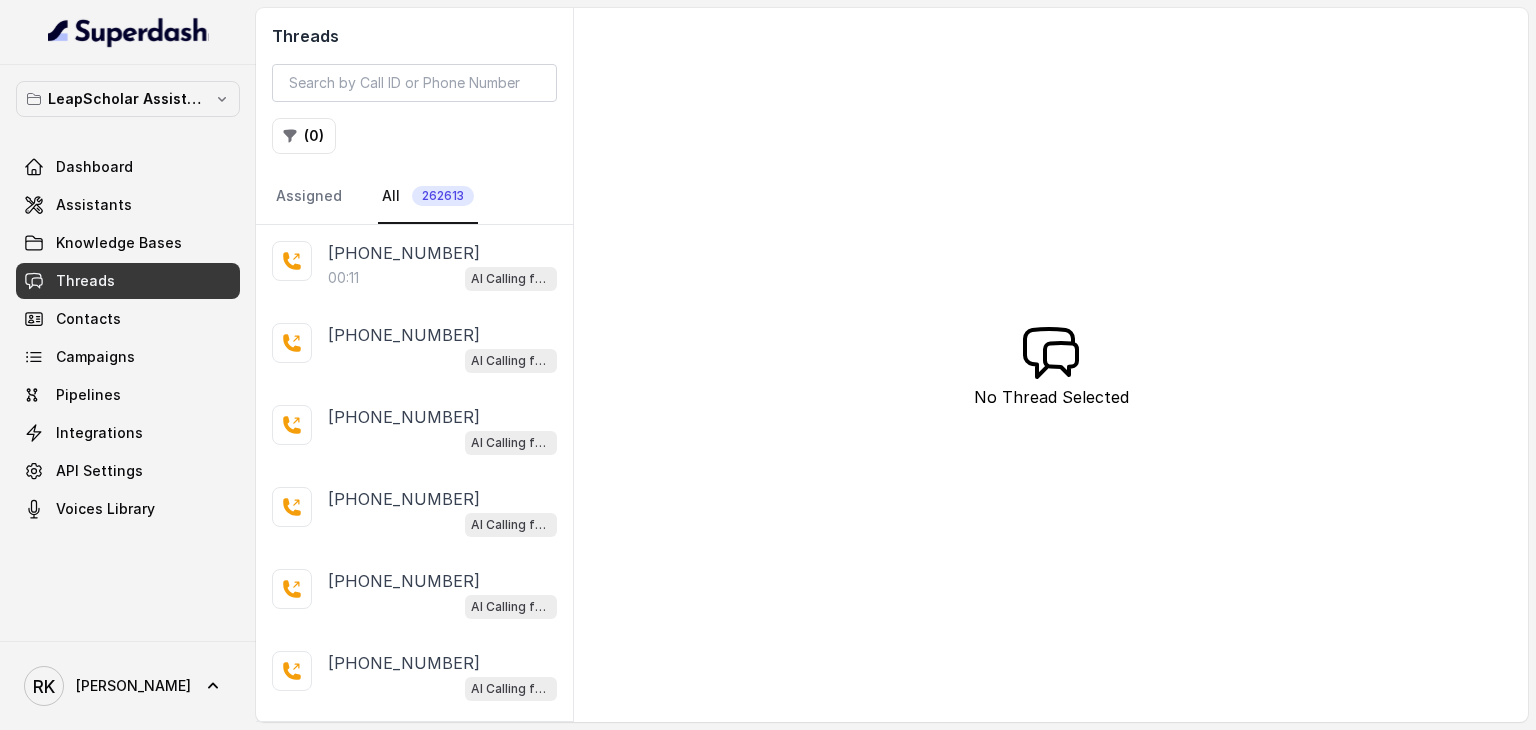 click on "Threads  ( 0 ) Assigned All 262613 [PHONE_NUMBER]:11 AI Calling for Masterclass - #RK [PHONE_NUMBER]   AI Calling for Masterclass - #RK [PHONE_NUMBER]   AI Calling for Masterclass - #RK [PHONE_NUMBER]   AI Calling for Masterclass - #RK [PHONE_NUMBER]   AI Calling for Masterclass - #RK [PHONE_NUMBER]   AI Calling for Masterclass - #RK [PHONE_NUMBER]   AI Calling for Masterclass - #RK [PHONE_NUMBER]   AI Calling for Masterclass - #RK [PHONE_NUMBER]   AI Calling for Masterclass - #RK [PHONE_NUMBER]:18 Akash - Exam Not Yet Decided [PHONE_NUMBER]:20 Akash - Exam Not Yet Decided [PHONE_NUMBER]   AI Calling for Masterclass - #RK [PHONE_NUMBER]:18 AI Calling for Masterclass - #RK [PHONE_NUMBER]   AI Calling for Masterclass - #RK [PHONE_NUMBER]   AI Calling for Masterclass - #RK [PHONE_NUMBER]   AI Calling for Masterclass - #RK [PHONE_NUMBER]   AI Calling for Masterclass - #RK [PHONE_NUMBER]   AI Calling for Masterclass - #RK [PHONE_NUMBER]   AI Calling for Masterclass - #RK [PHONE_NUMBER]   [PHONE_NUMBER]" at bounding box center (892, 365) 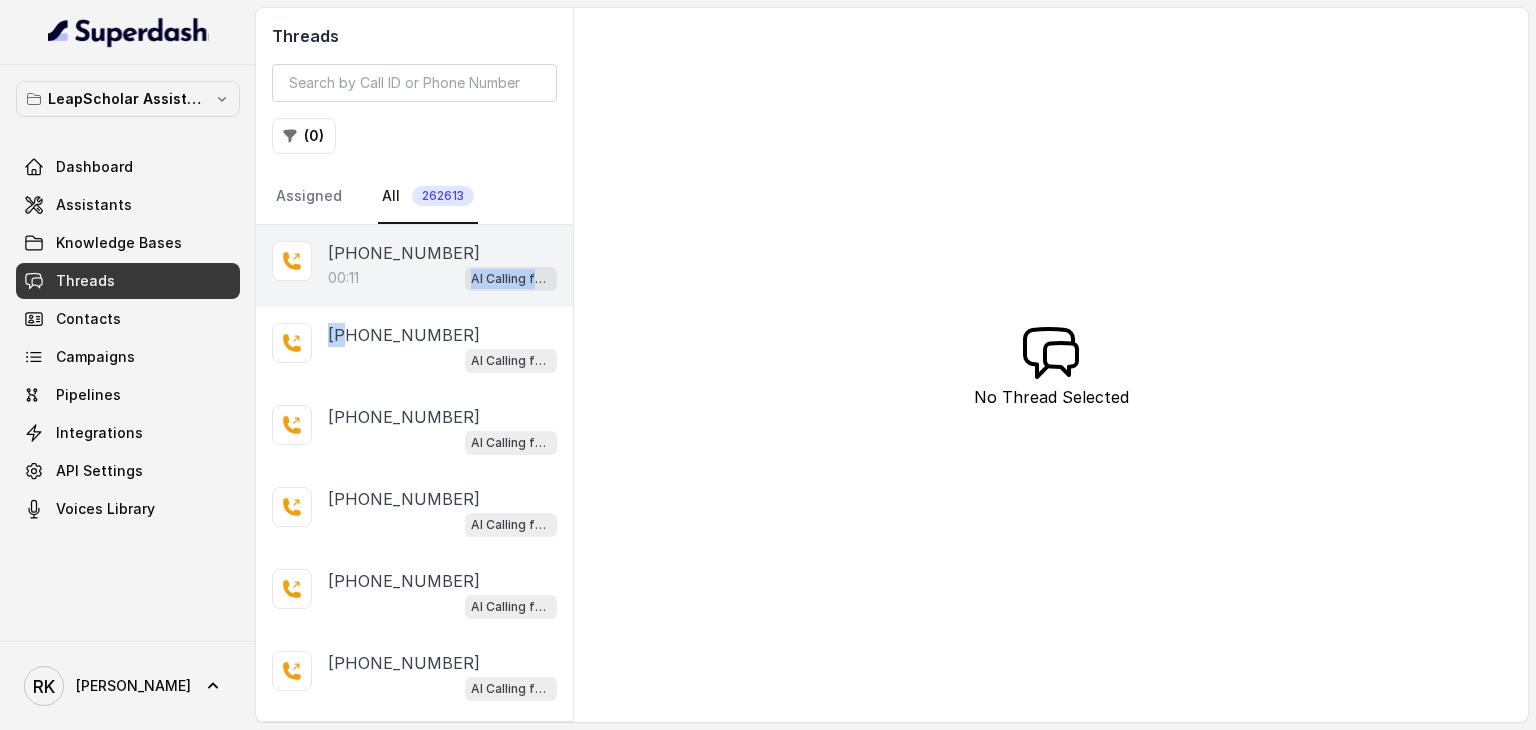drag, startPoint x: 351, startPoint y: 315, endPoint x: 392, endPoint y: 285, distance: 50.803543 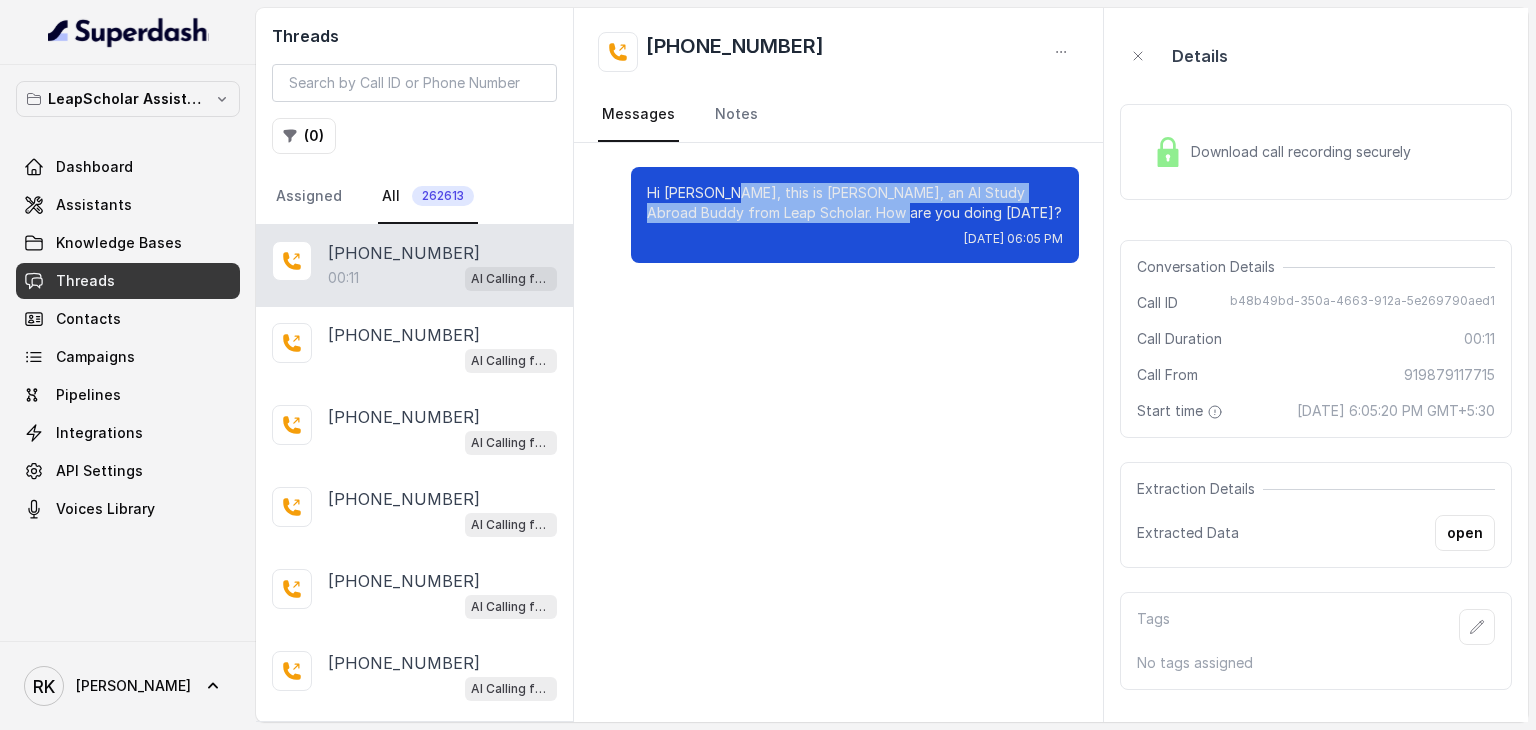 drag, startPoint x: 720, startPoint y: 190, endPoint x: 832, endPoint y: 205, distance: 113 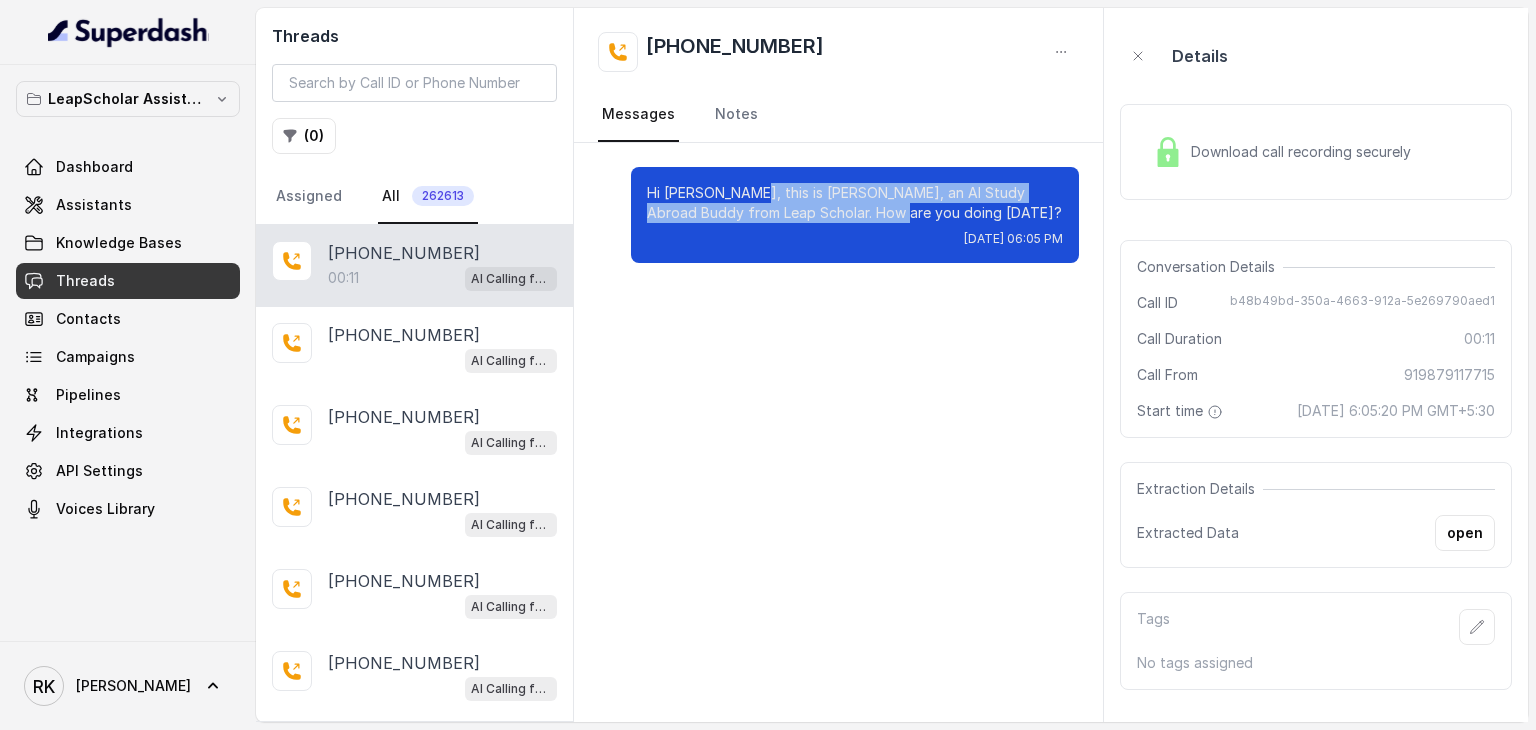 drag, startPoint x: 832, startPoint y: 205, endPoint x: 736, endPoint y: 187, distance: 97.67292 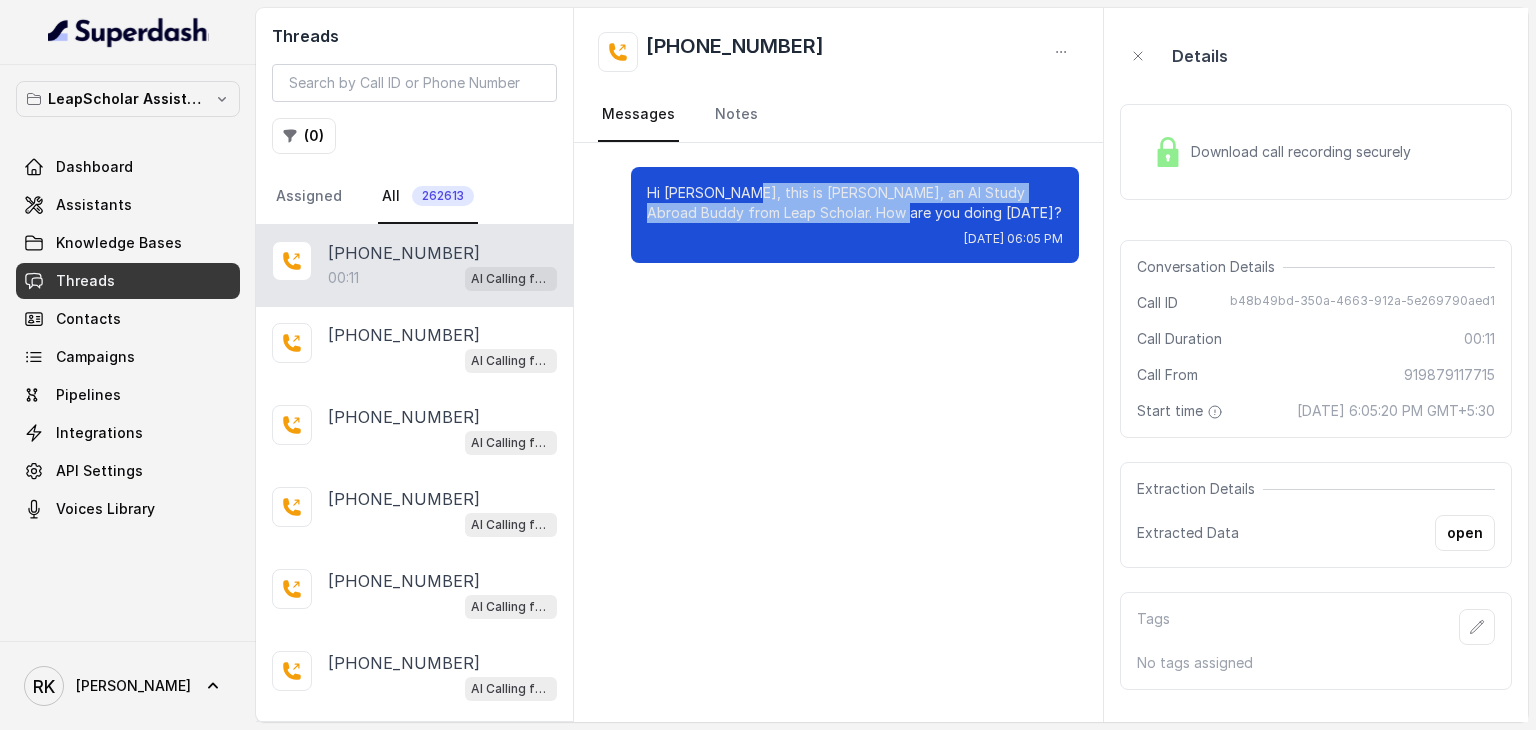 click on "Hi [PERSON_NAME], this is [PERSON_NAME], an AI Study Abroad Buddy from Leap Scholar. How are you doing [DATE]?" at bounding box center (855, 203) 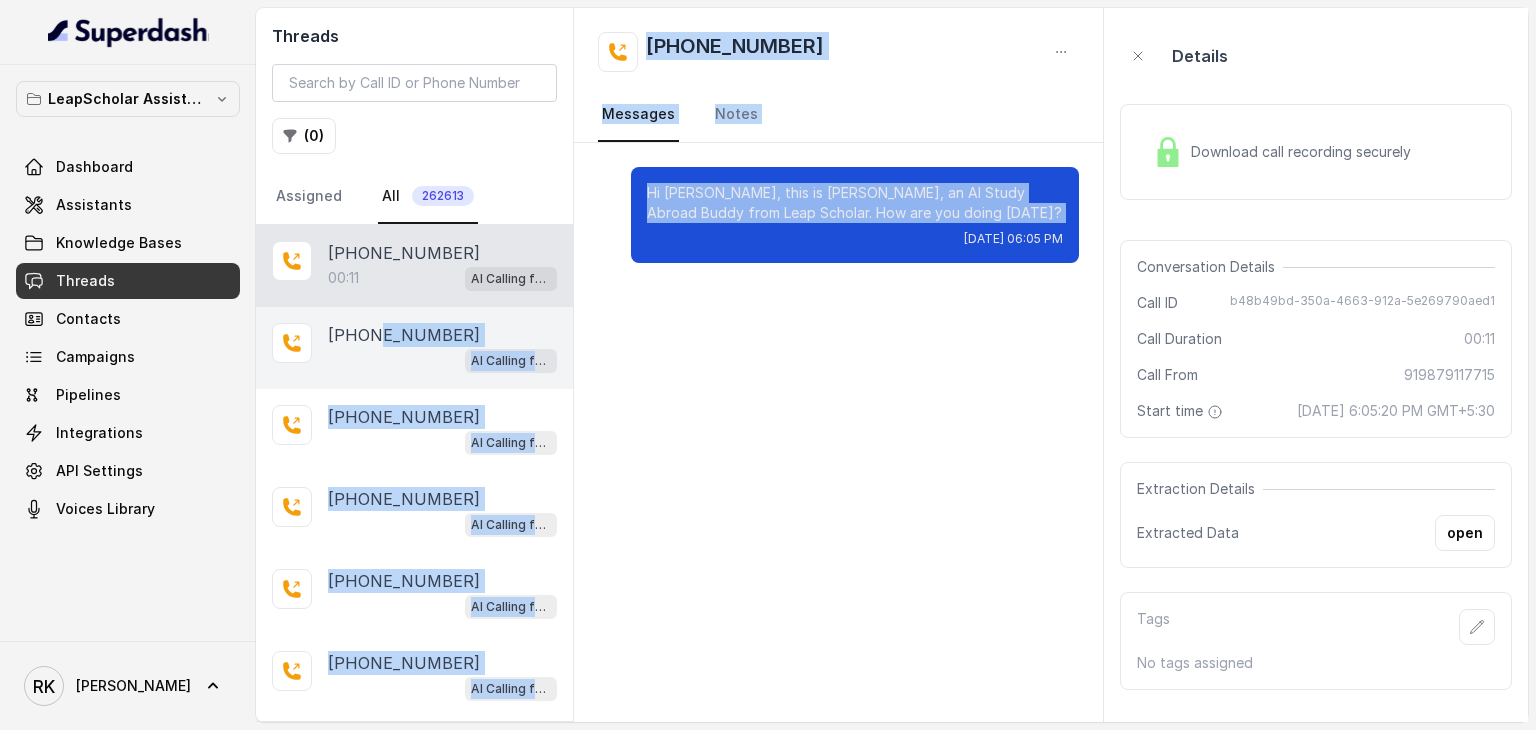 drag, startPoint x: 742, startPoint y: 287, endPoint x: 370, endPoint y: 332, distance: 374.71188 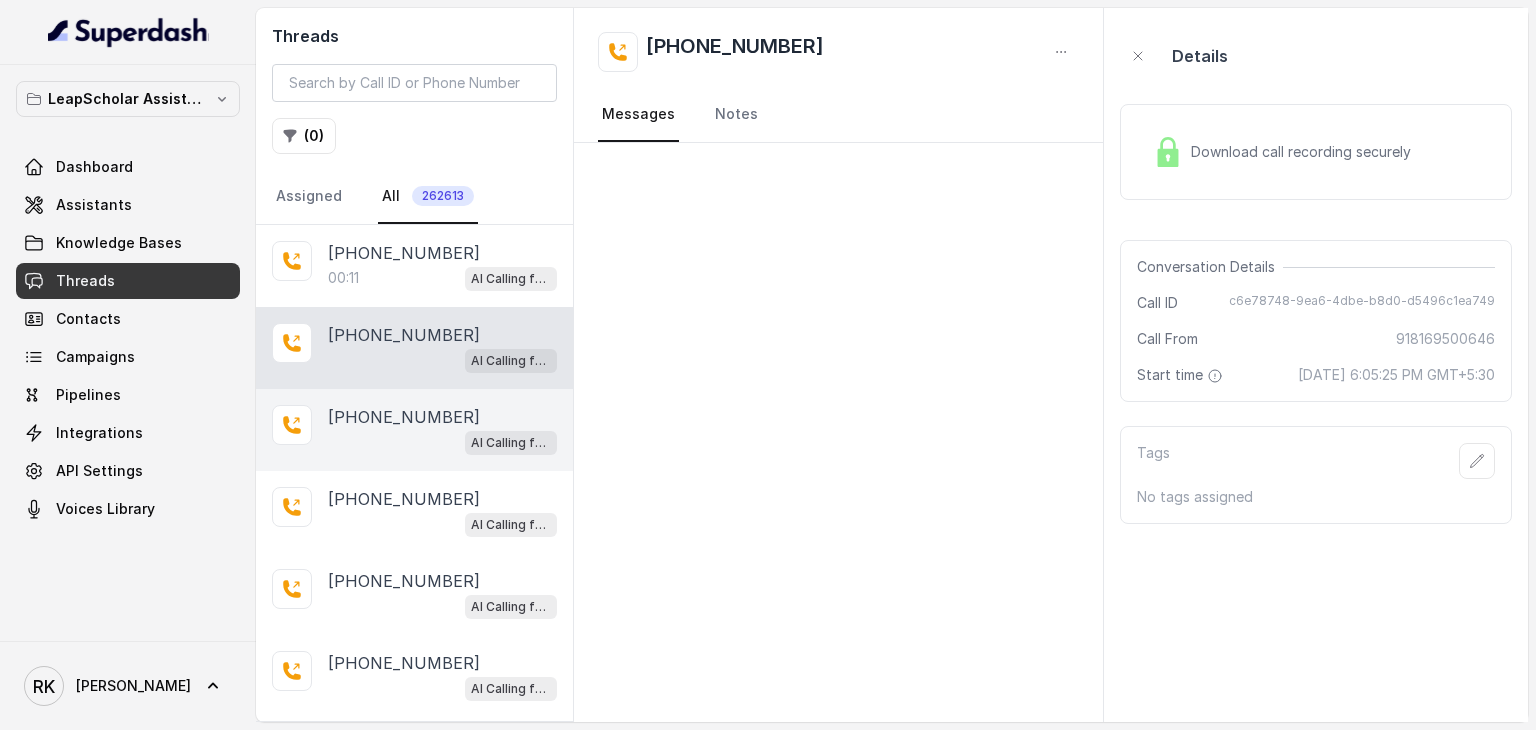 click on "AI Calling for Masterclass - #RK" at bounding box center (442, 442) 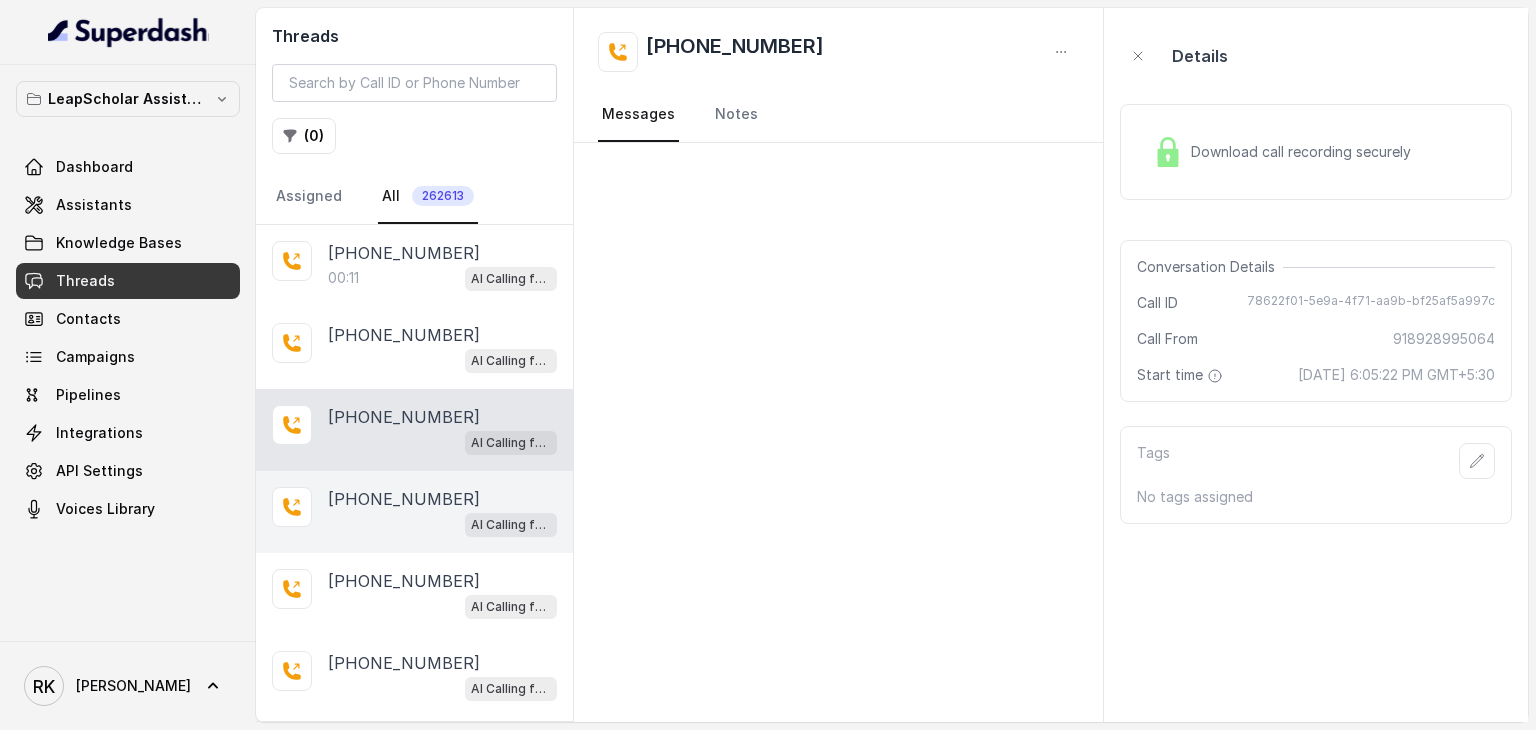 click on "AI Calling for Masterclass - #RK" at bounding box center [442, 524] 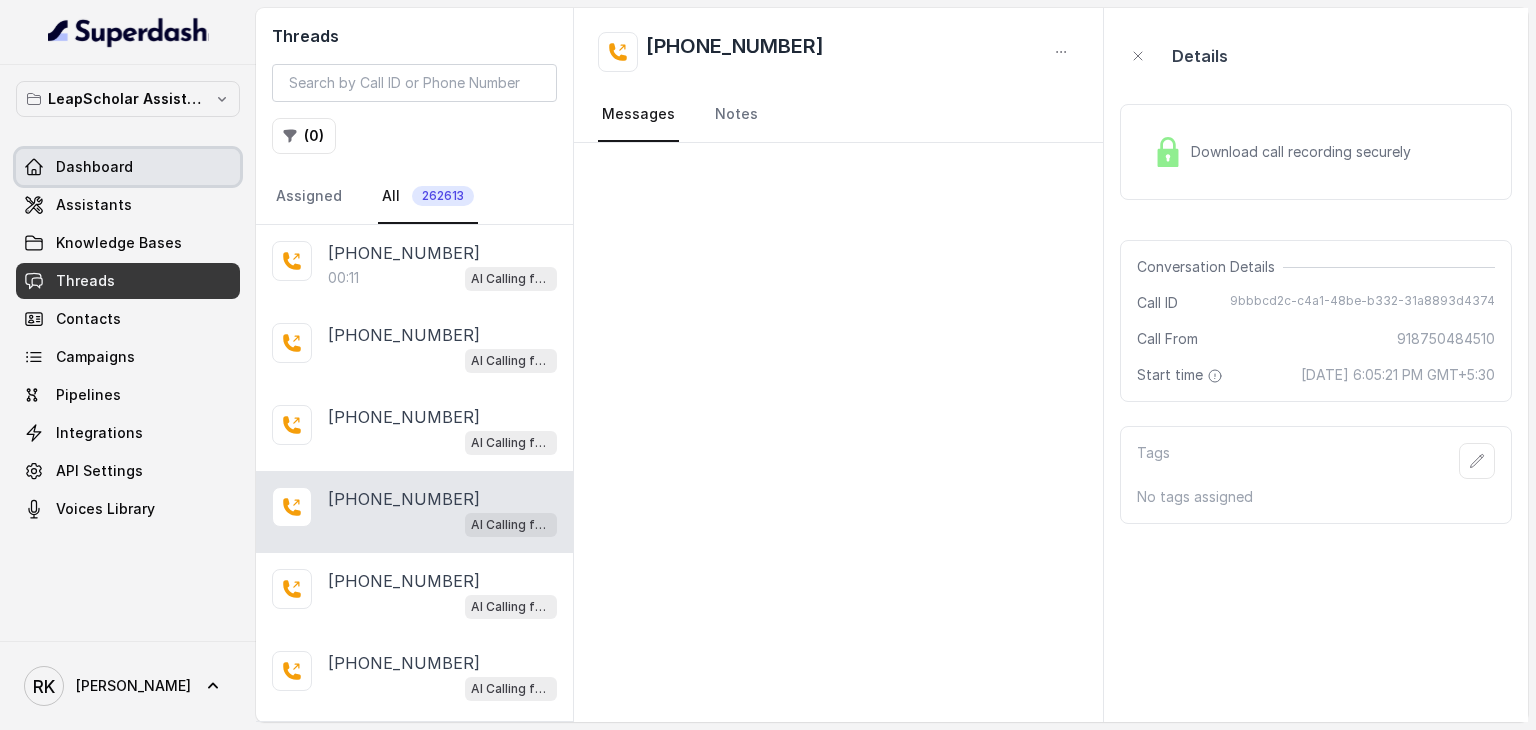 click on "Dashboard" at bounding box center (128, 167) 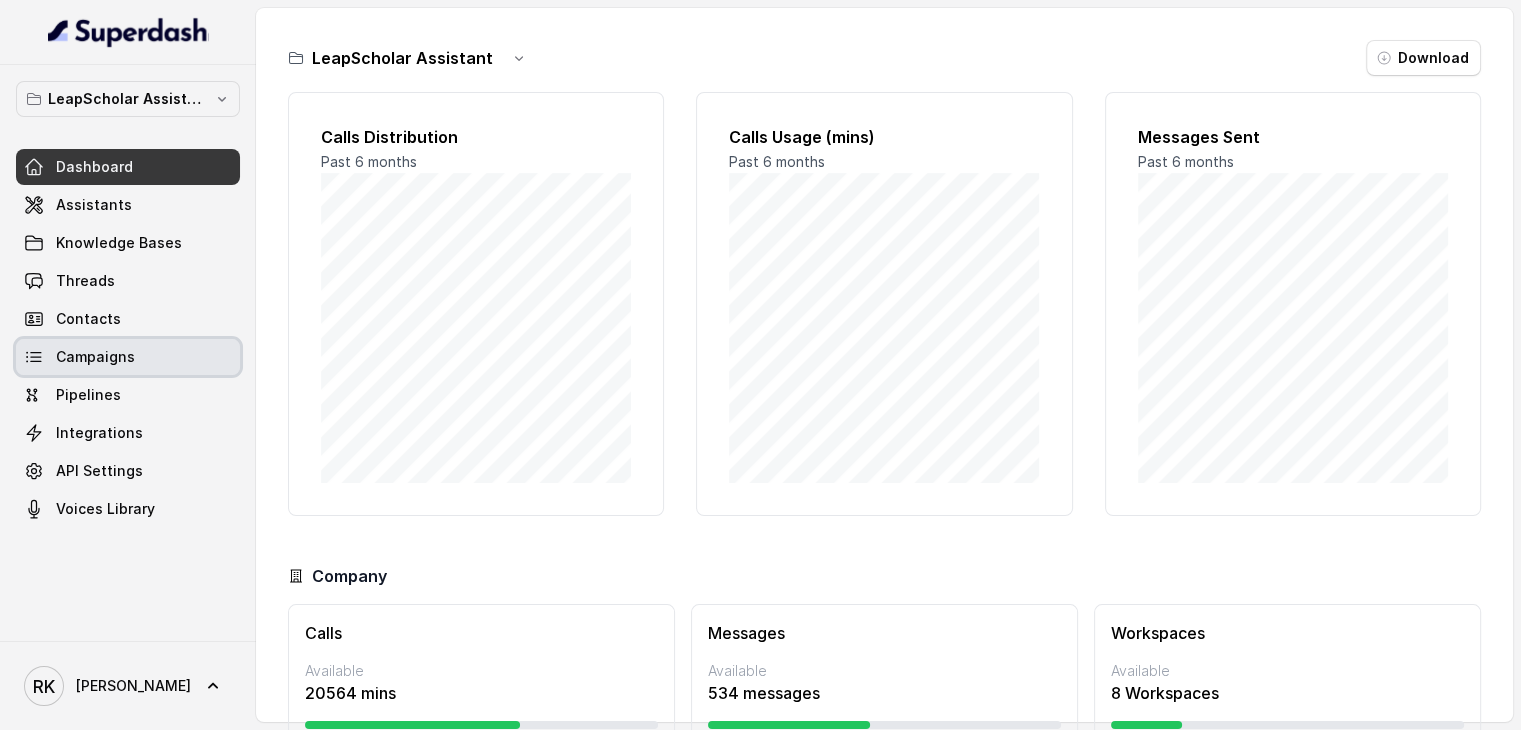 click on "Campaigns" at bounding box center [128, 357] 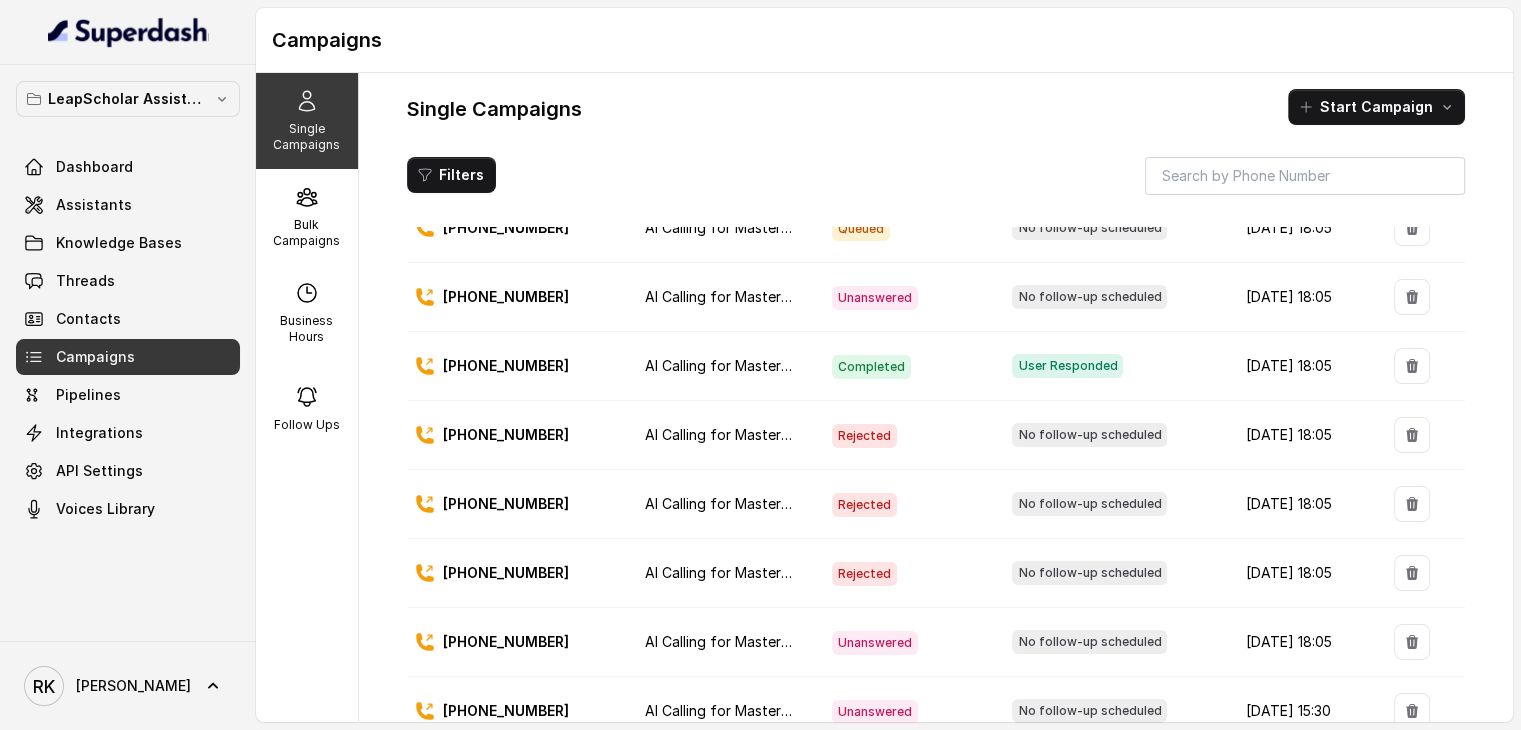 scroll, scrollTop: 211, scrollLeft: 0, axis: vertical 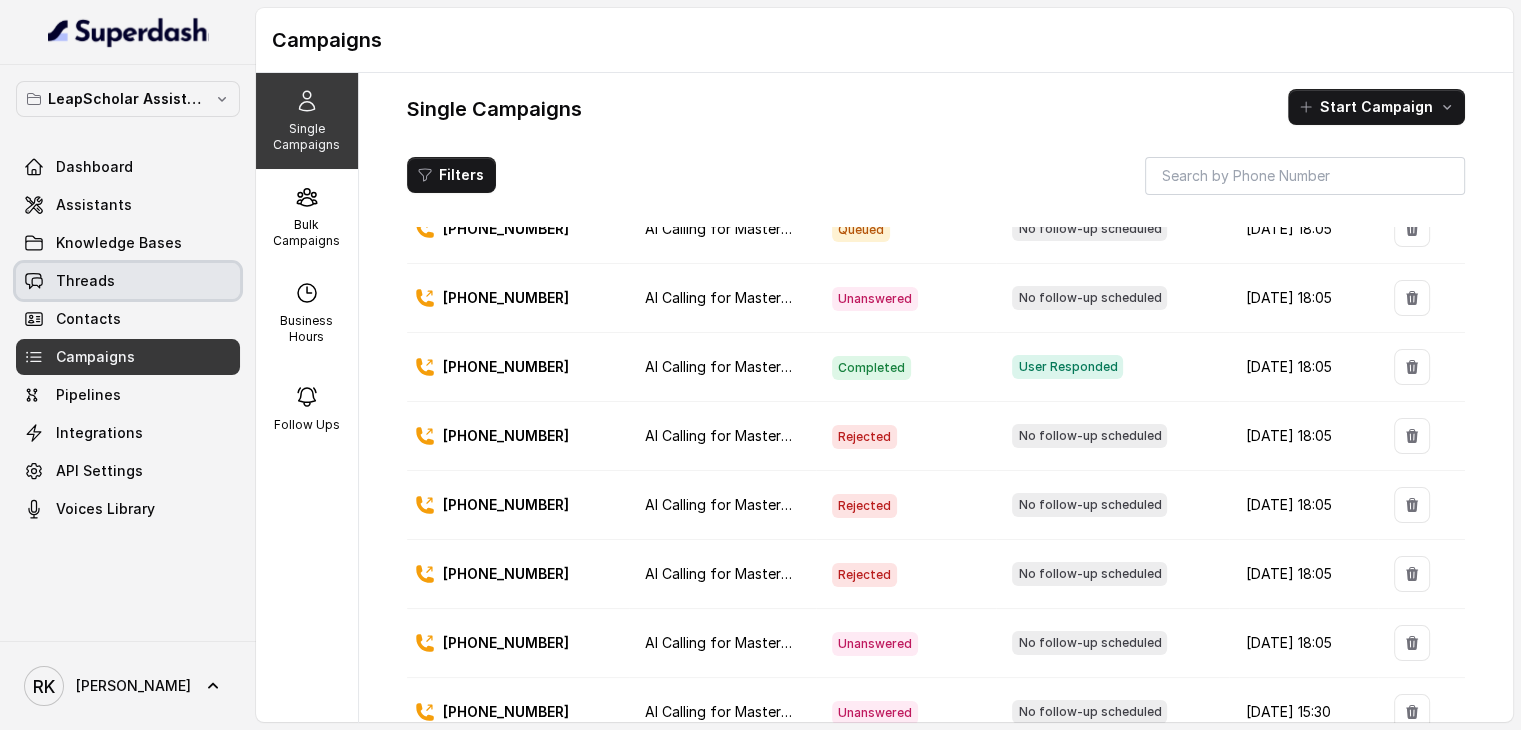 click on "Threads" at bounding box center (85, 281) 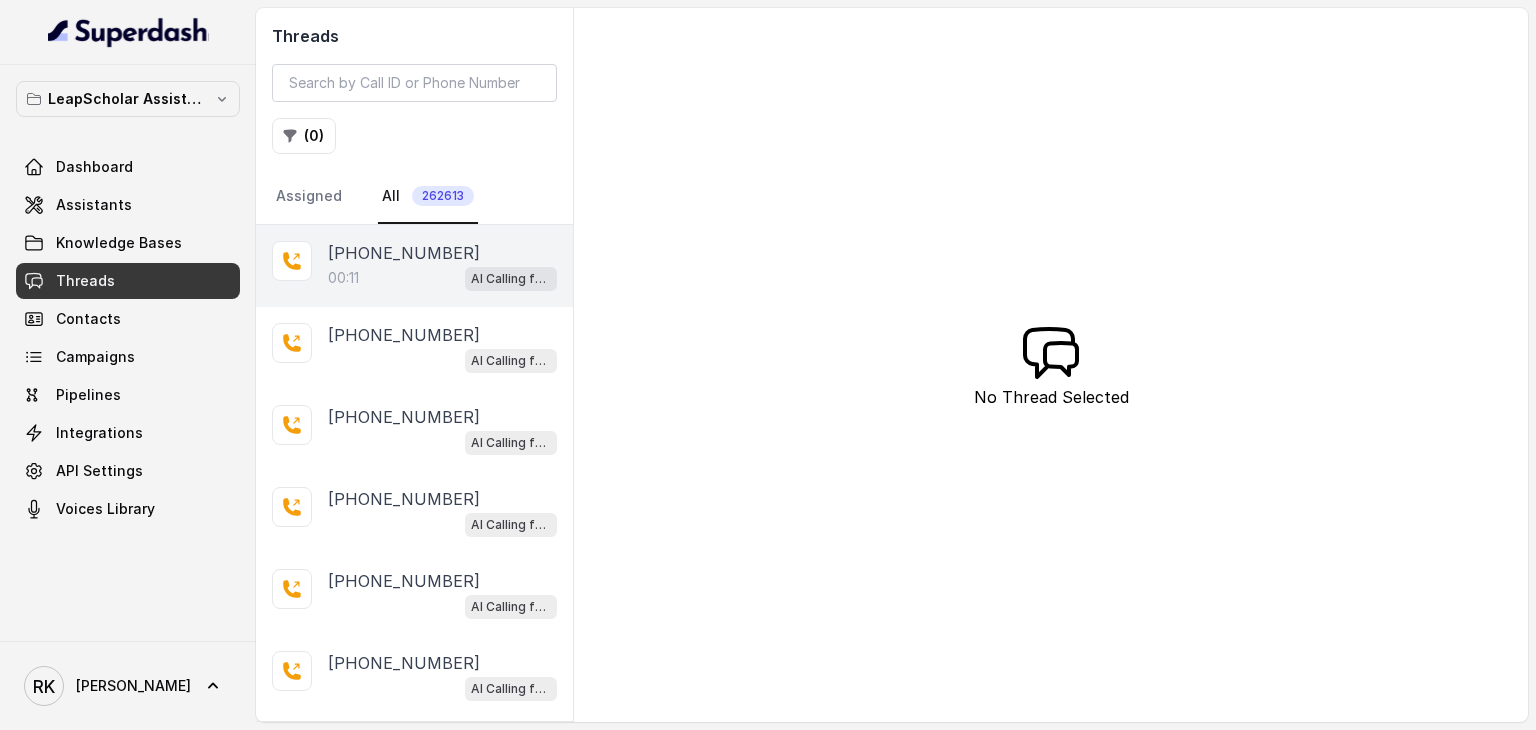 click on "[PHONE_NUMBER]" at bounding box center (404, 253) 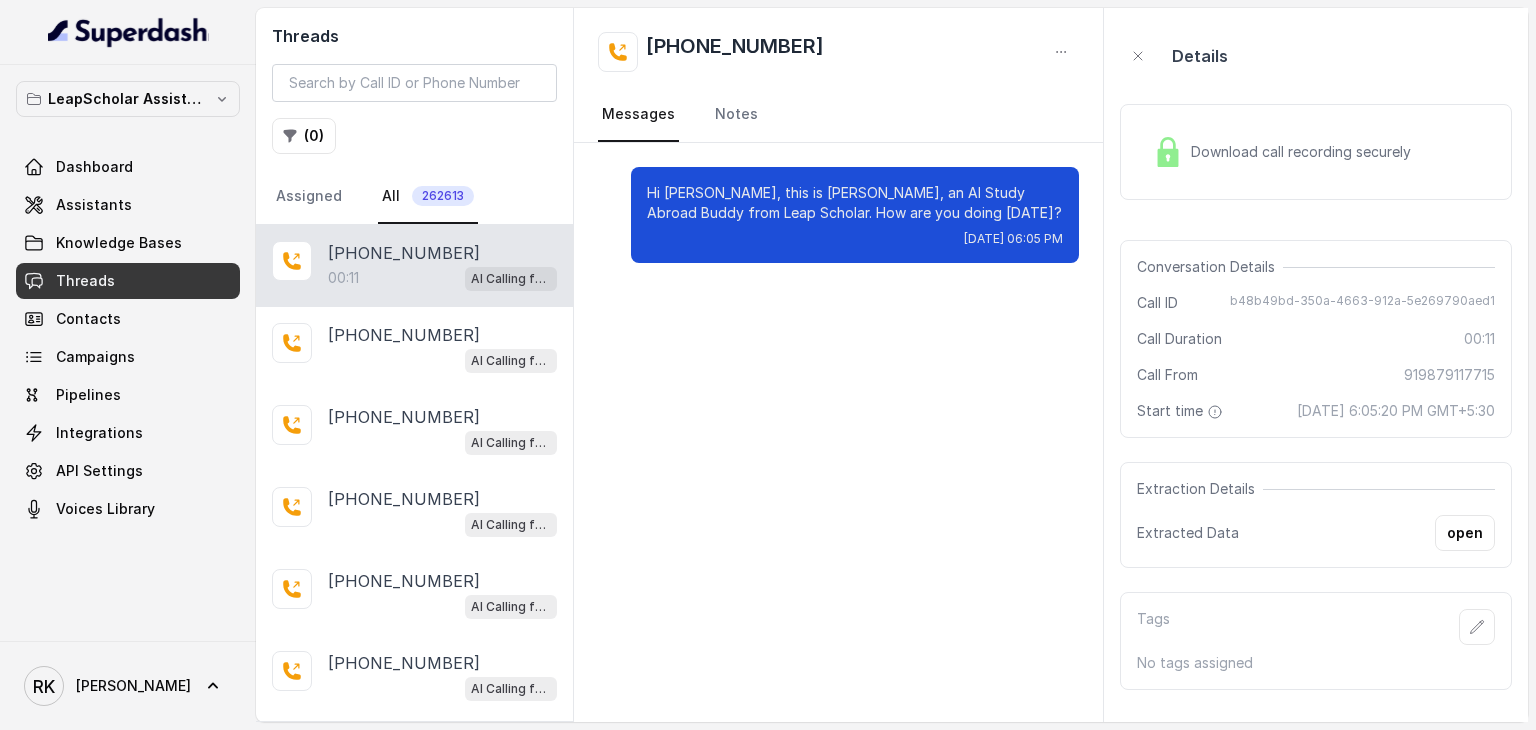 click on "Download call recording securely" at bounding box center (1305, 152) 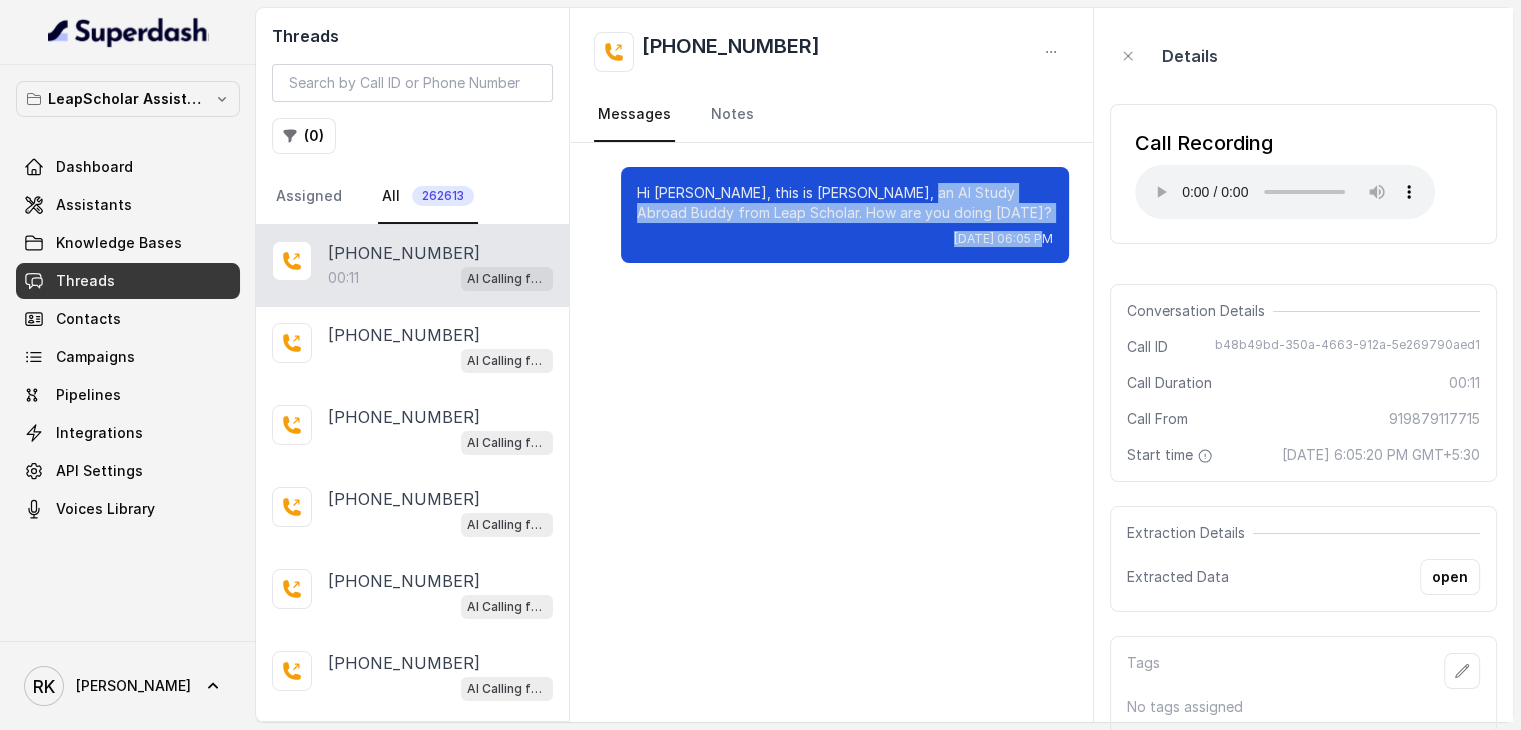 drag, startPoint x: 976, startPoint y: 234, endPoint x: 904, endPoint y: 180, distance: 90 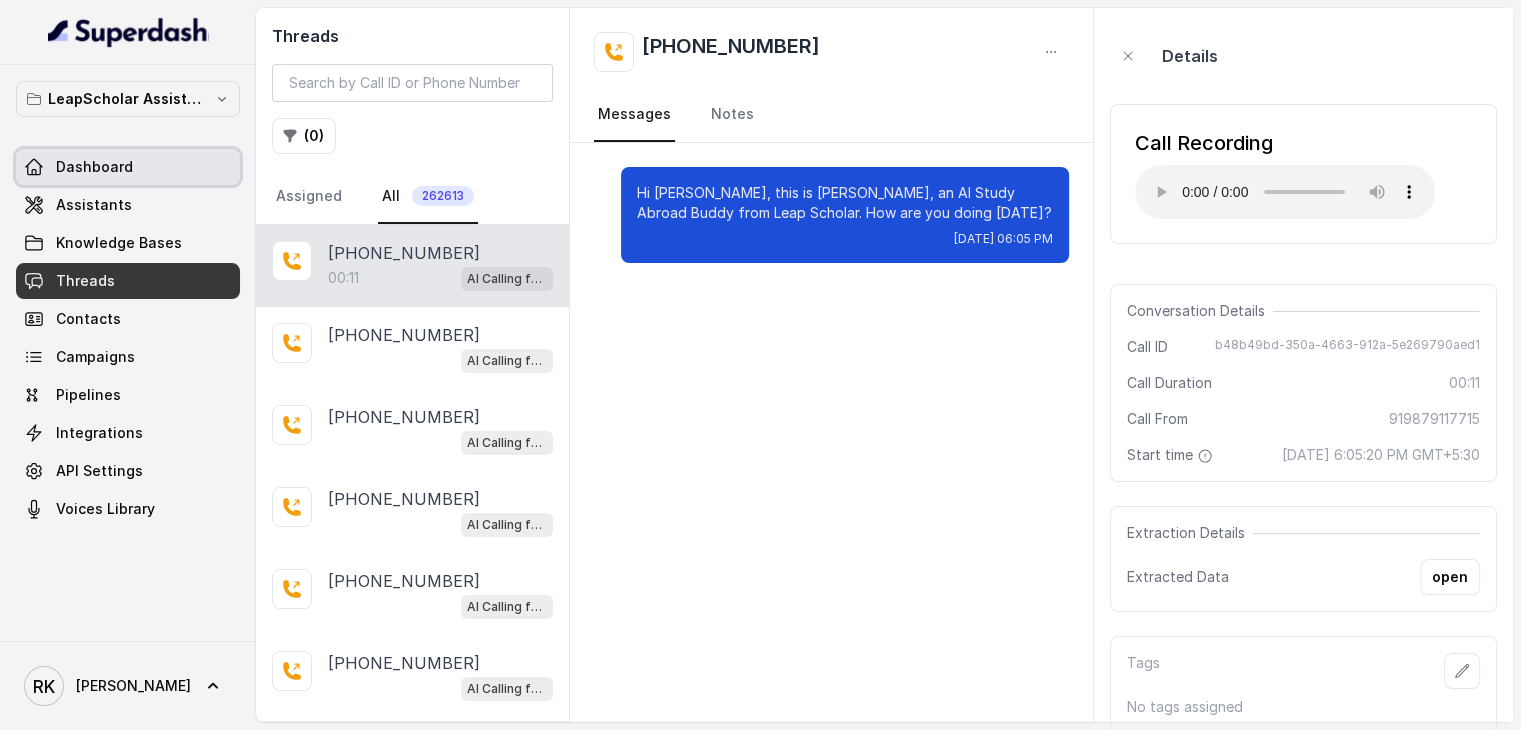 click on "Dashboard" at bounding box center (128, 167) 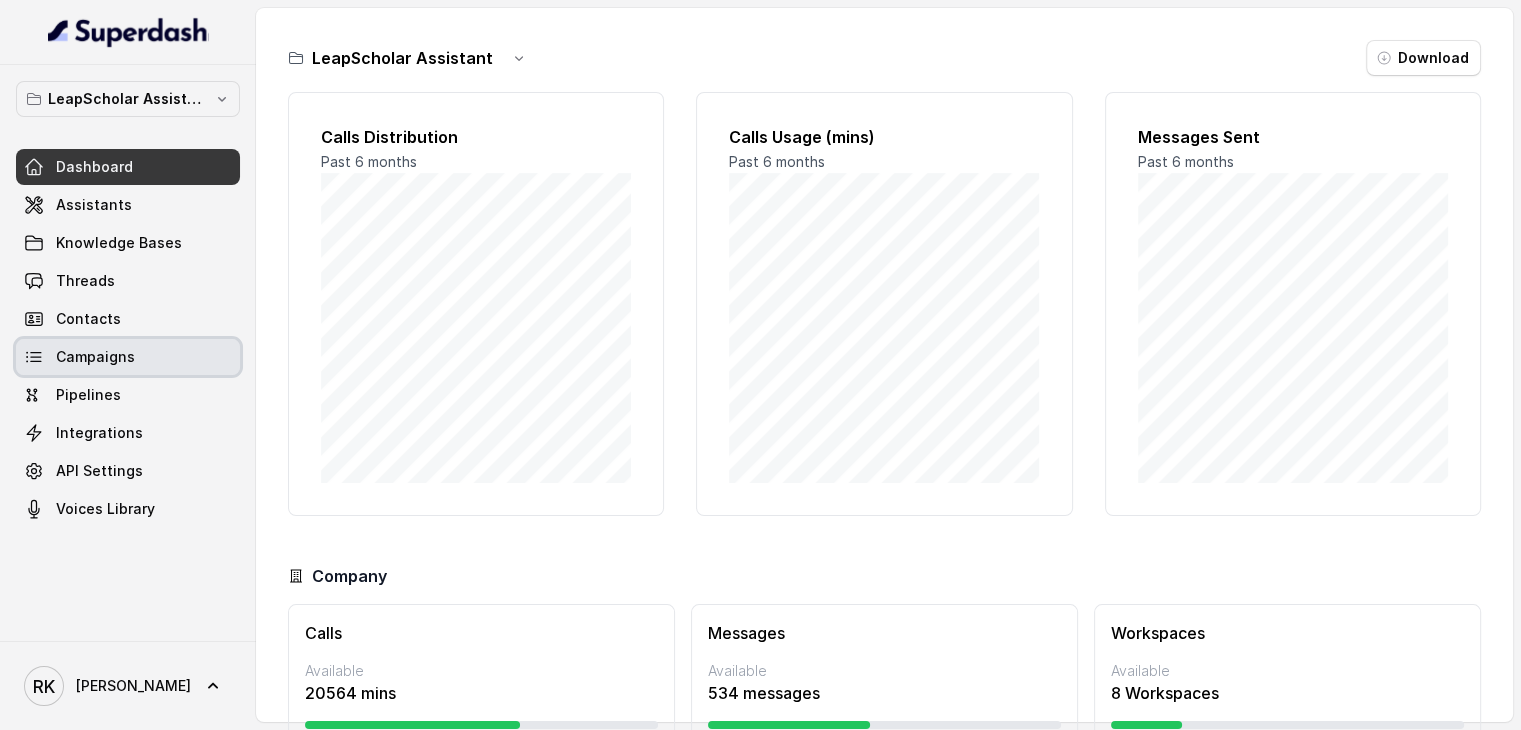 click on "Campaigns" at bounding box center [95, 357] 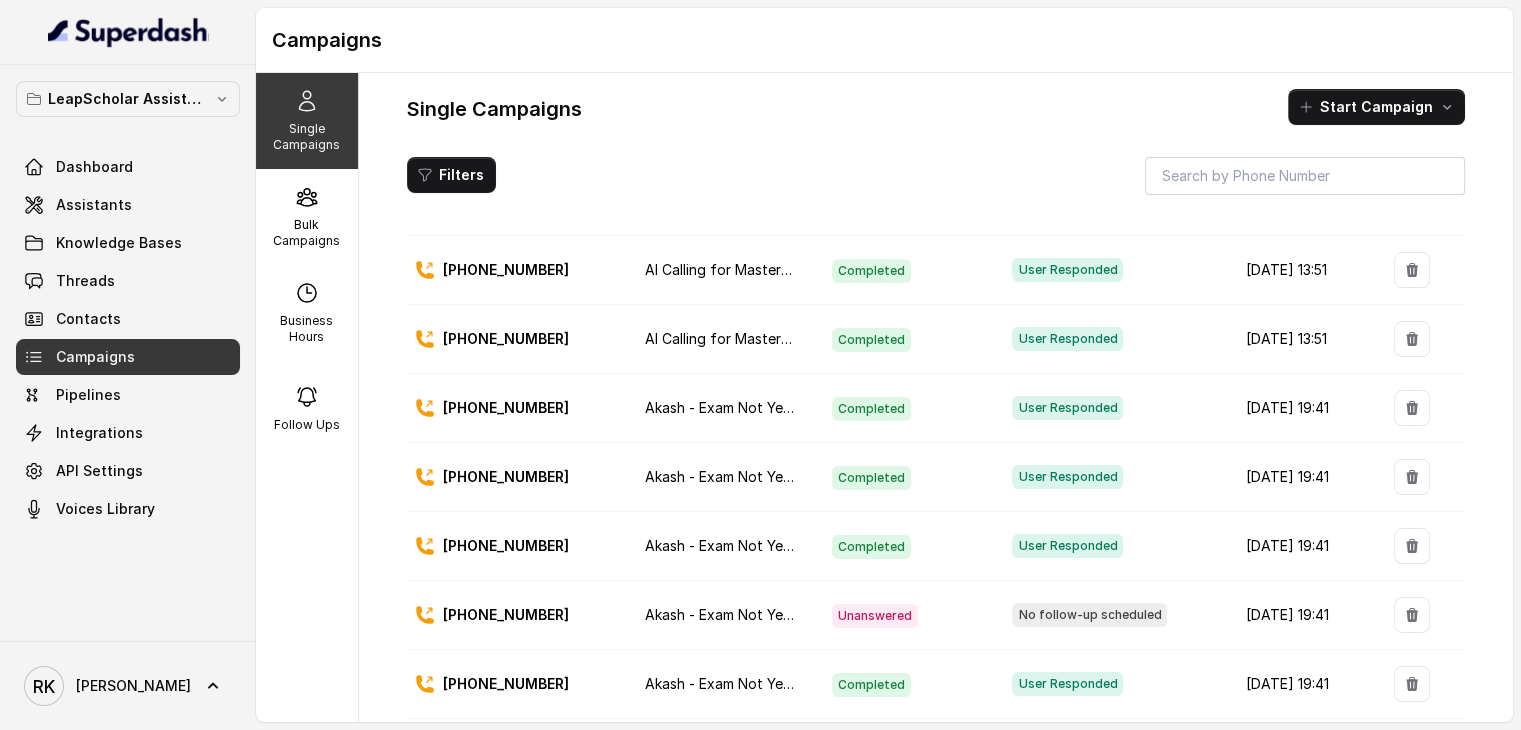 scroll, scrollTop: 863, scrollLeft: 0, axis: vertical 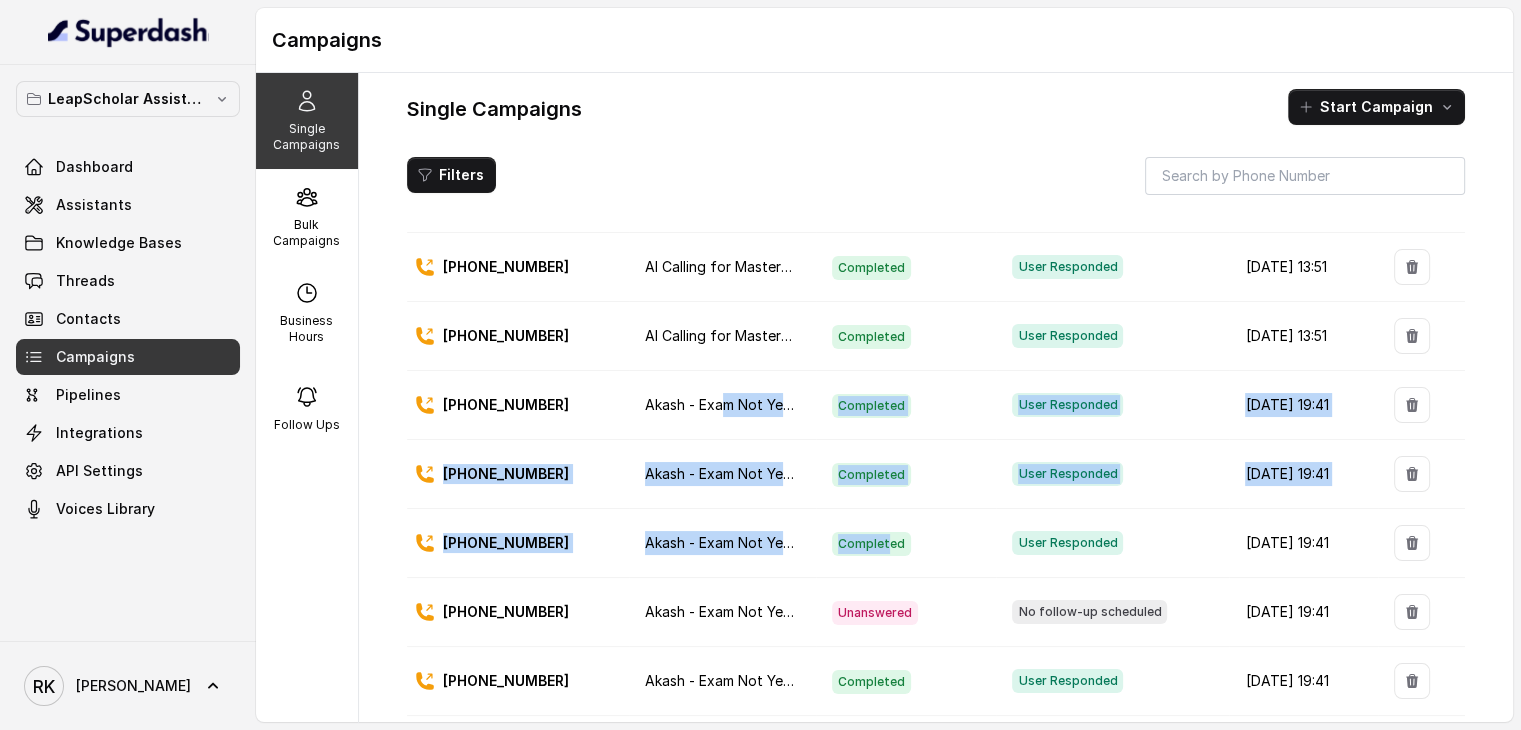 drag, startPoint x: 860, startPoint y: 535, endPoint x: 700, endPoint y: 424, distance: 194.73315 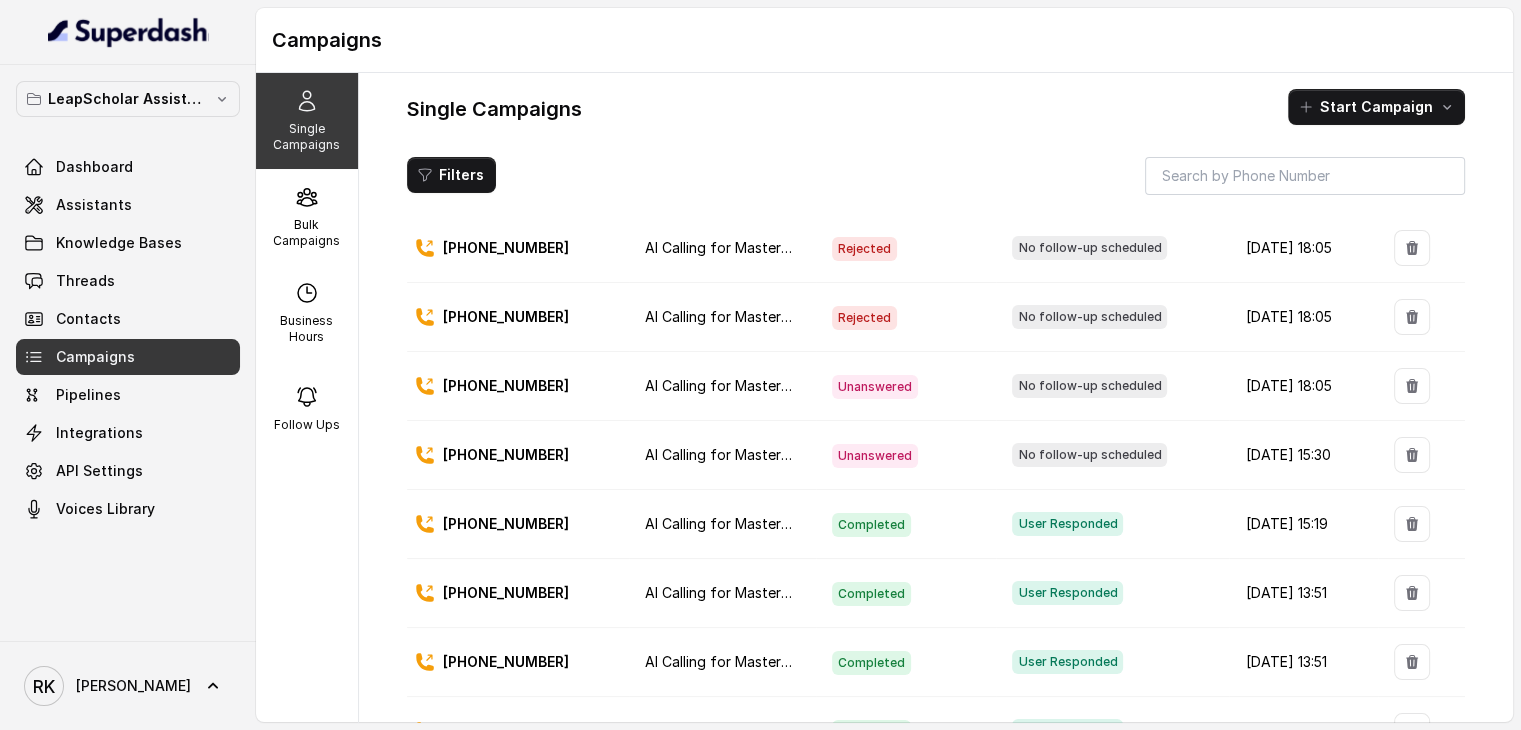 scroll, scrollTop: 468, scrollLeft: 0, axis: vertical 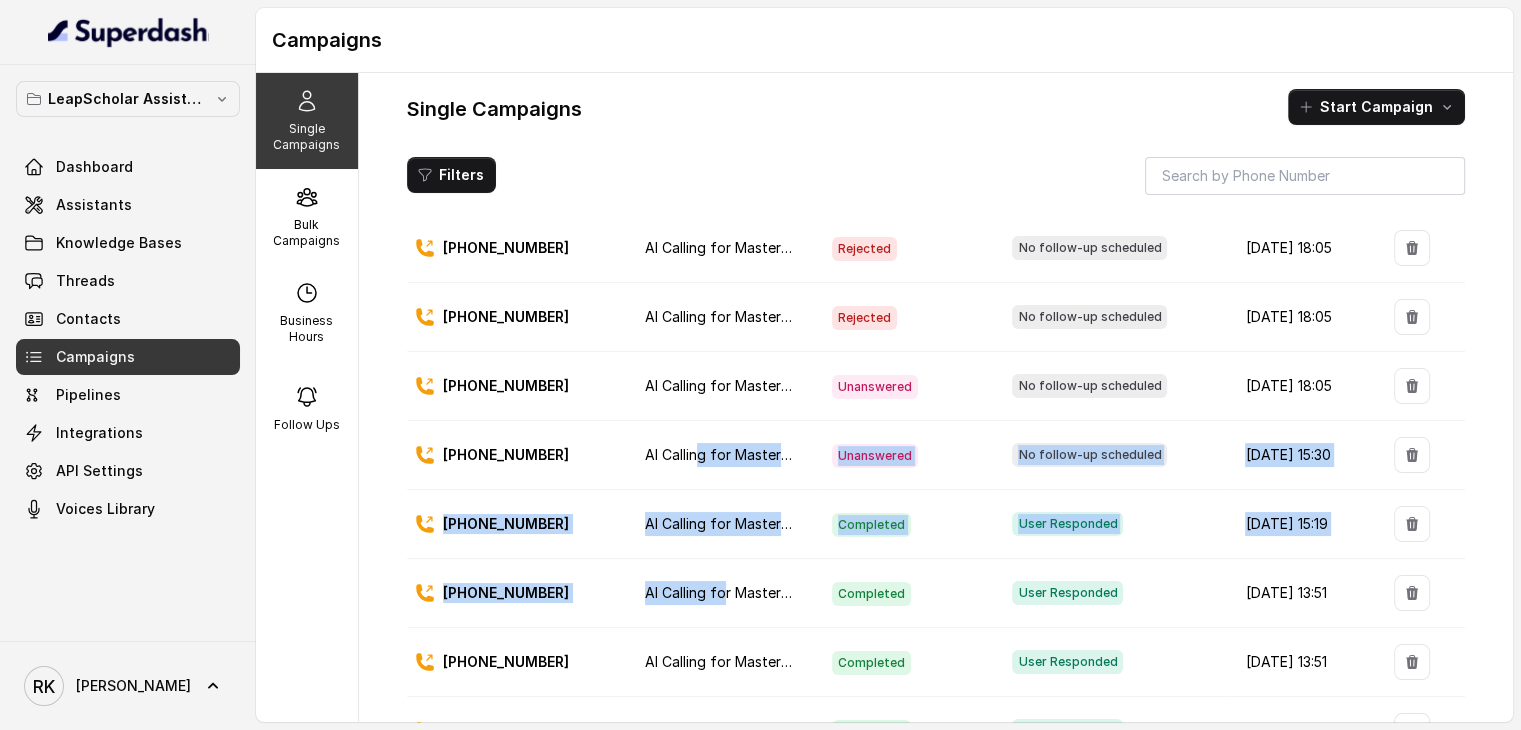 drag, startPoint x: 705, startPoint y: 587, endPoint x: 678, endPoint y: 448, distance: 141.59802 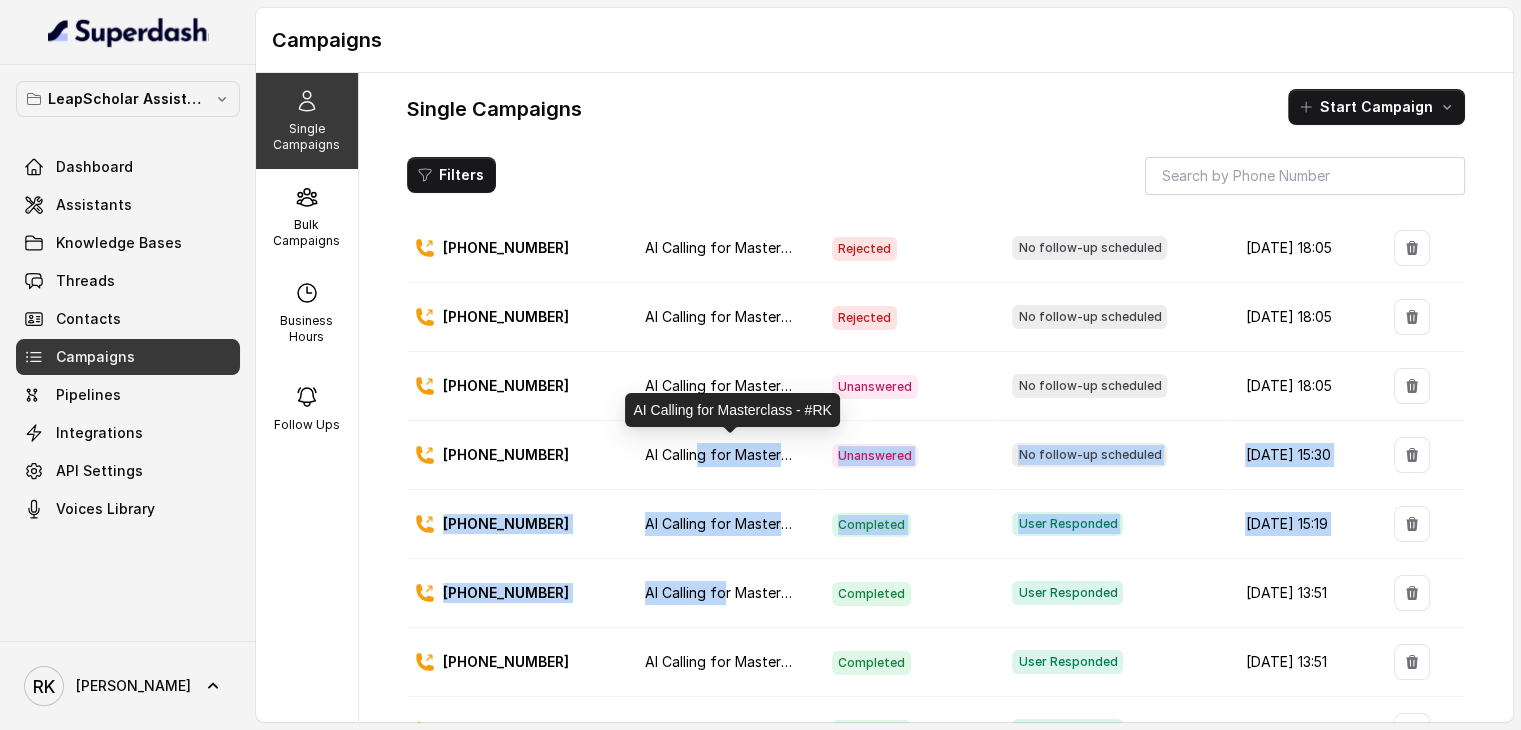 click on "AI Calling for Masterclass - #RK" at bounding box center (750, 454) 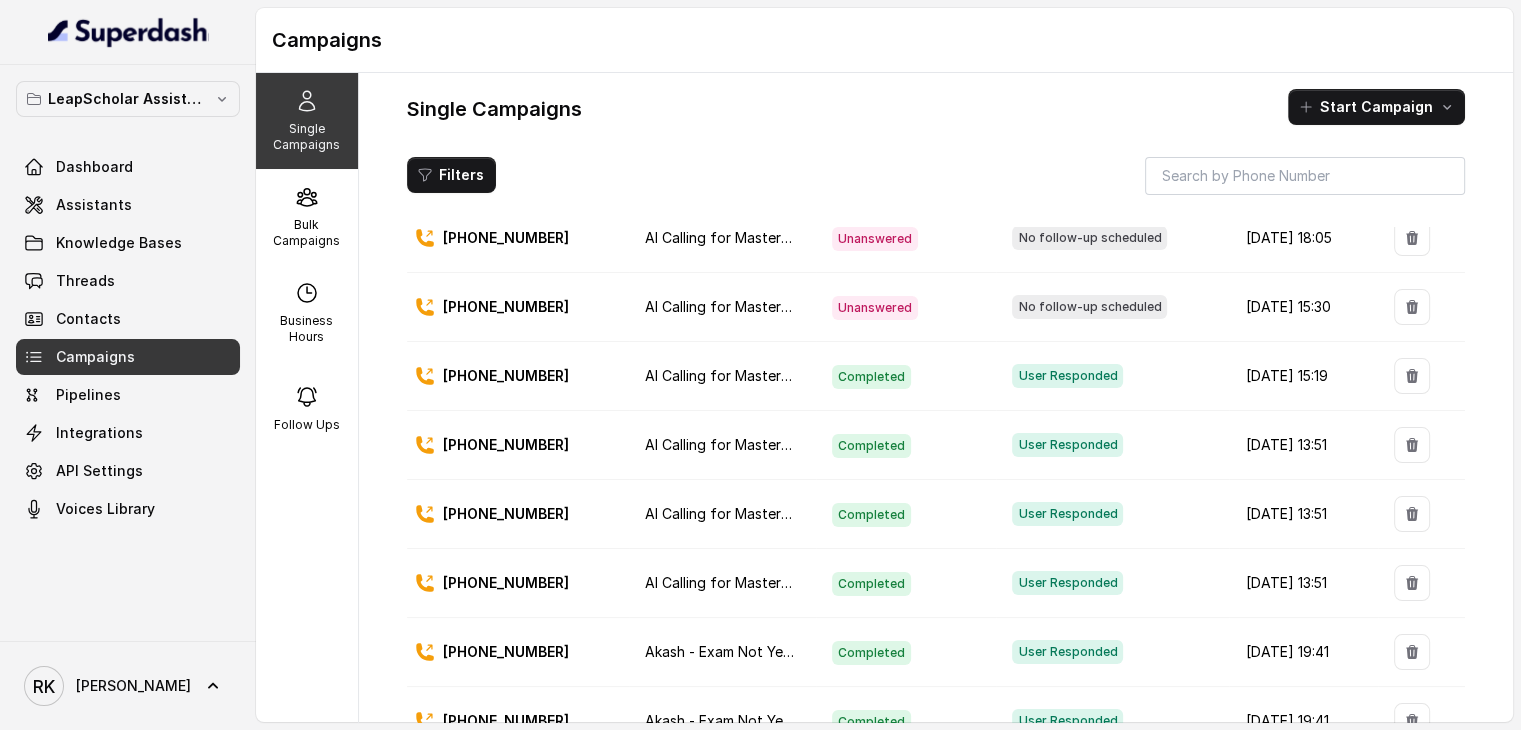 scroll, scrollTop: 619, scrollLeft: 0, axis: vertical 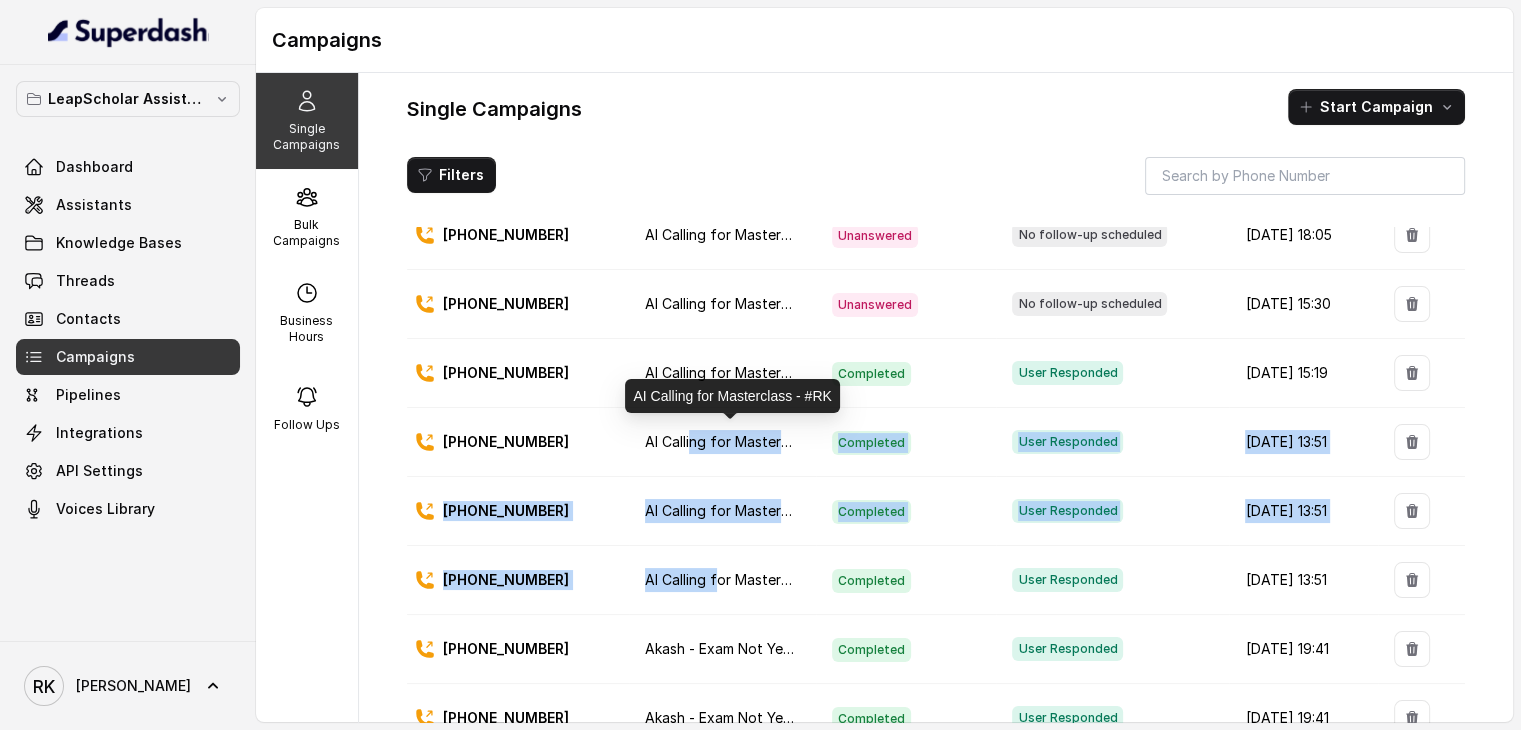 drag, startPoint x: 699, startPoint y: 576, endPoint x: 672, endPoint y: 424, distance: 154.37941 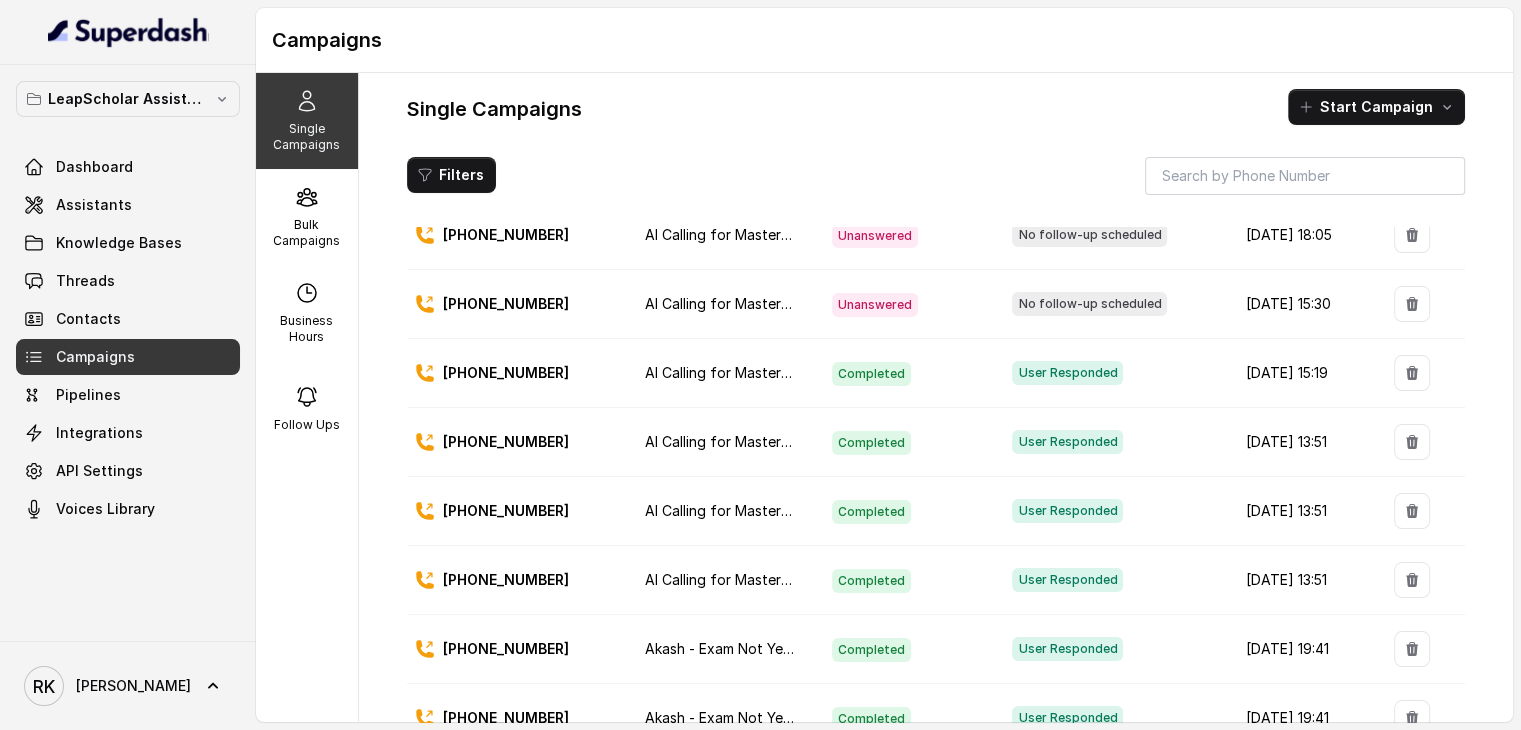 click on "AI Calling for Masterclass - #RK" at bounding box center [722, 511] 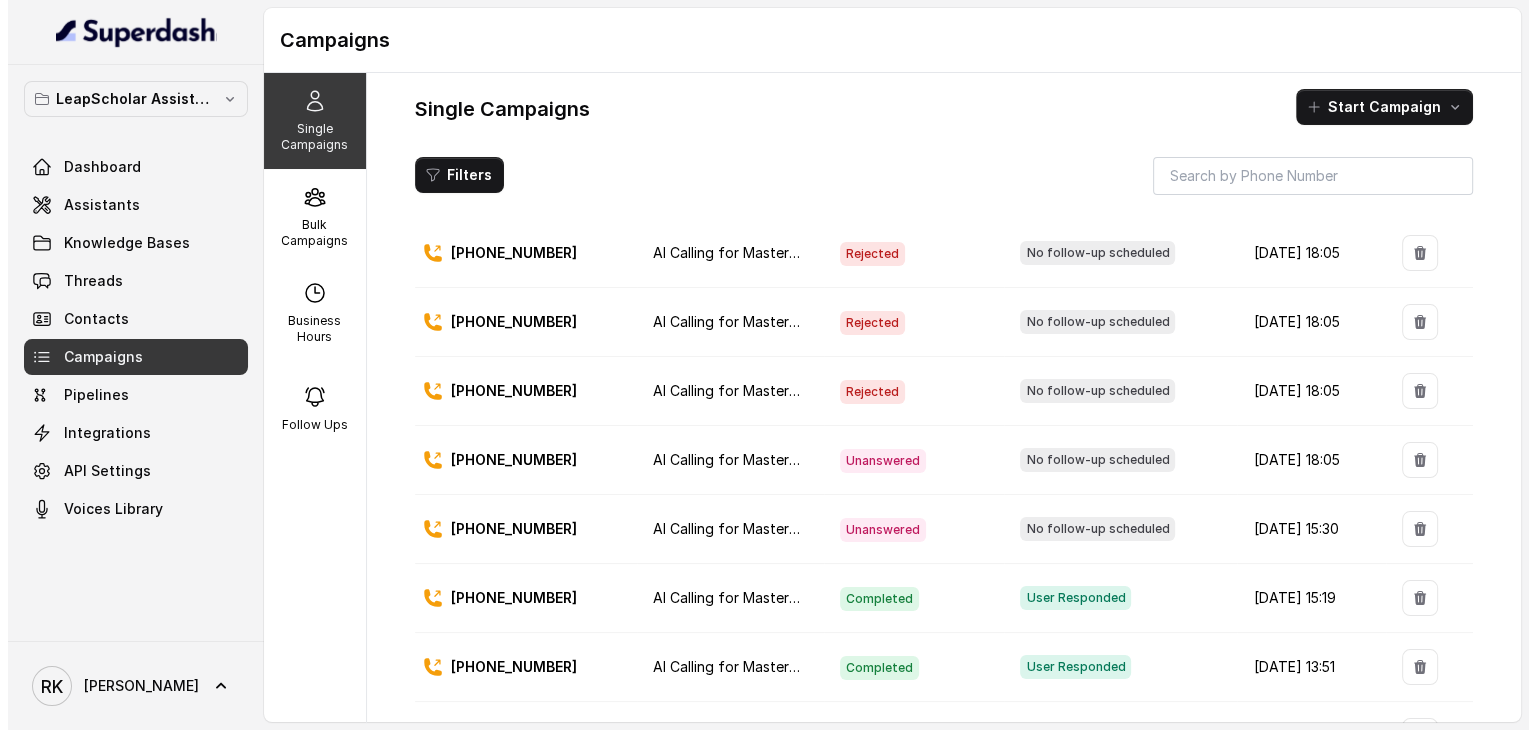 scroll, scrollTop: 0, scrollLeft: 0, axis: both 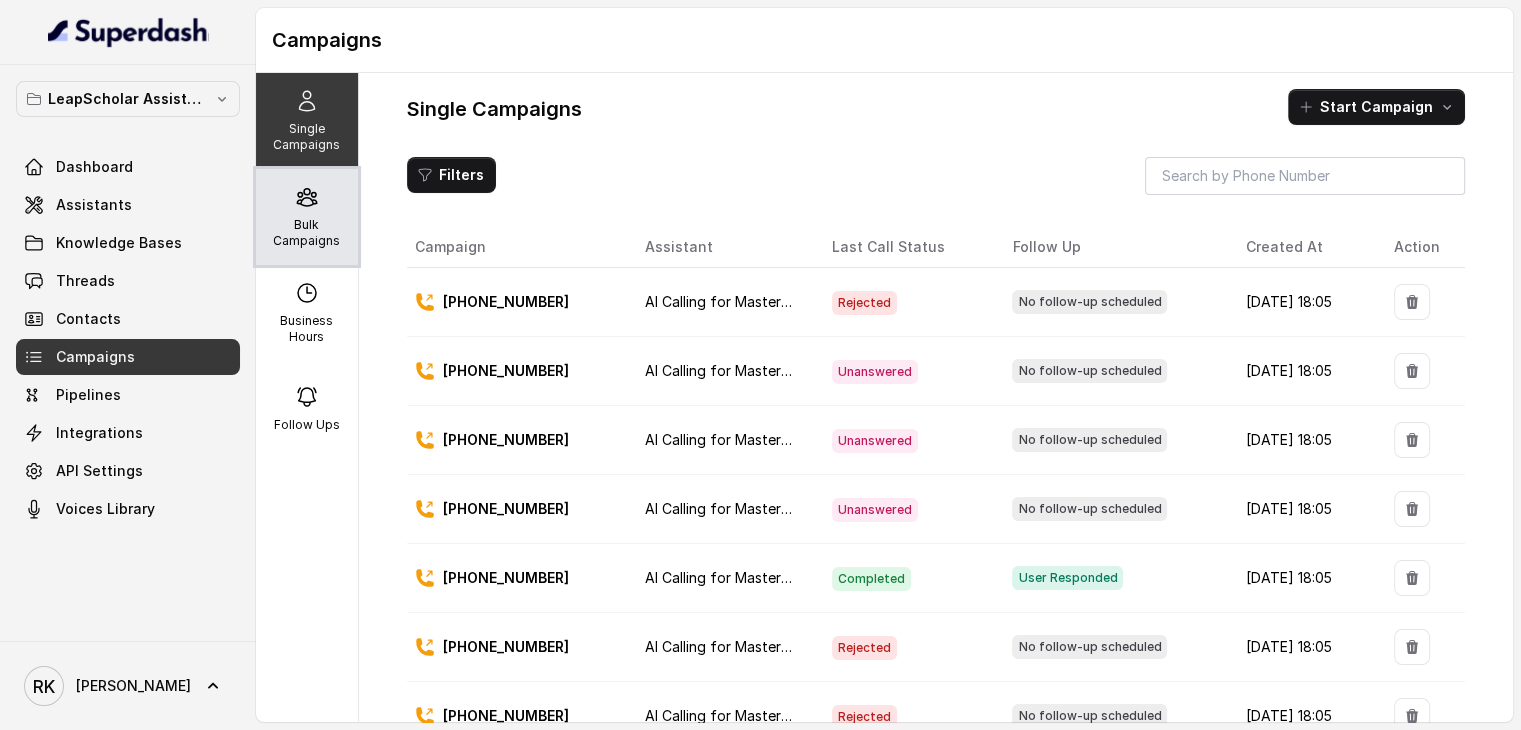 click on "Bulk Campaigns" at bounding box center (307, 233) 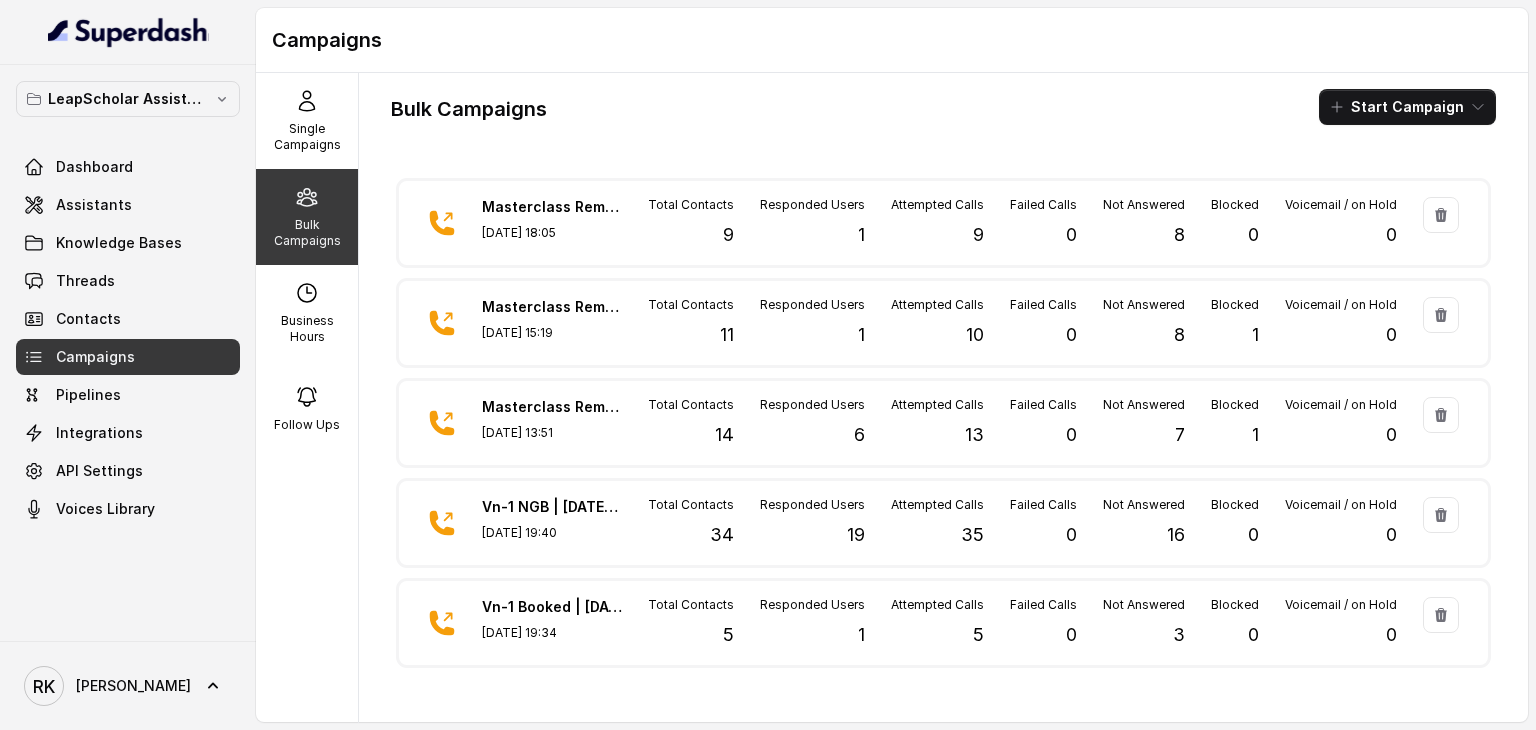 click on "Bulk Campaigns  Start Campaign" at bounding box center [943, 107] 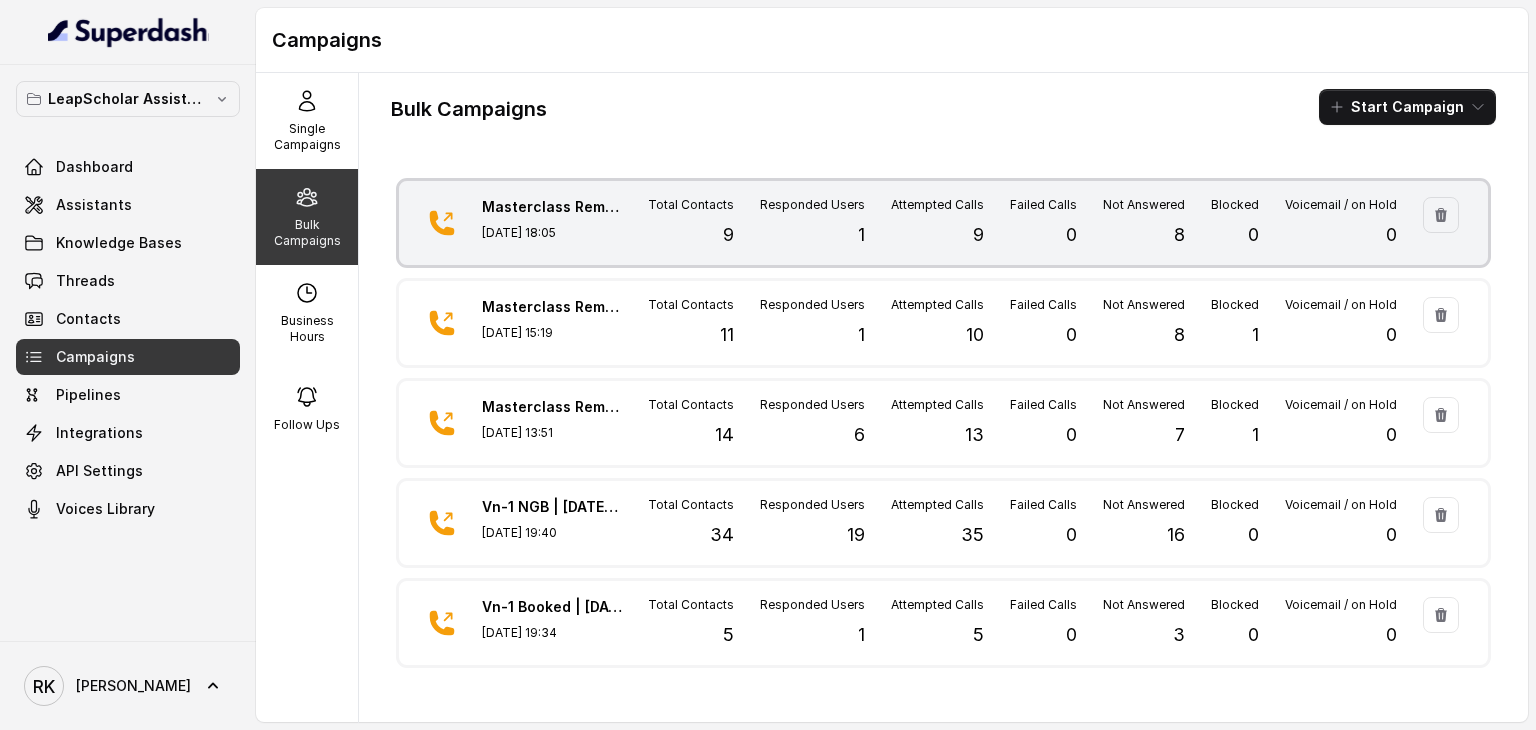click on "Masterclass Reminder [DATE] 6pm call  [DATE] 18:05" at bounding box center (552, 223) 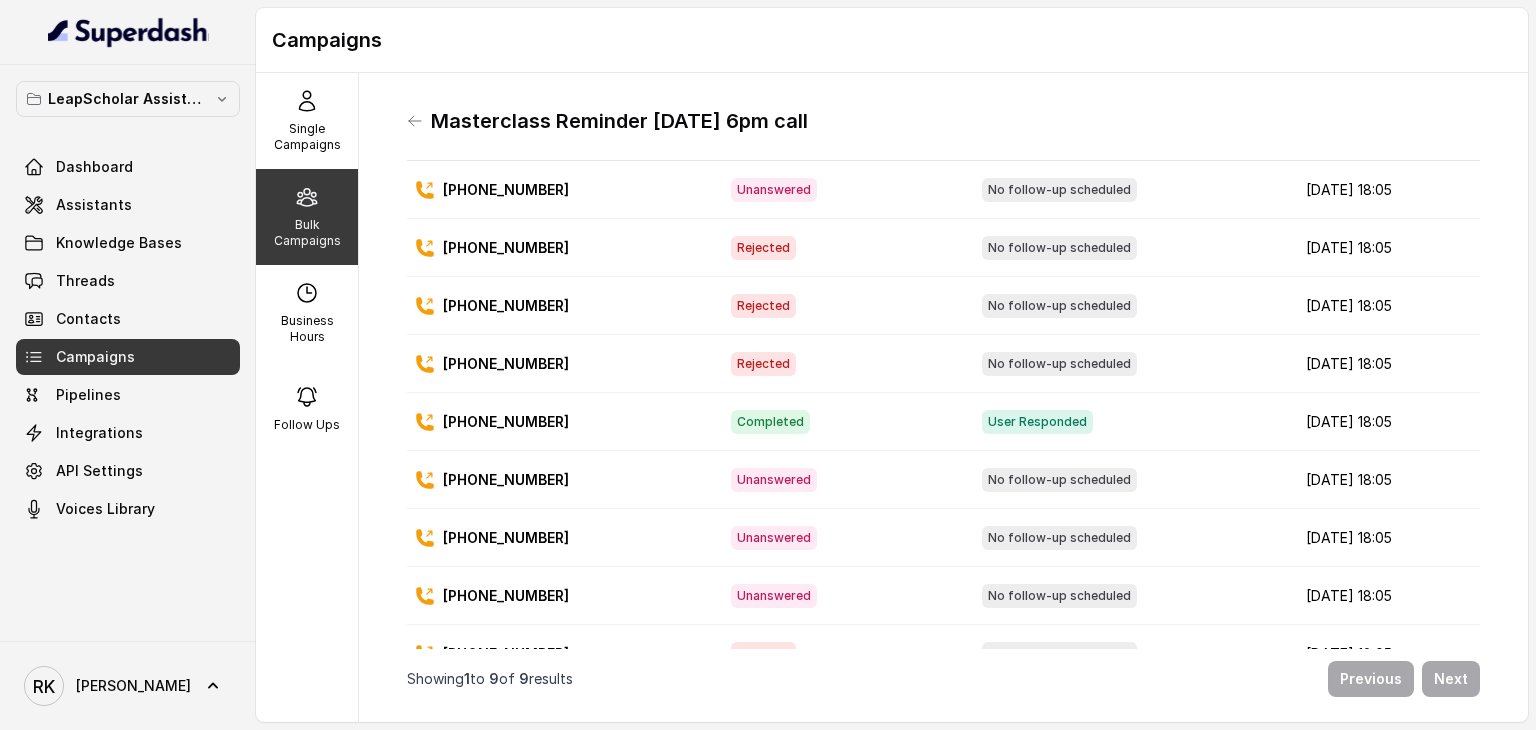scroll, scrollTop: 75, scrollLeft: 0, axis: vertical 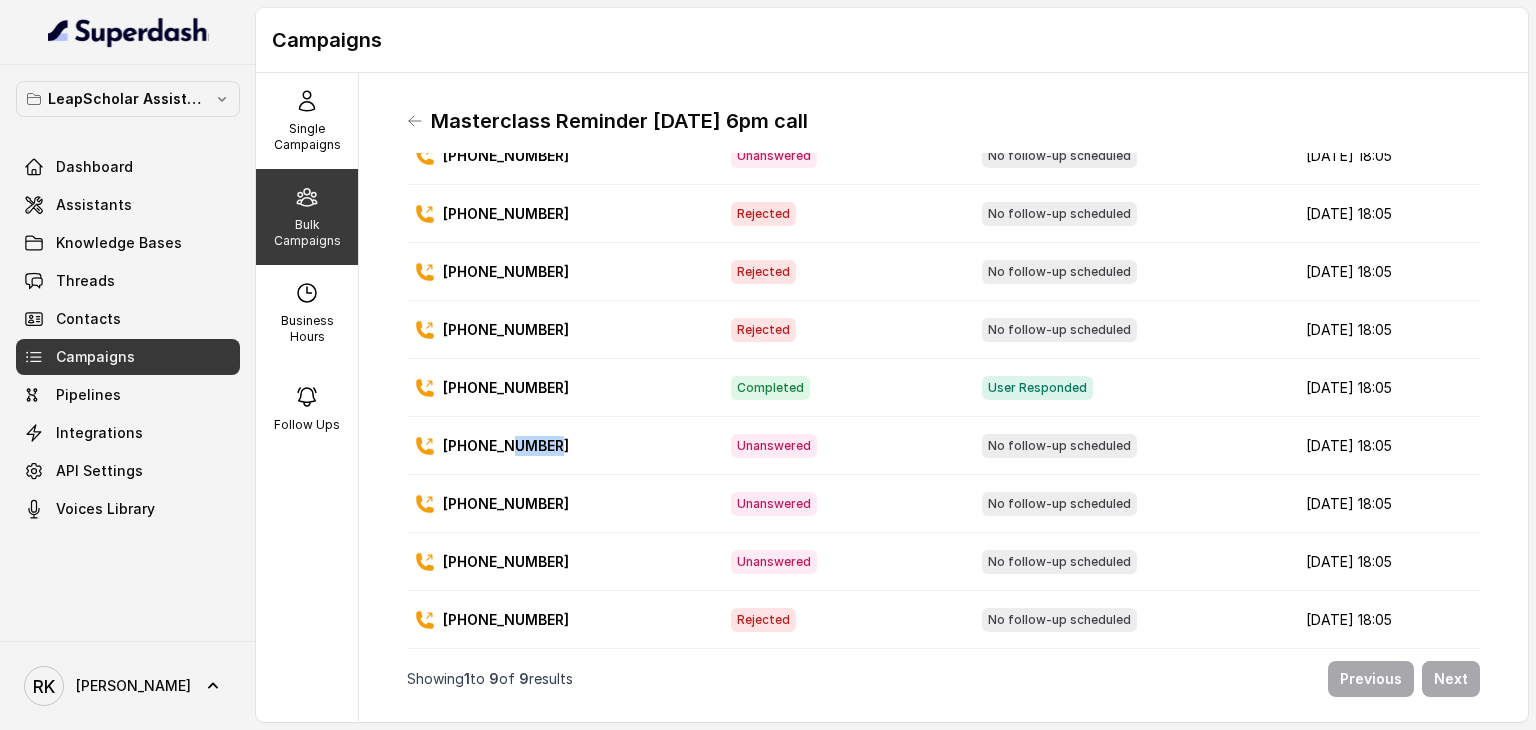 drag, startPoint x: 555, startPoint y: 434, endPoint x: 509, endPoint y: 434, distance: 46 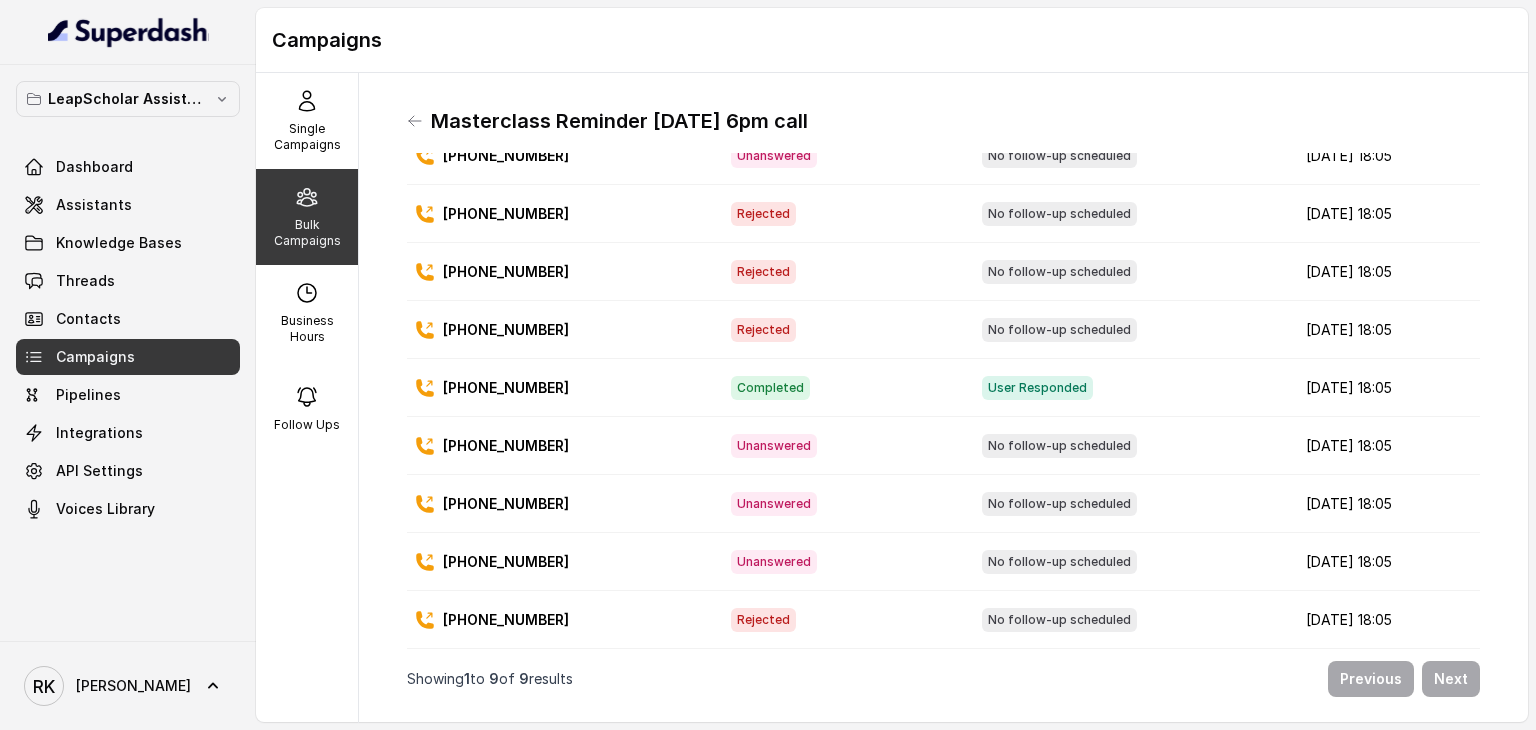scroll, scrollTop: 0, scrollLeft: 0, axis: both 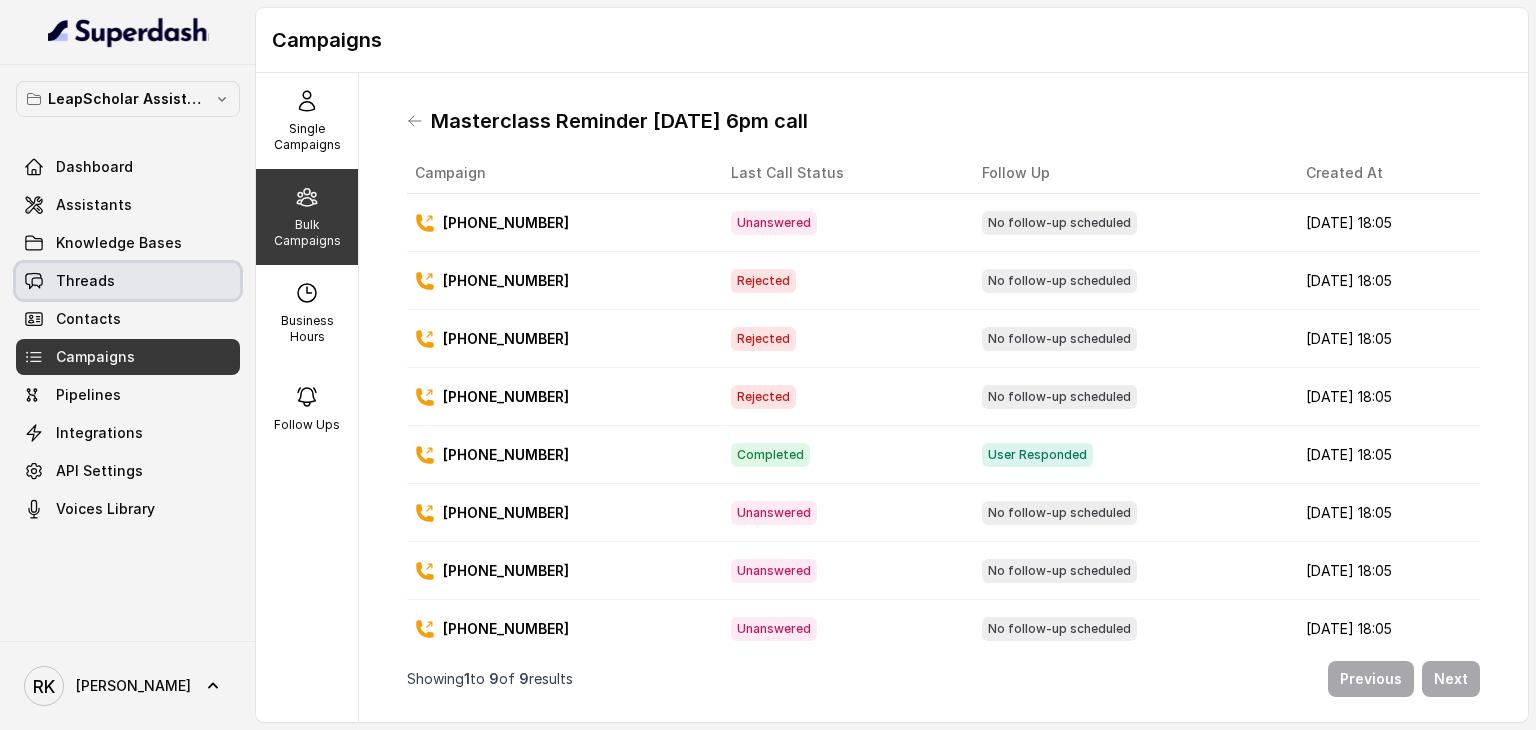 click on "Threads" at bounding box center (128, 281) 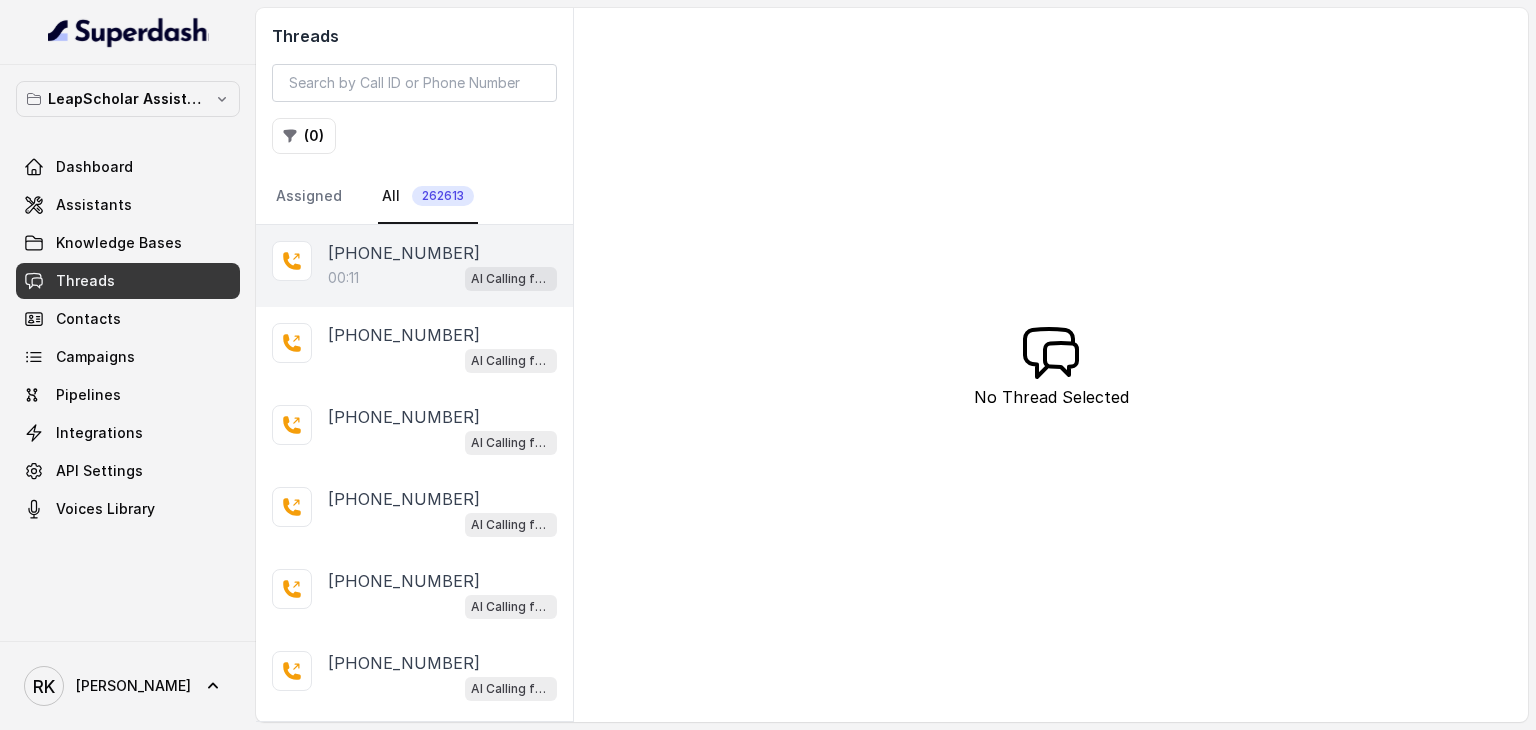 click on "[PHONE_NUMBER]" at bounding box center (404, 253) 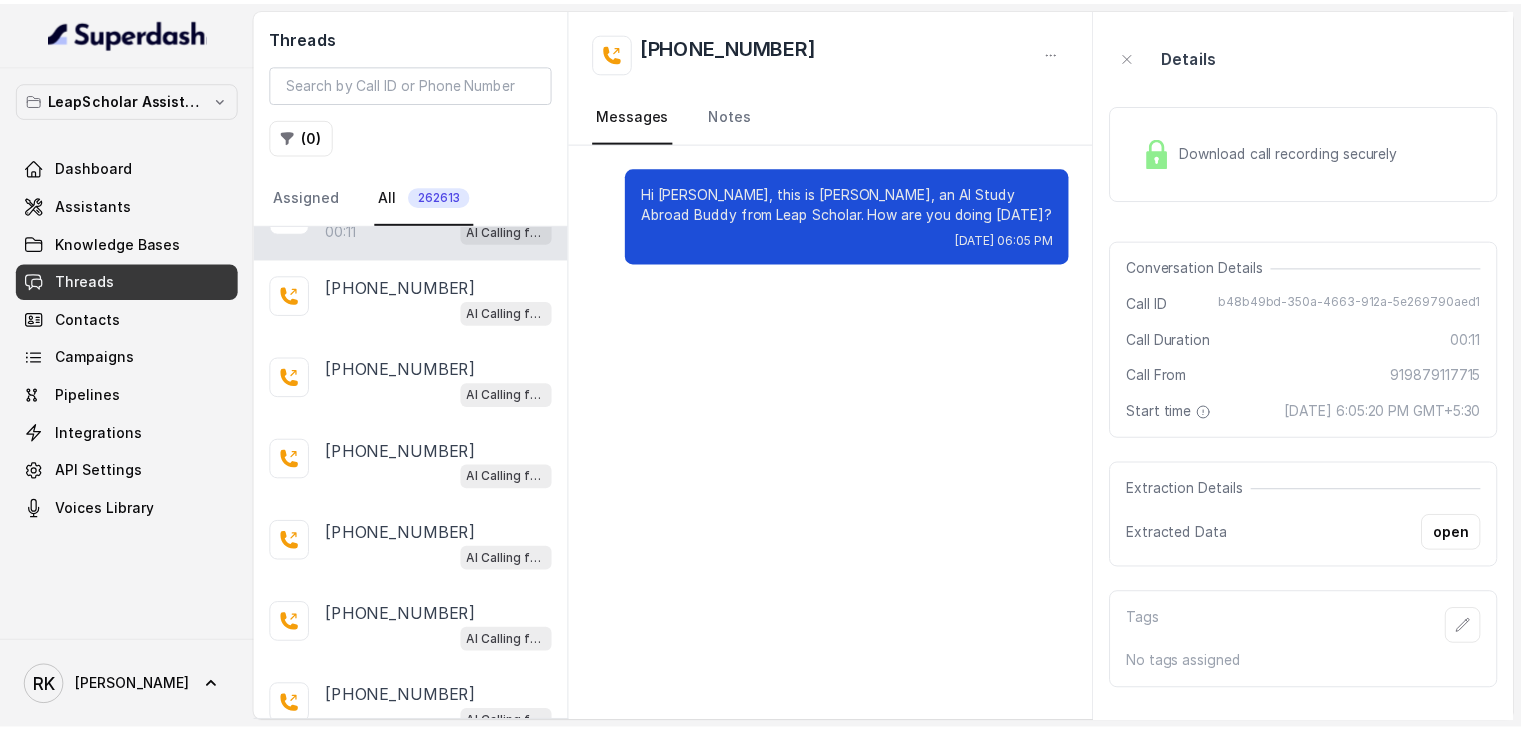 scroll, scrollTop: 0, scrollLeft: 0, axis: both 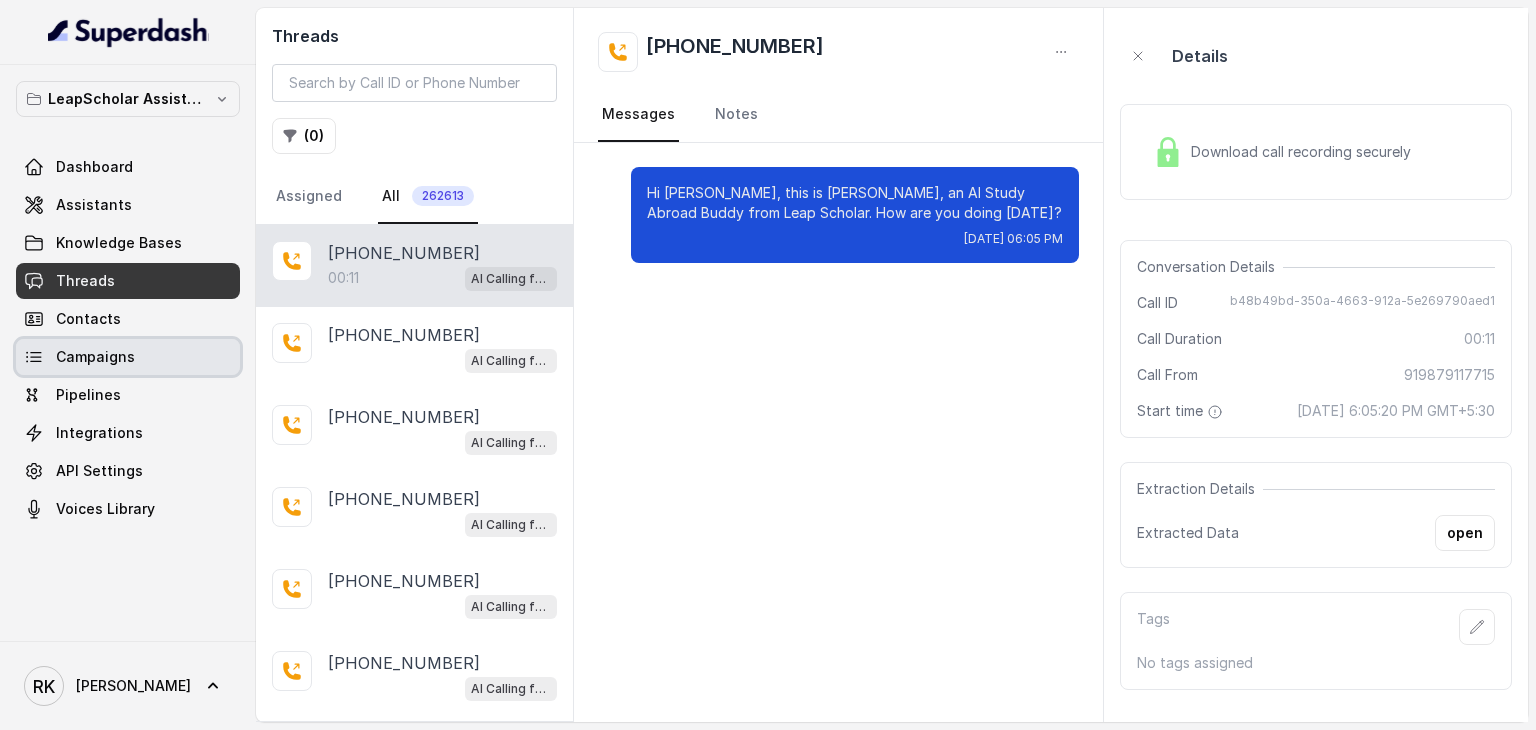 click on "Campaigns" at bounding box center [95, 357] 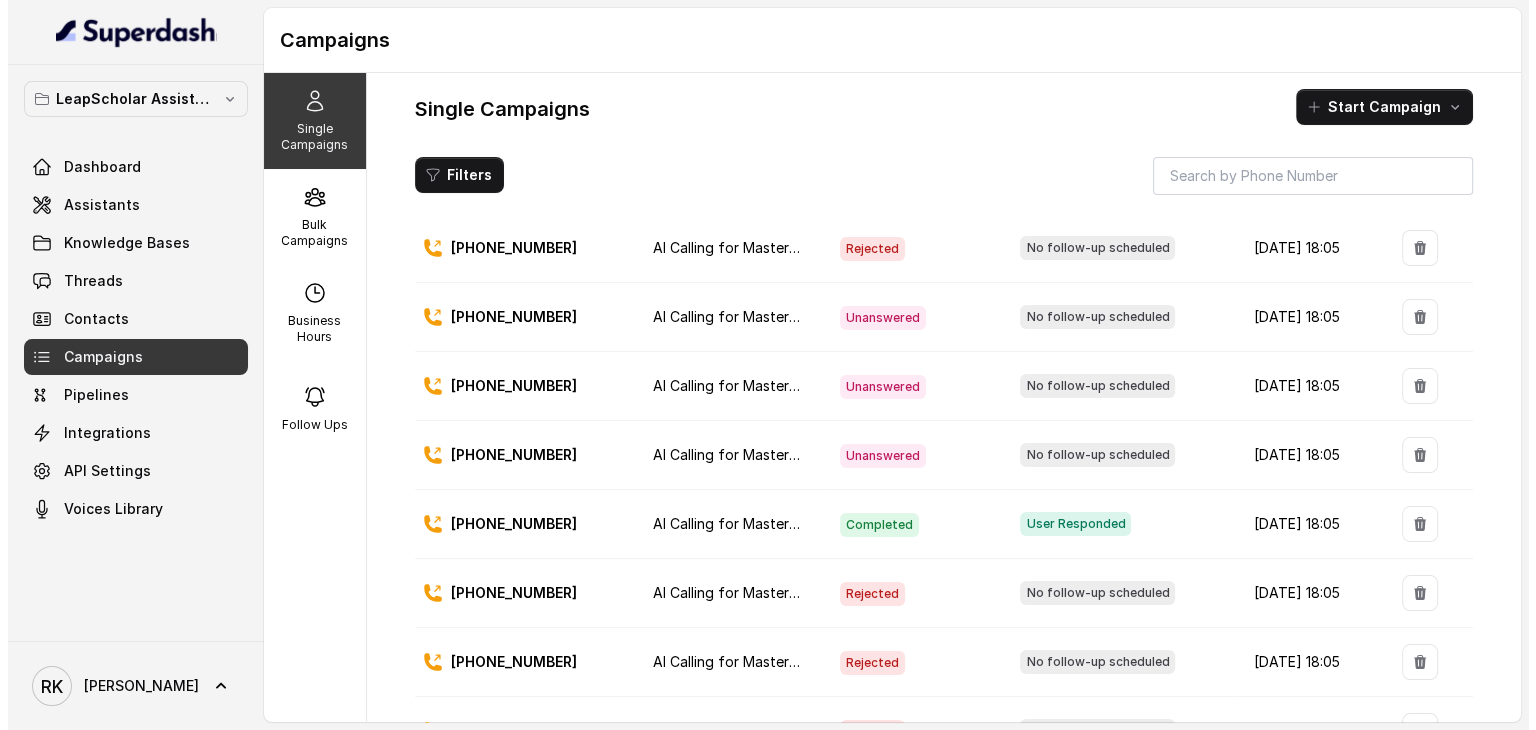 scroll, scrollTop: 0, scrollLeft: 0, axis: both 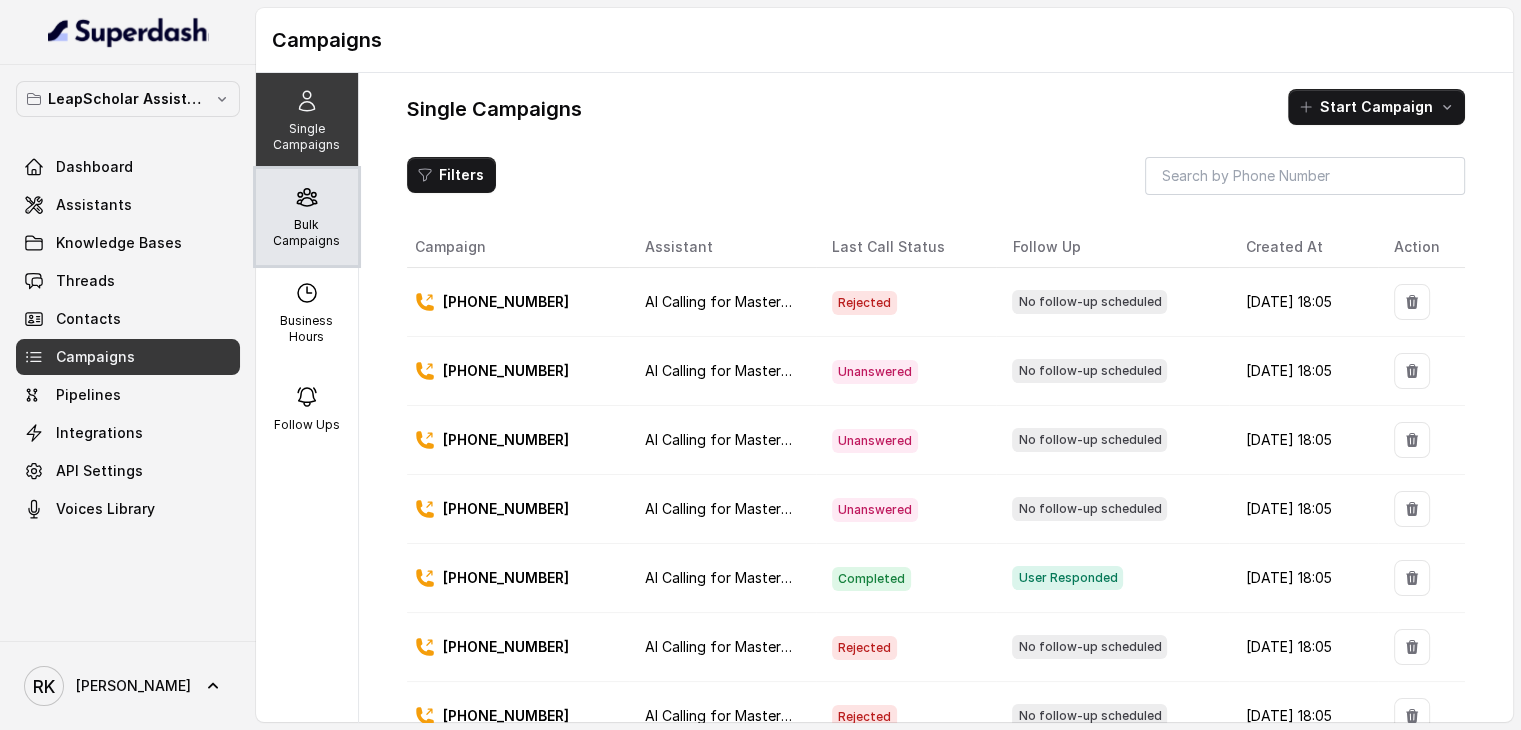 click on "Bulk Campaigns" at bounding box center (307, 233) 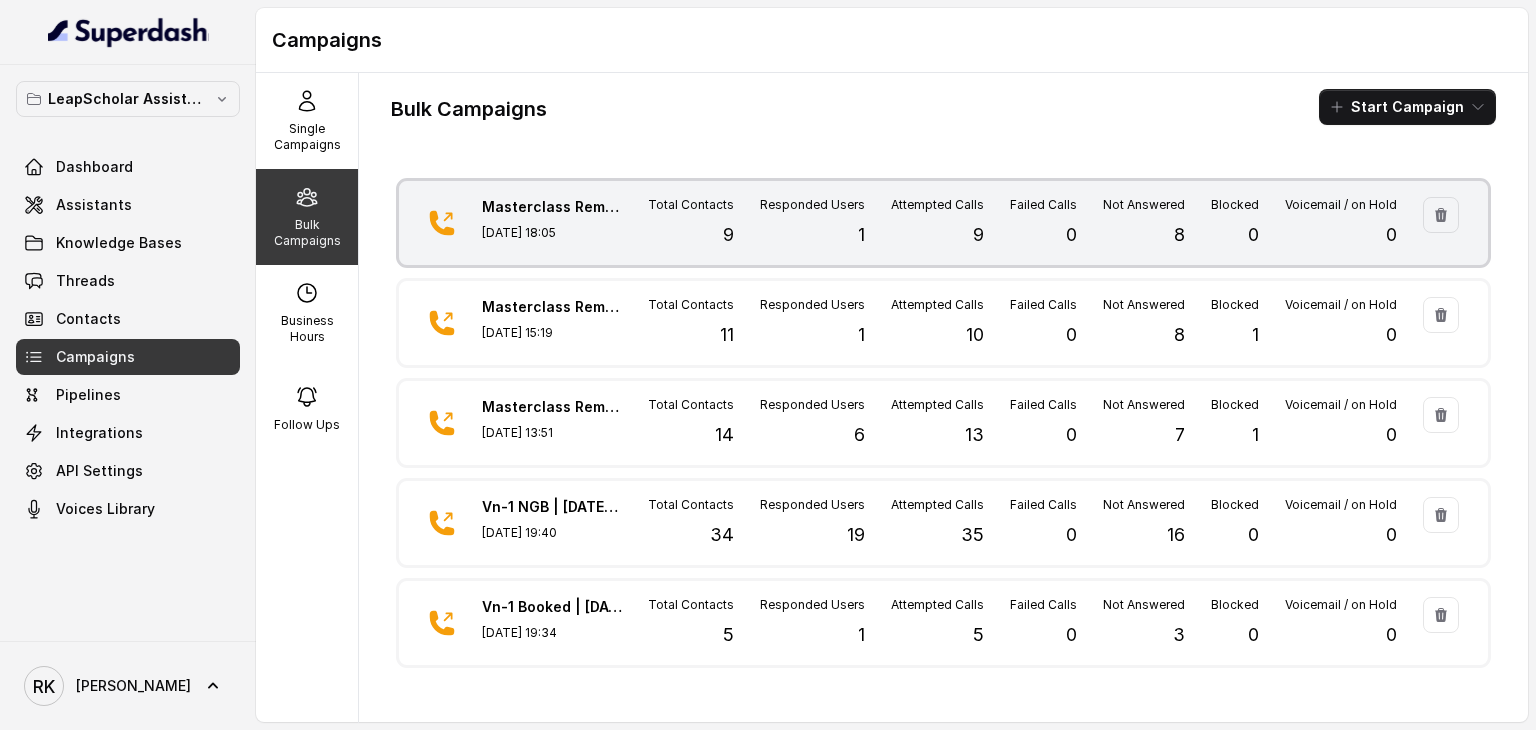 click on "Total Contacts 9" at bounding box center (691, 223) 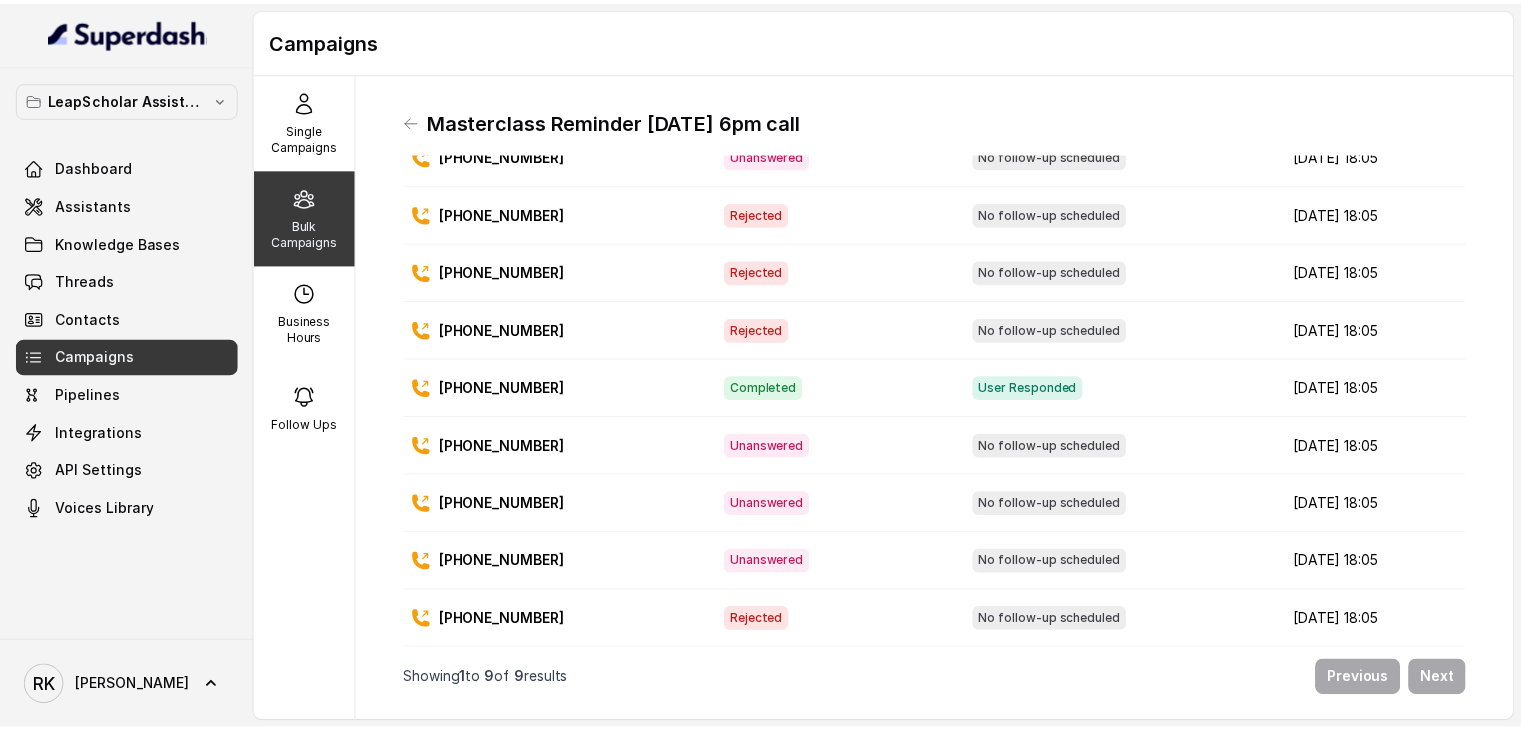 scroll, scrollTop: 75, scrollLeft: 0, axis: vertical 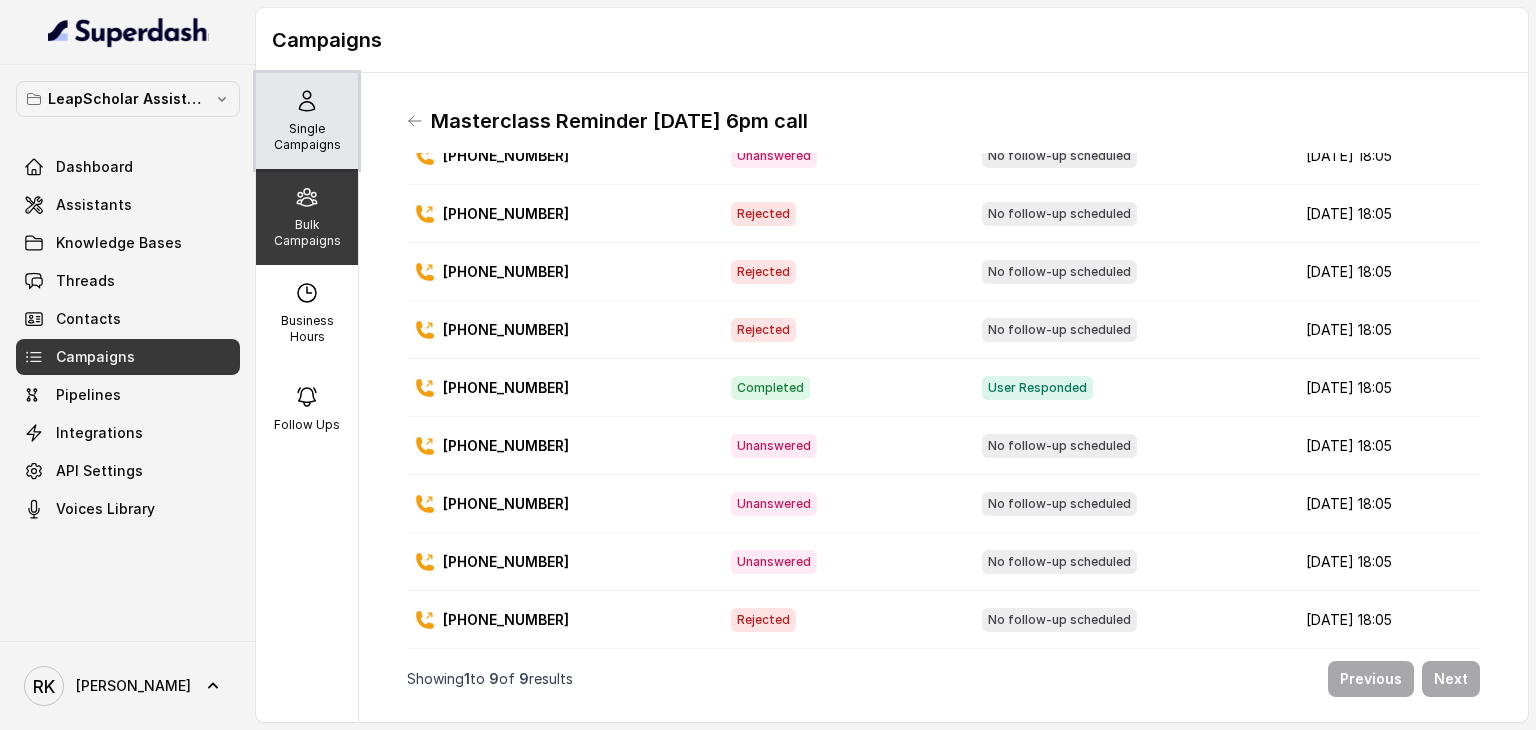 click on "Single Campaigns" at bounding box center (307, 121) 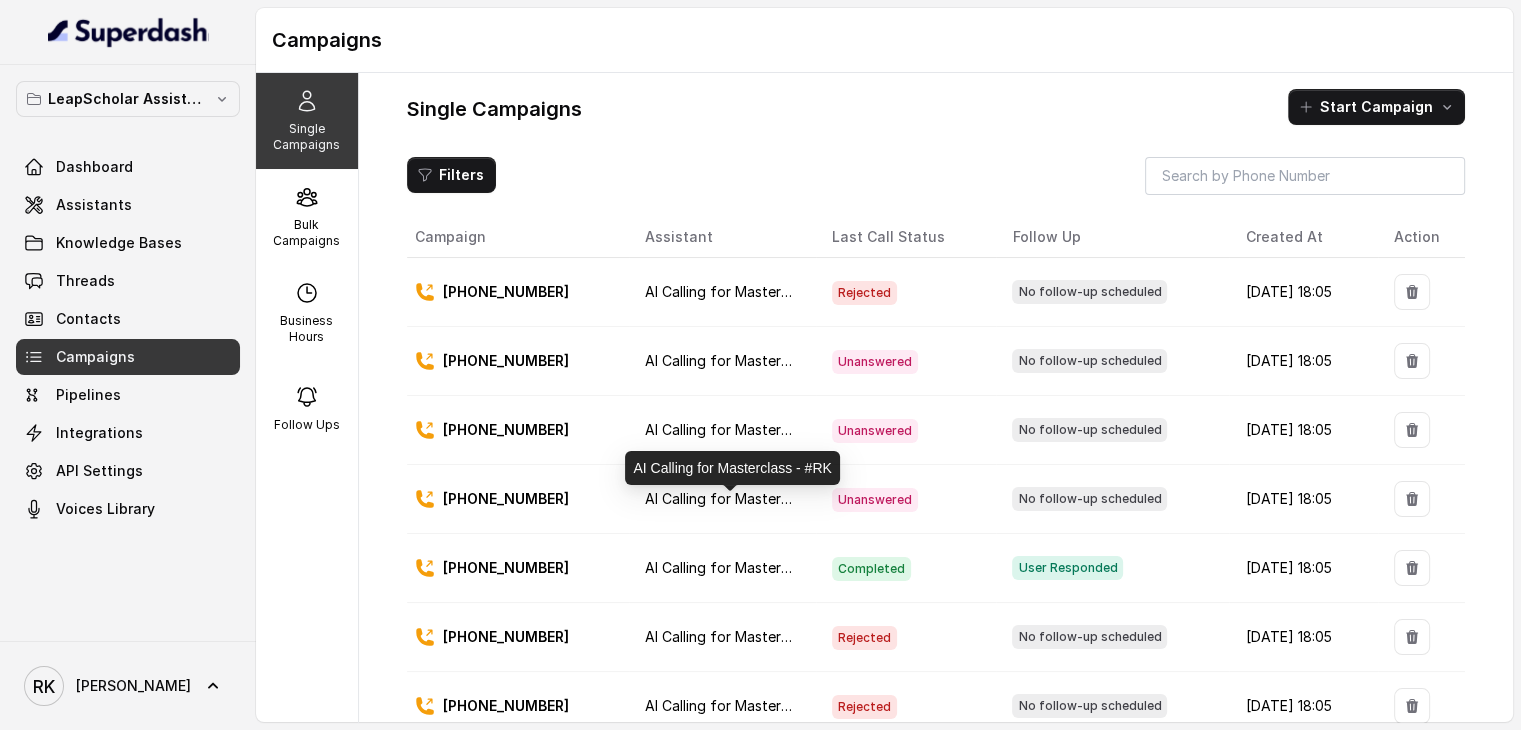 scroll, scrollTop: 0, scrollLeft: 0, axis: both 